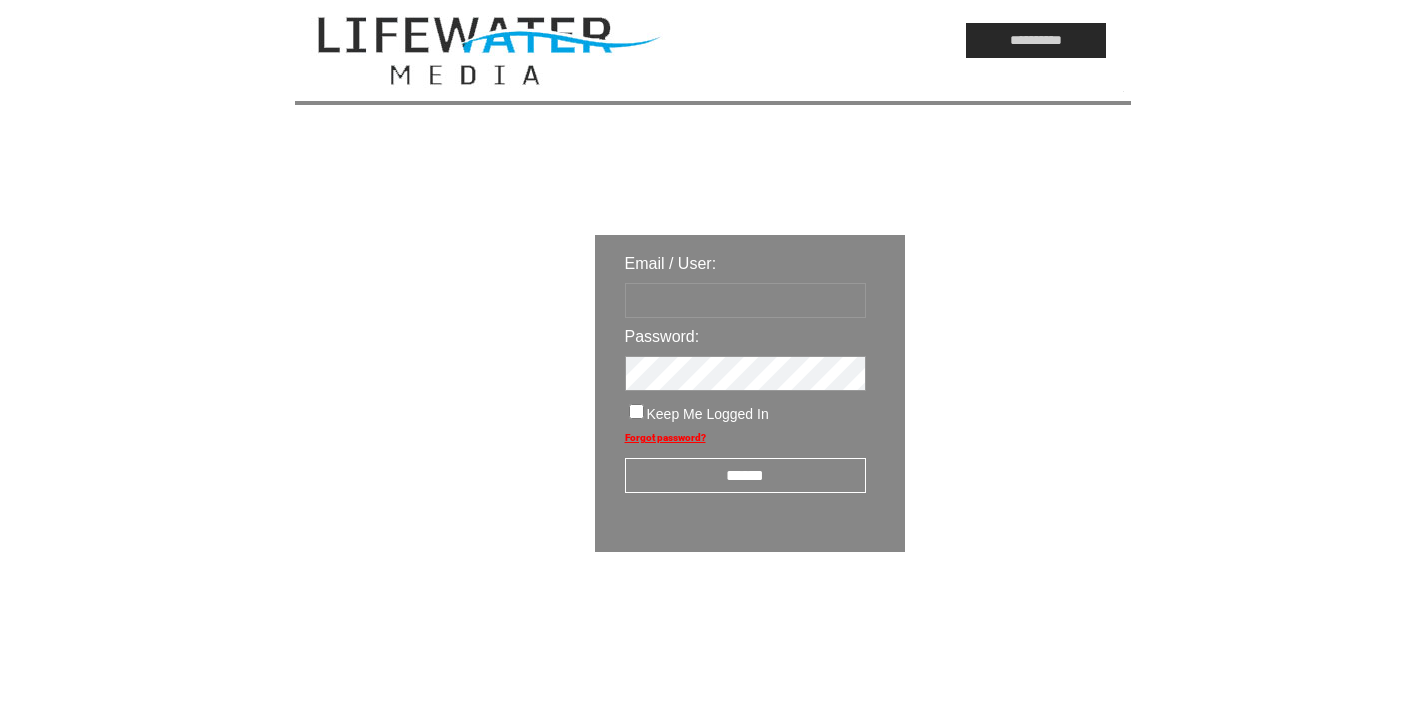 scroll, scrollTop: 0, scrollLeft: 0, axis: both 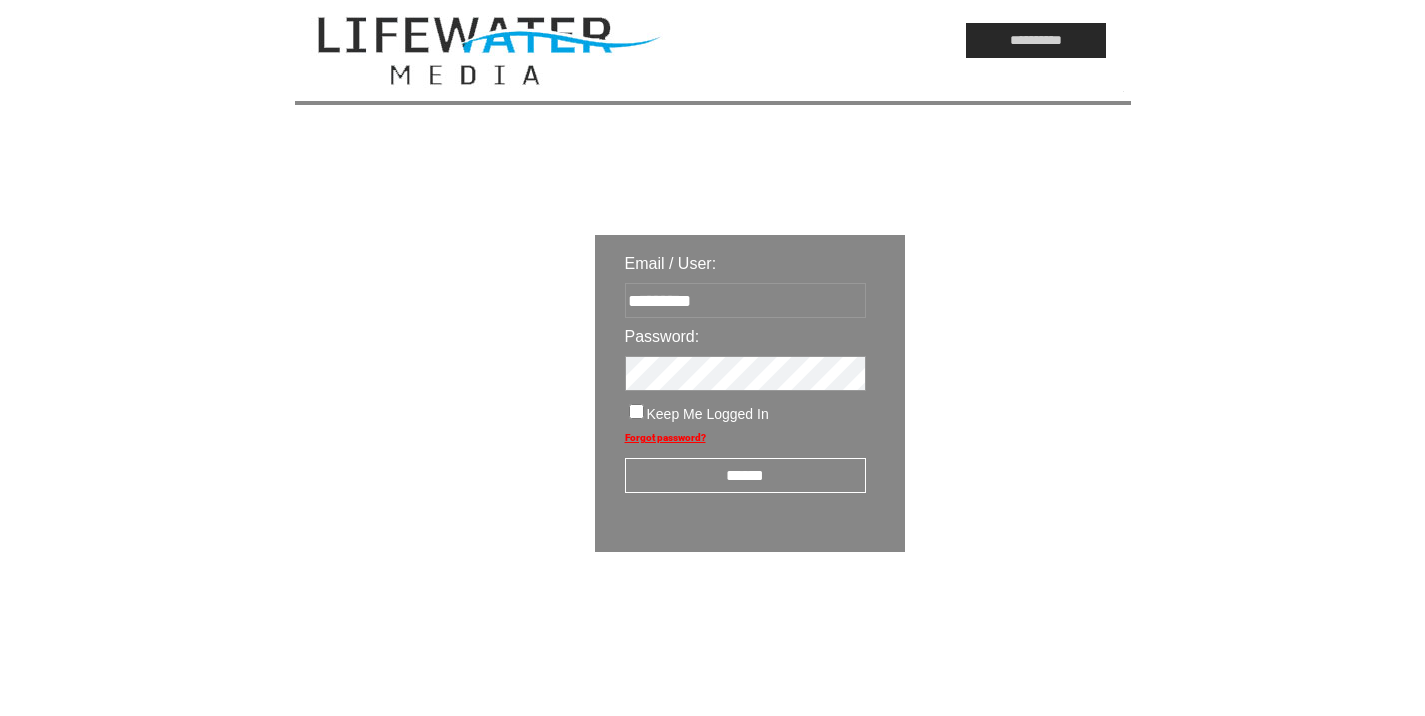 click on "******" at bounding box center [745, 475] 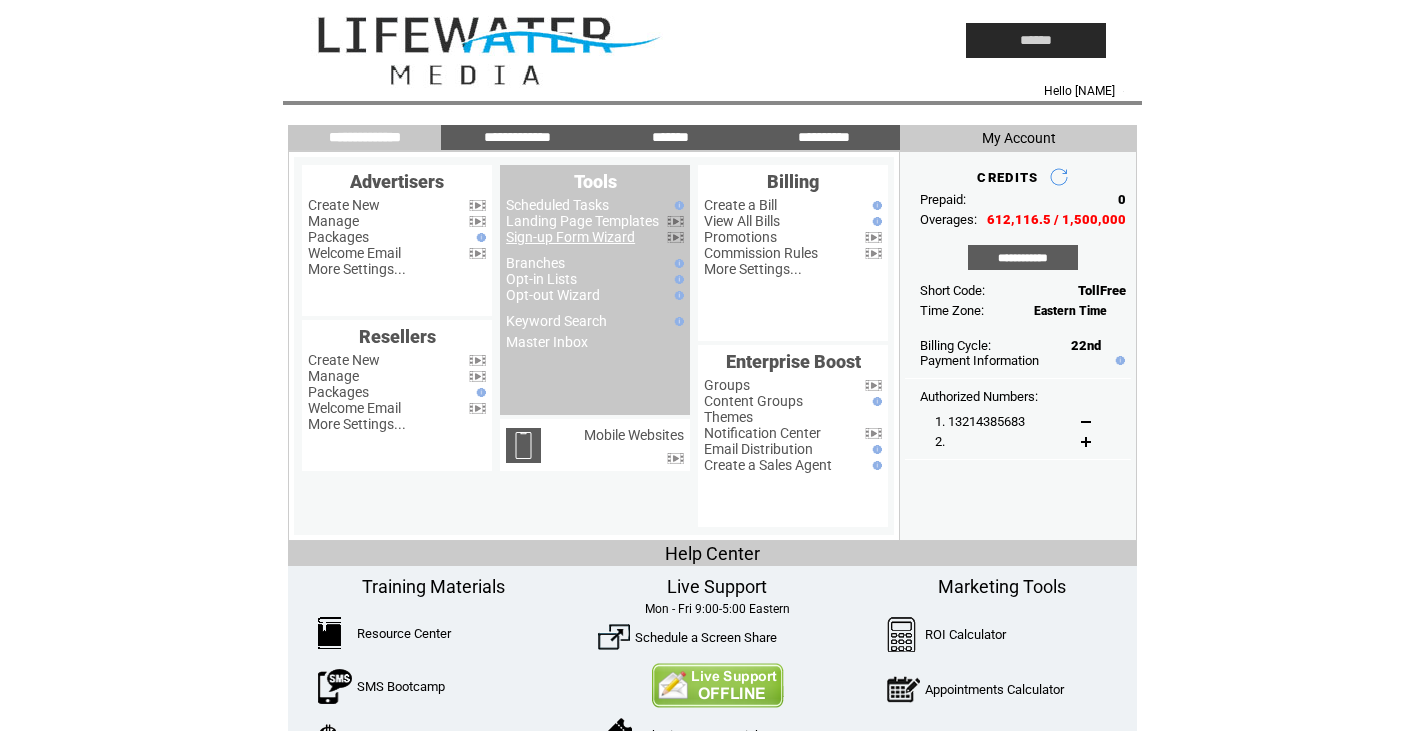 scroll, scrollTop: 0, scrollLeft: 0, axis: both 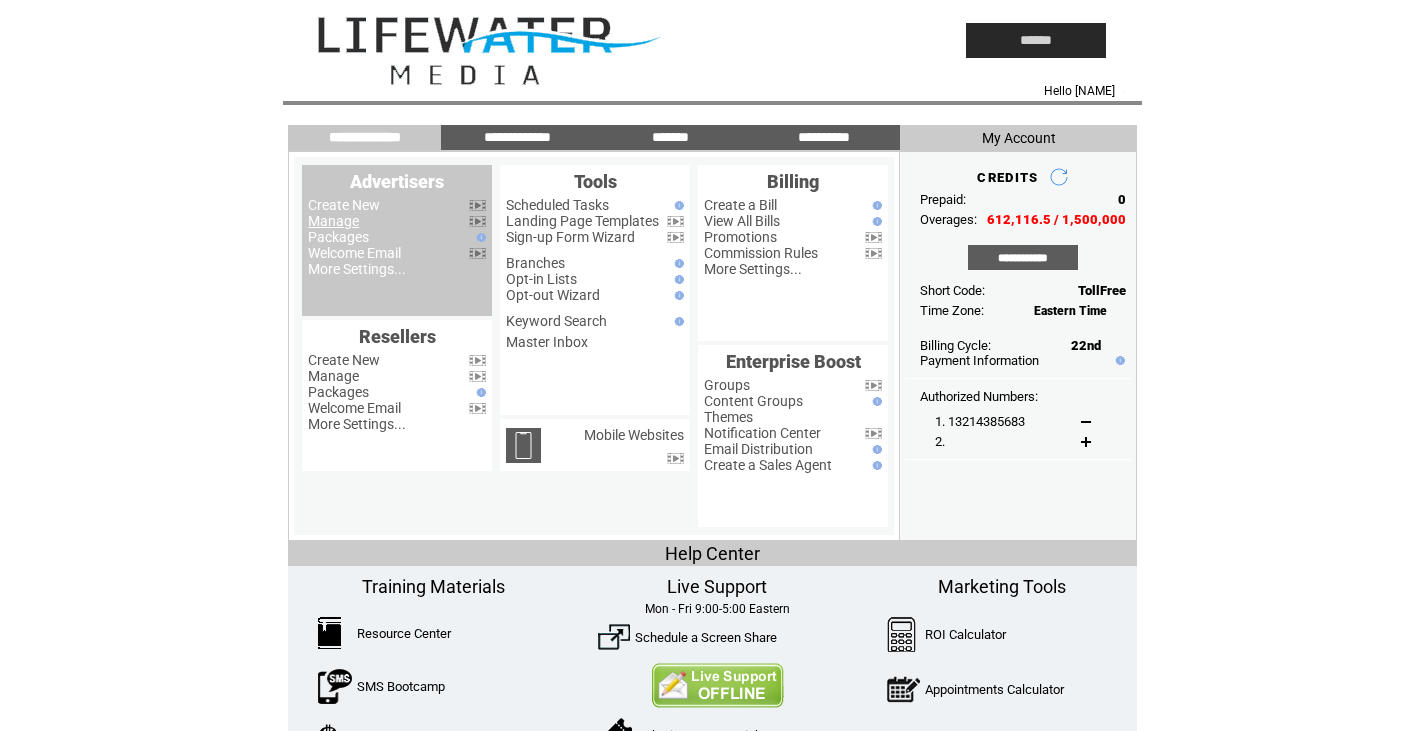 click on "Manage" at bounding box center (333, 221) 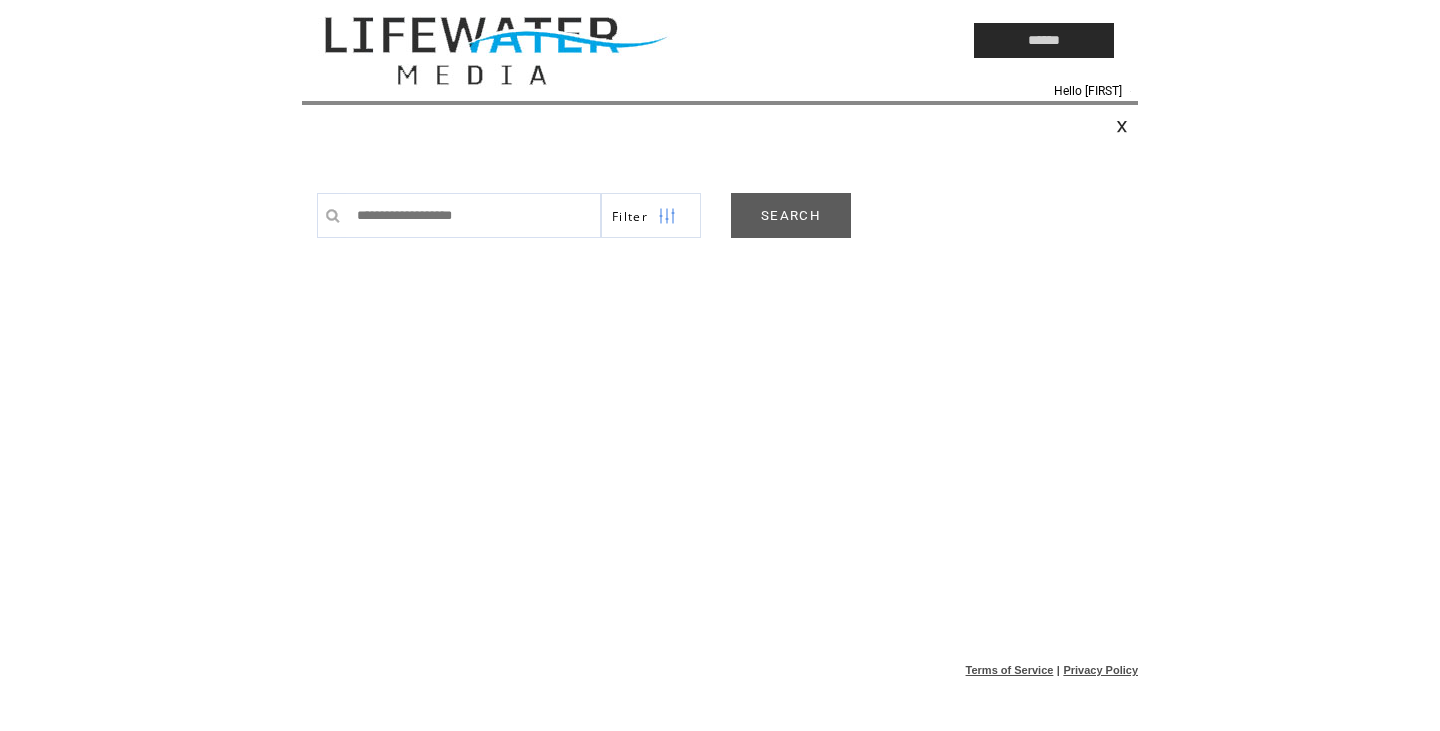 scroll, scrollTop: 0, scrollLeft: 0, axis: both 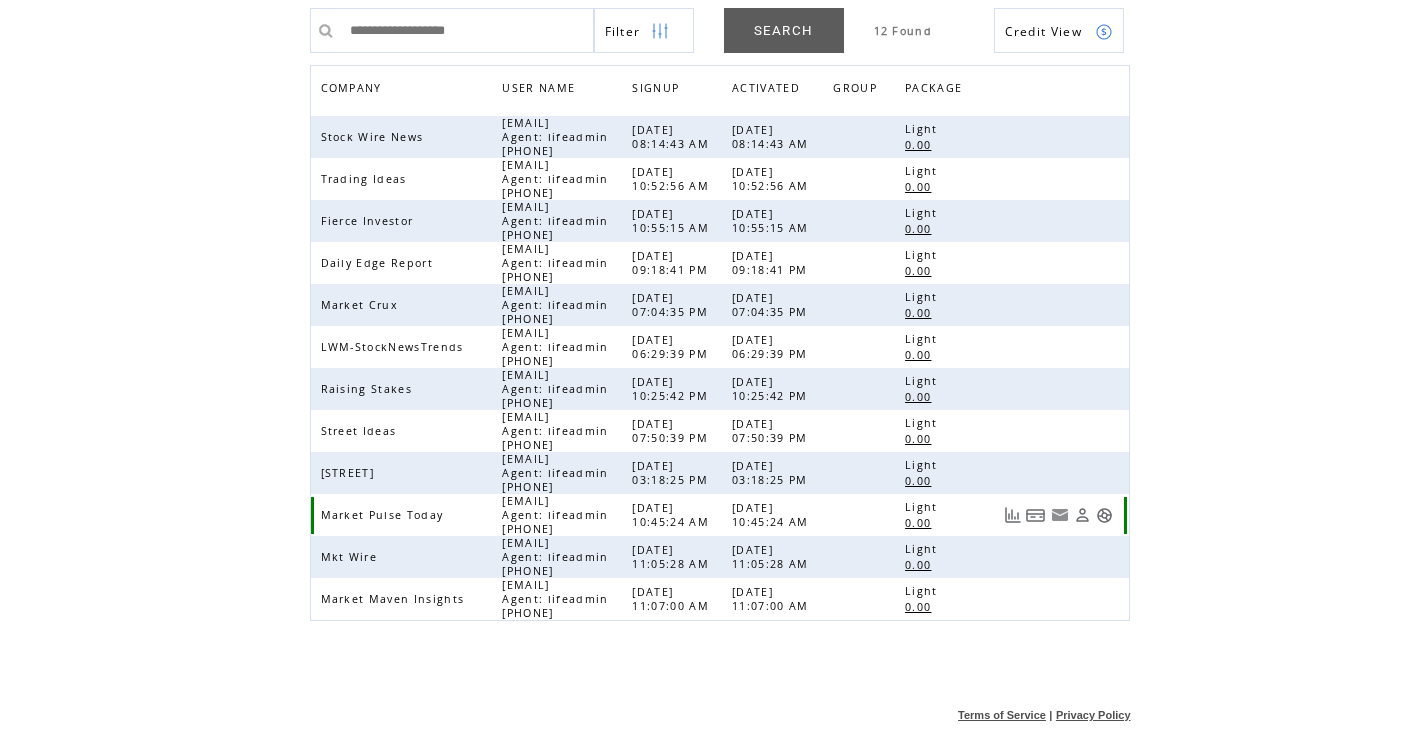 click at bounding box center [1104, 515] 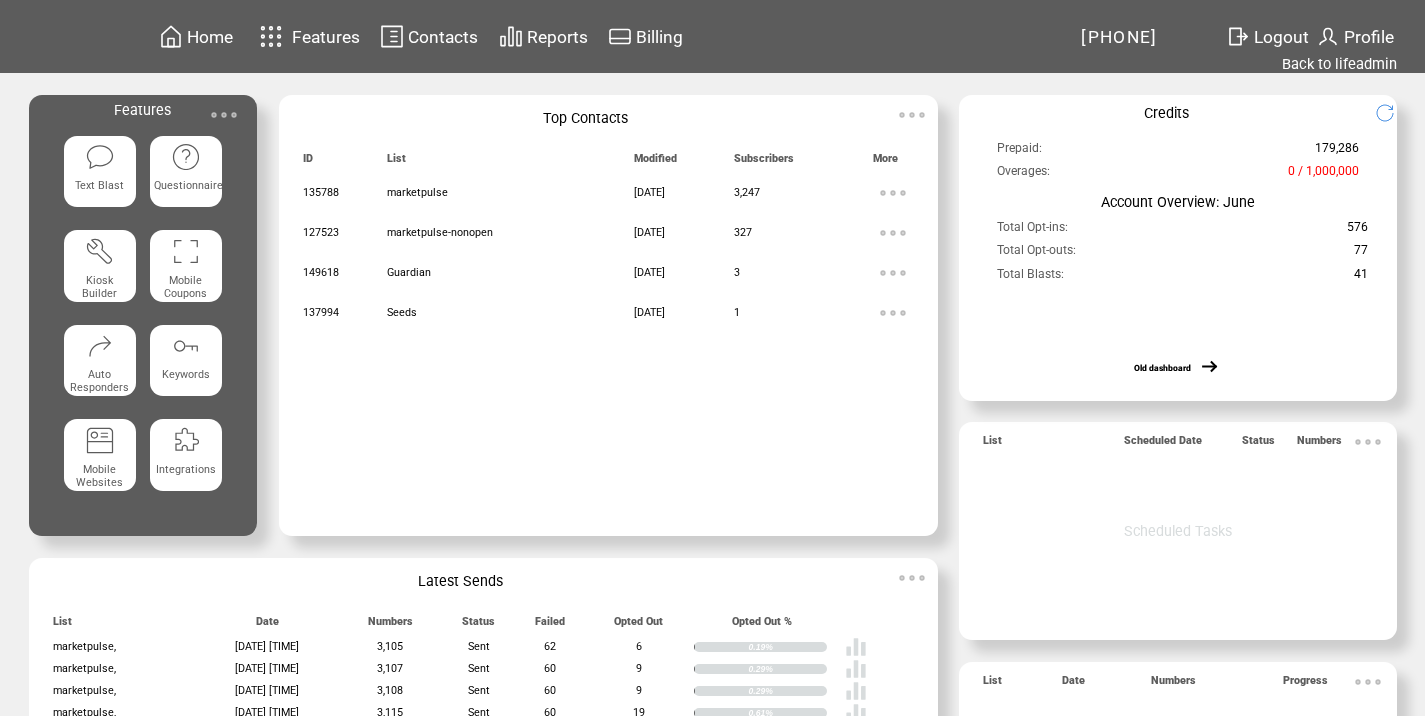 scroll, scrollTop: 0, scrollLeft: 0, axis: both 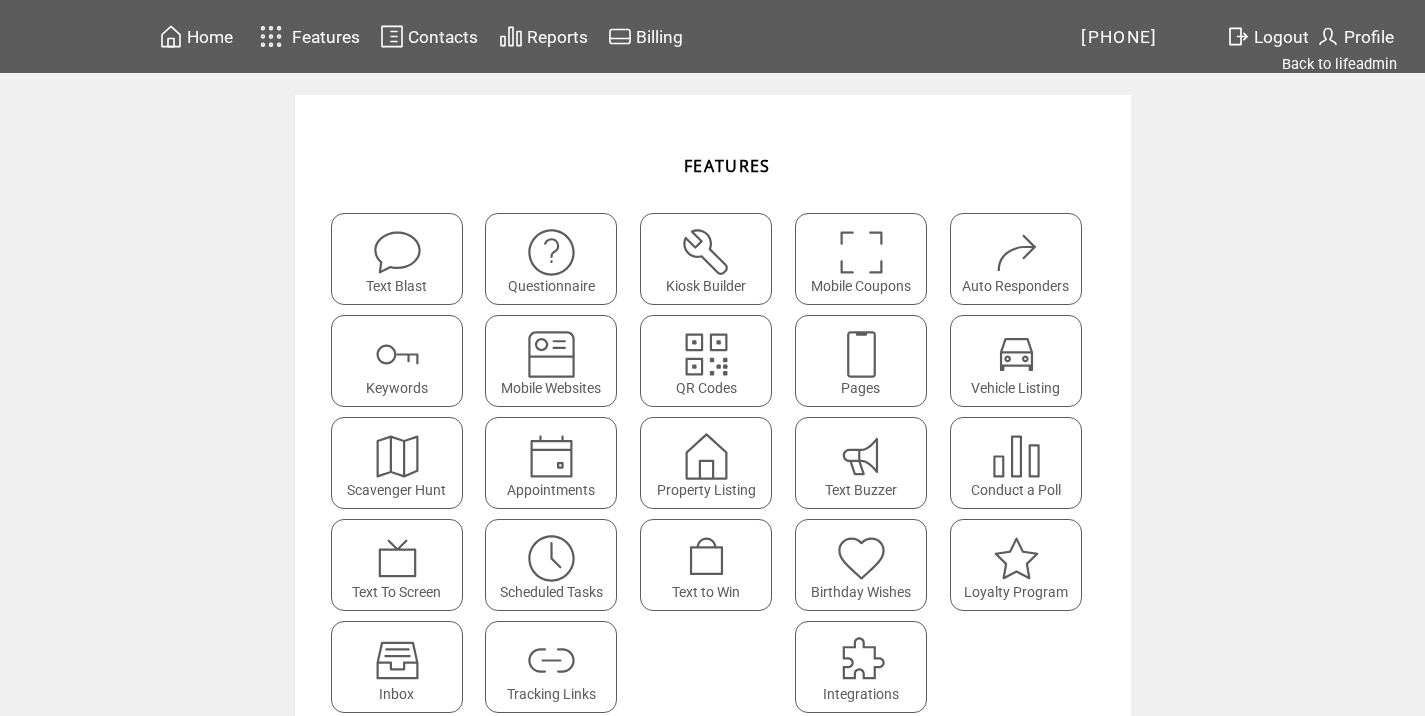 click at bounding box center (551, 660) 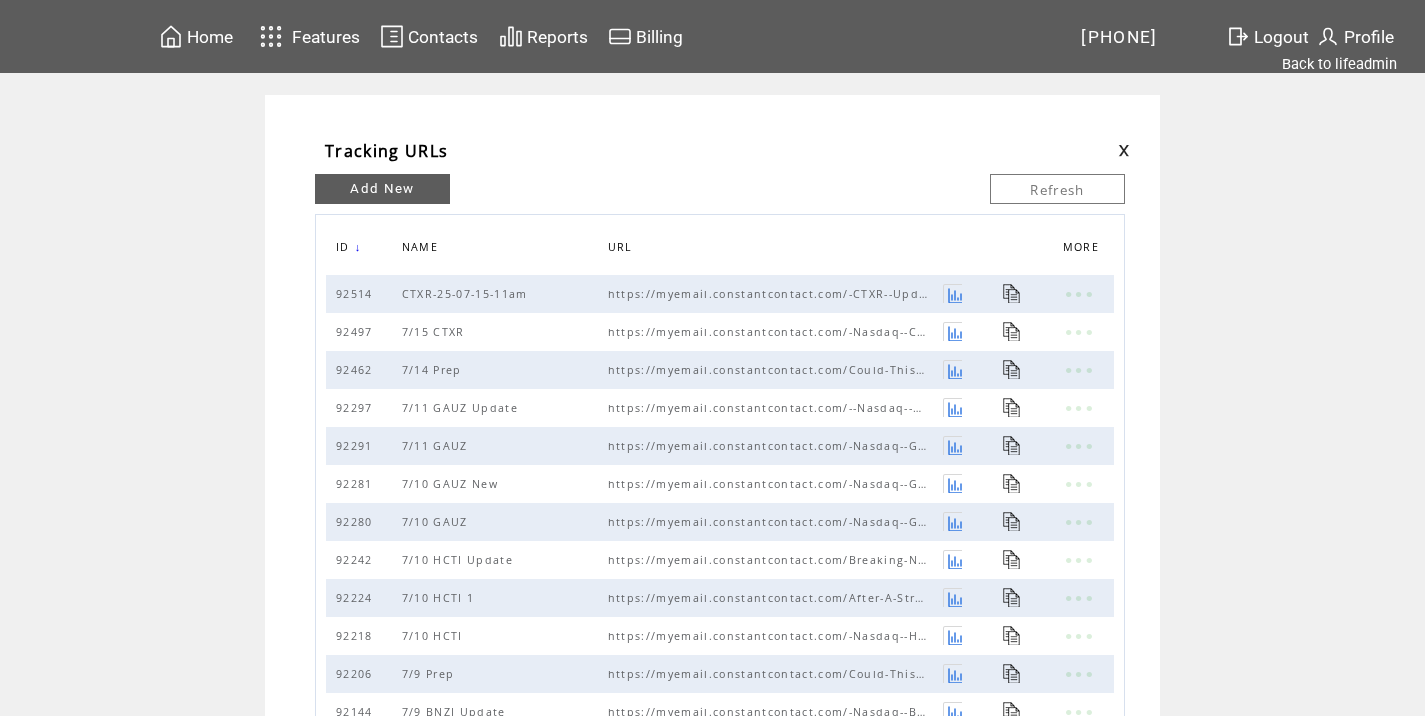 scroll, scrollTop: 0, scrollLeft: 0, axis: both 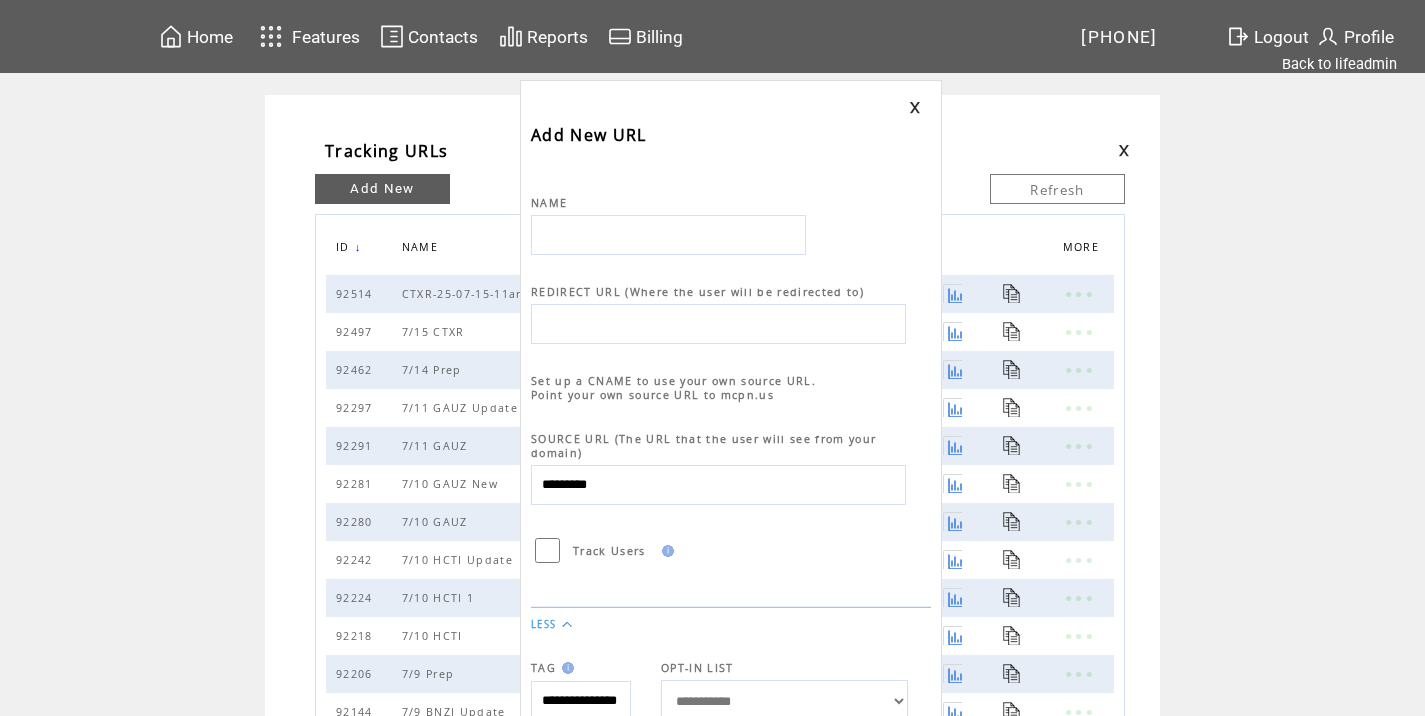 click at bounding box center [668, 235] 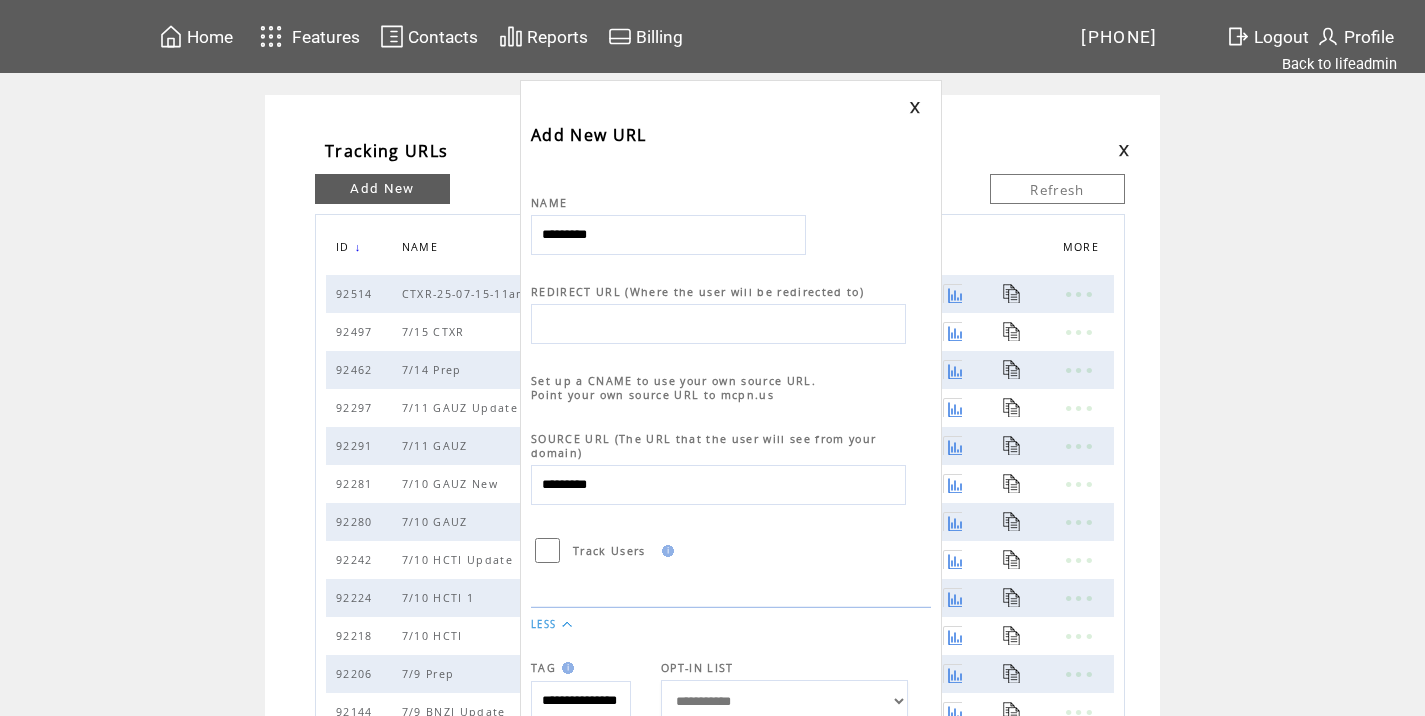 type on "*********" 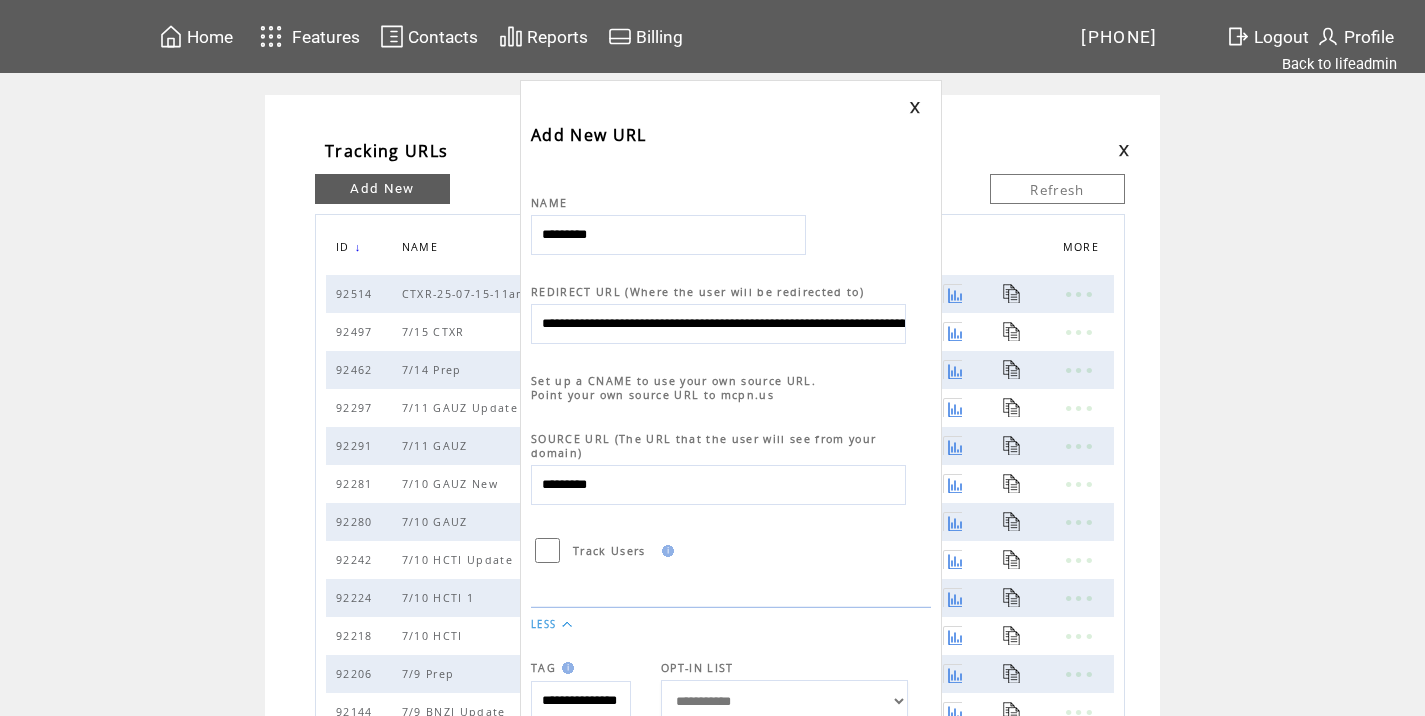 scroll, scrollTop: 0, scrollLeft: 751, axis: horizontal 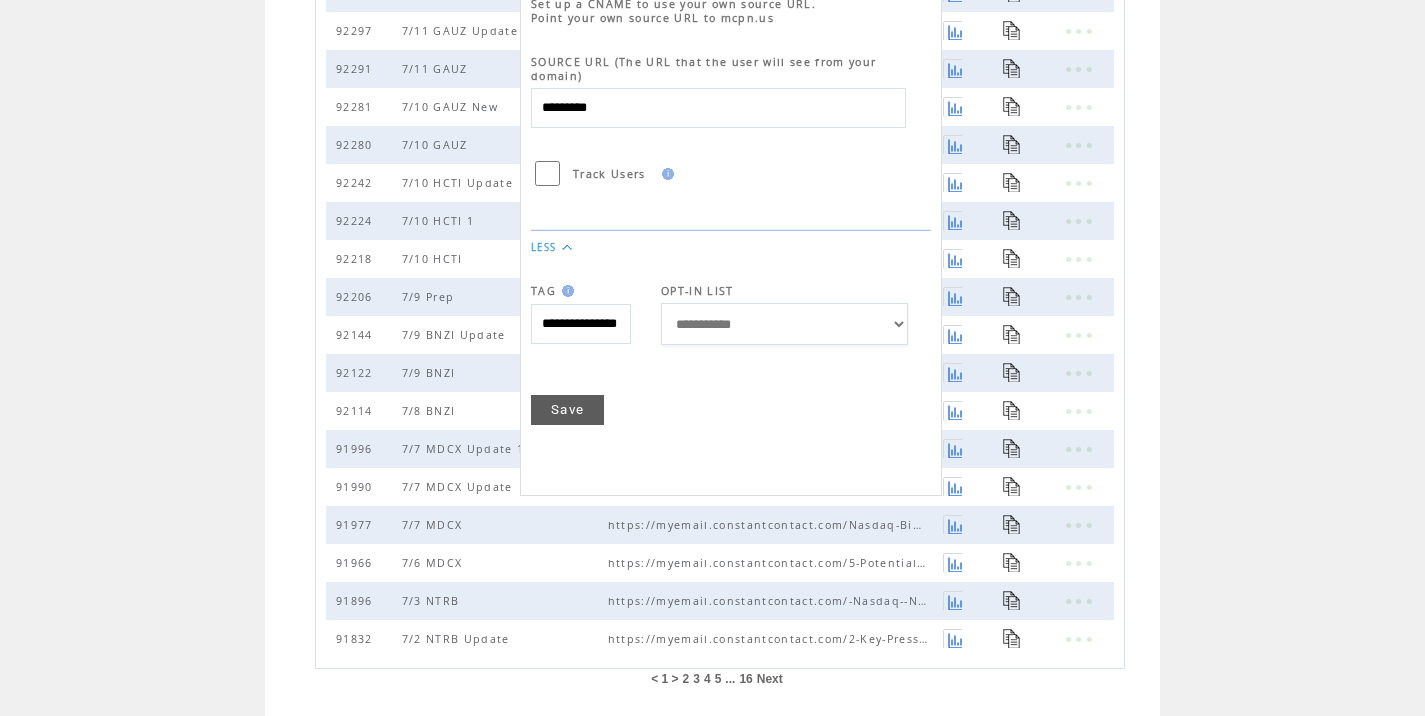 type on "**********" 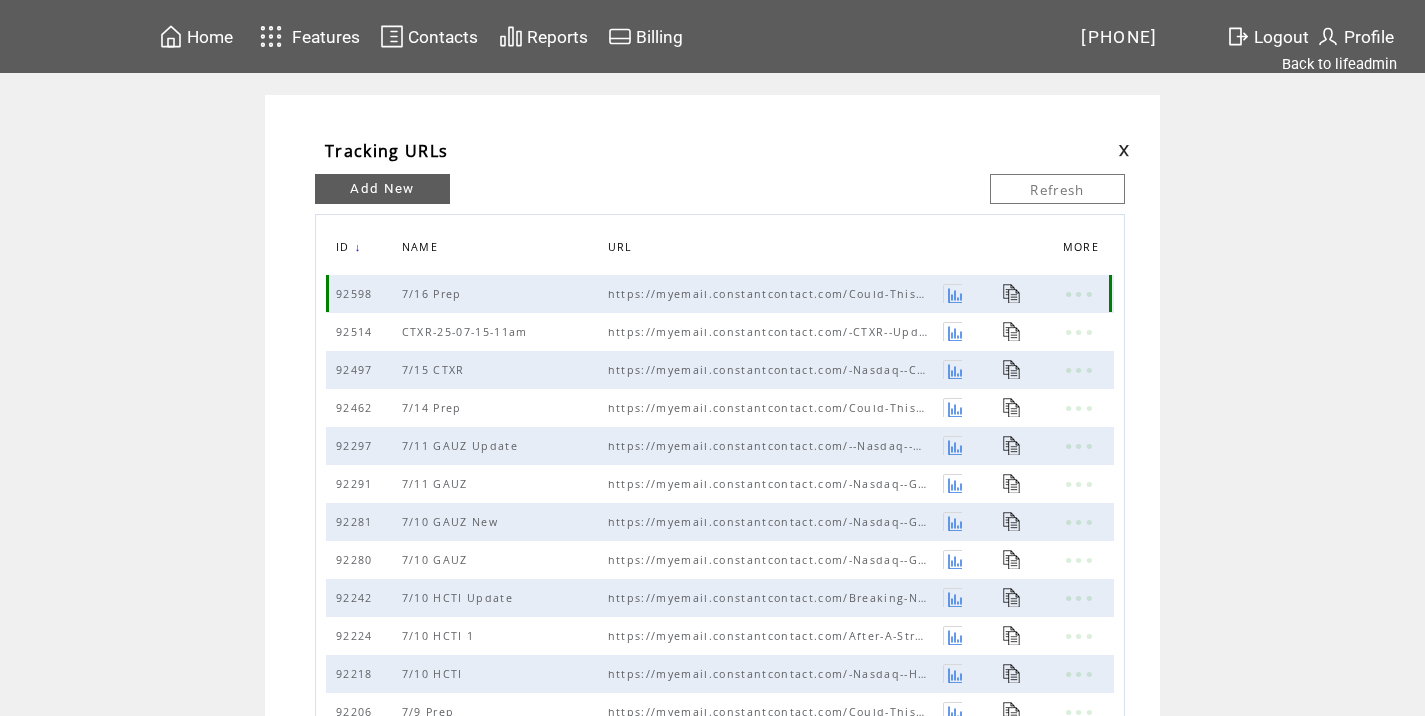 click at bounding box center [1012, 293] 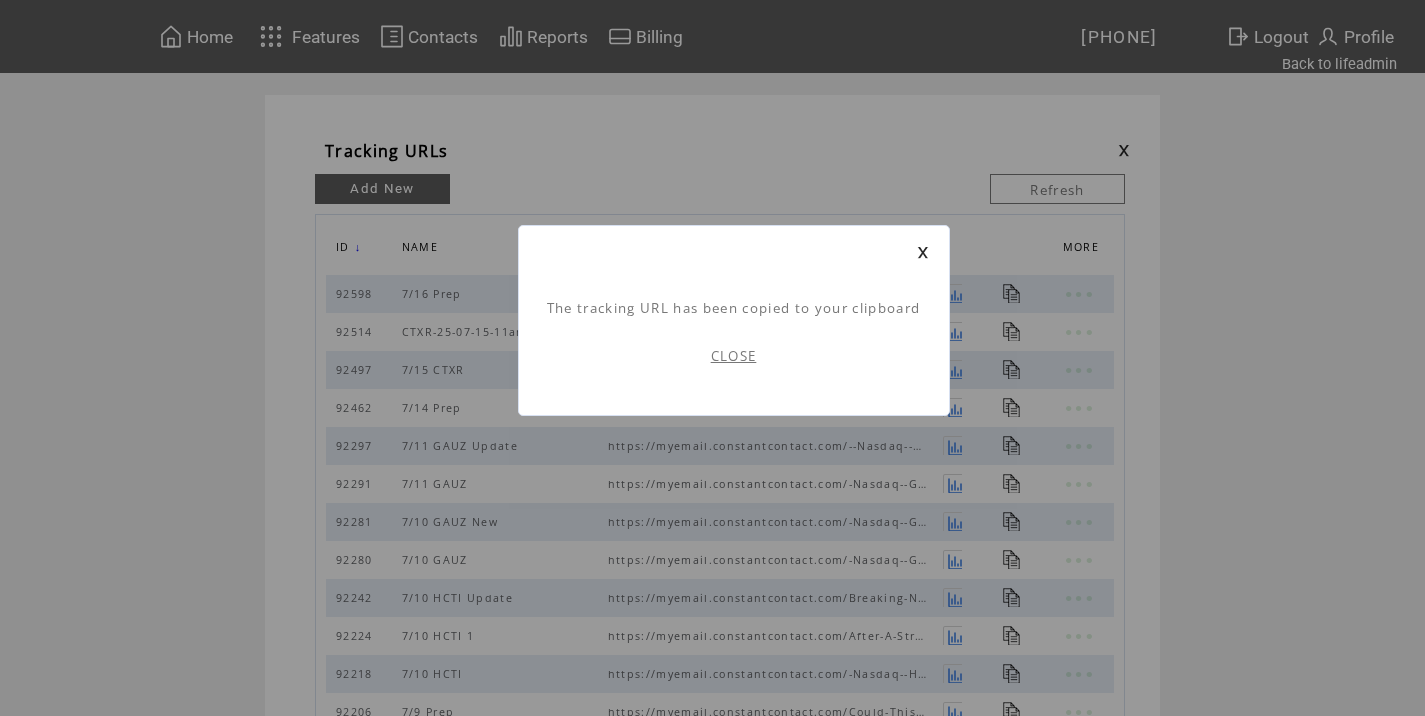 scroll, scrollTop: 1, scrollLeft: 0, axis: vertical 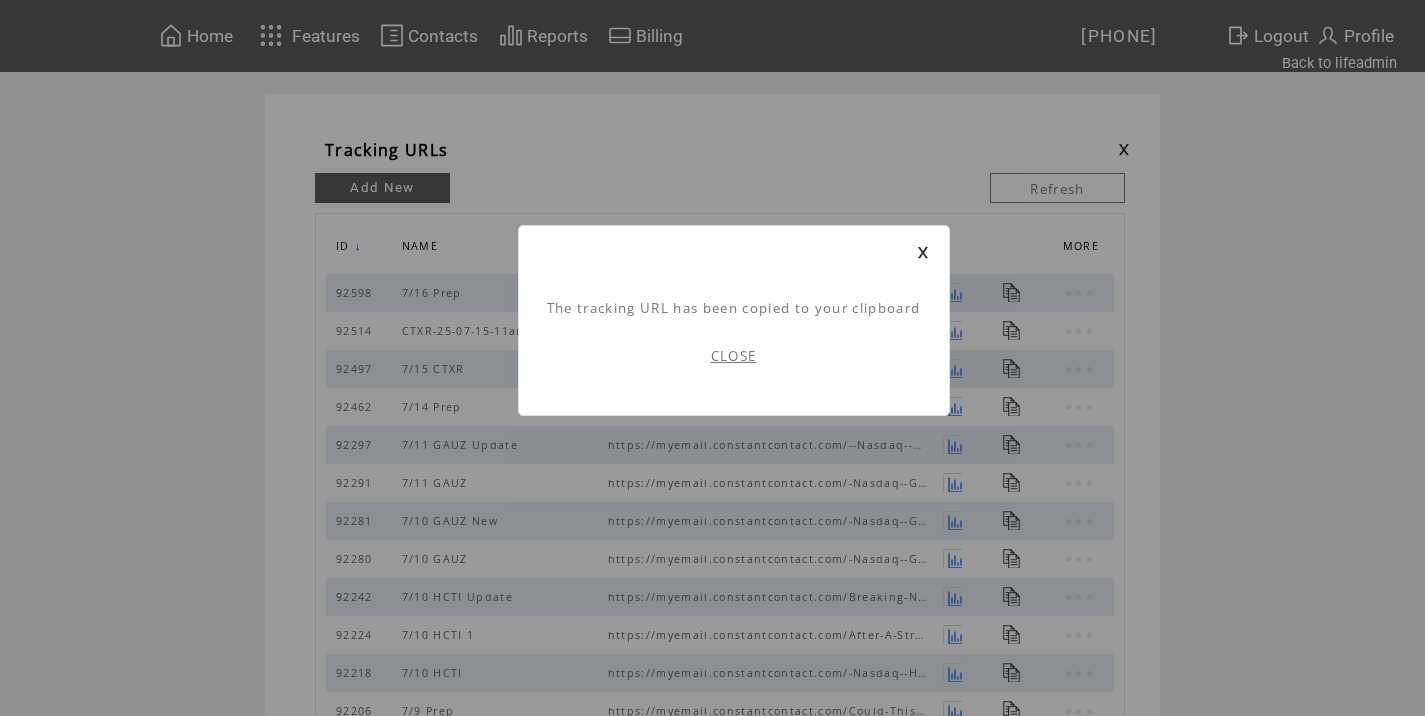 click on "CLOSE" at bounding box center (734, 356) 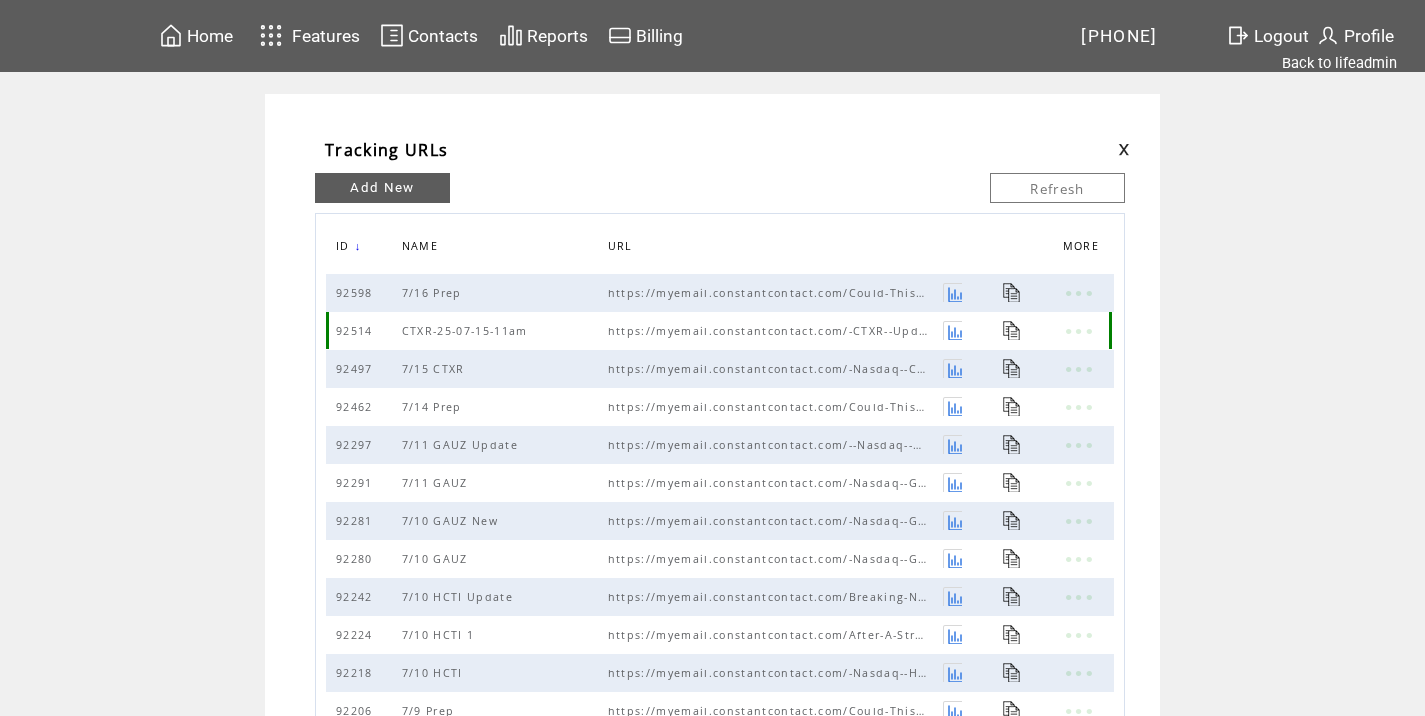 scroll, scrollTop: 0, scrollLeft: 0, axis: both 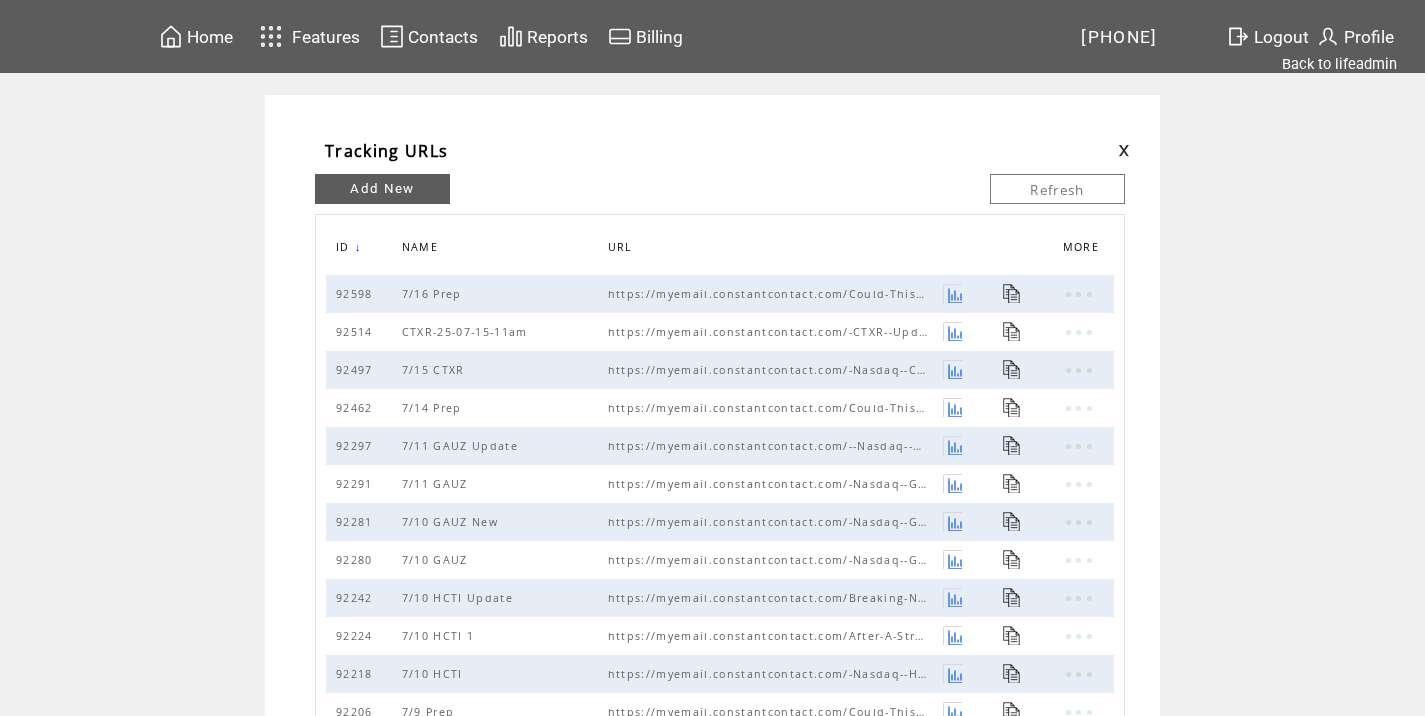 click at bounding box center [1124, 150] 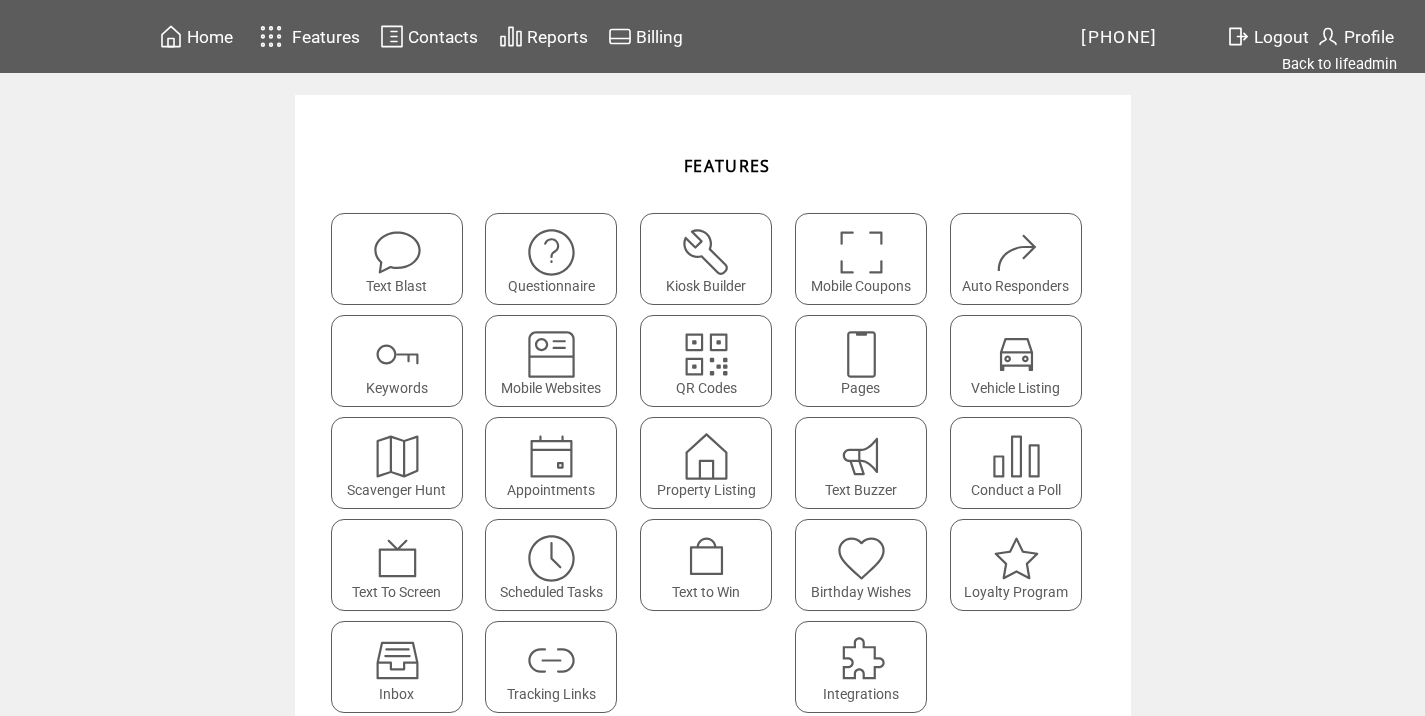 scroll, scrollTop: 0, scrollLeft: 0, axis: both 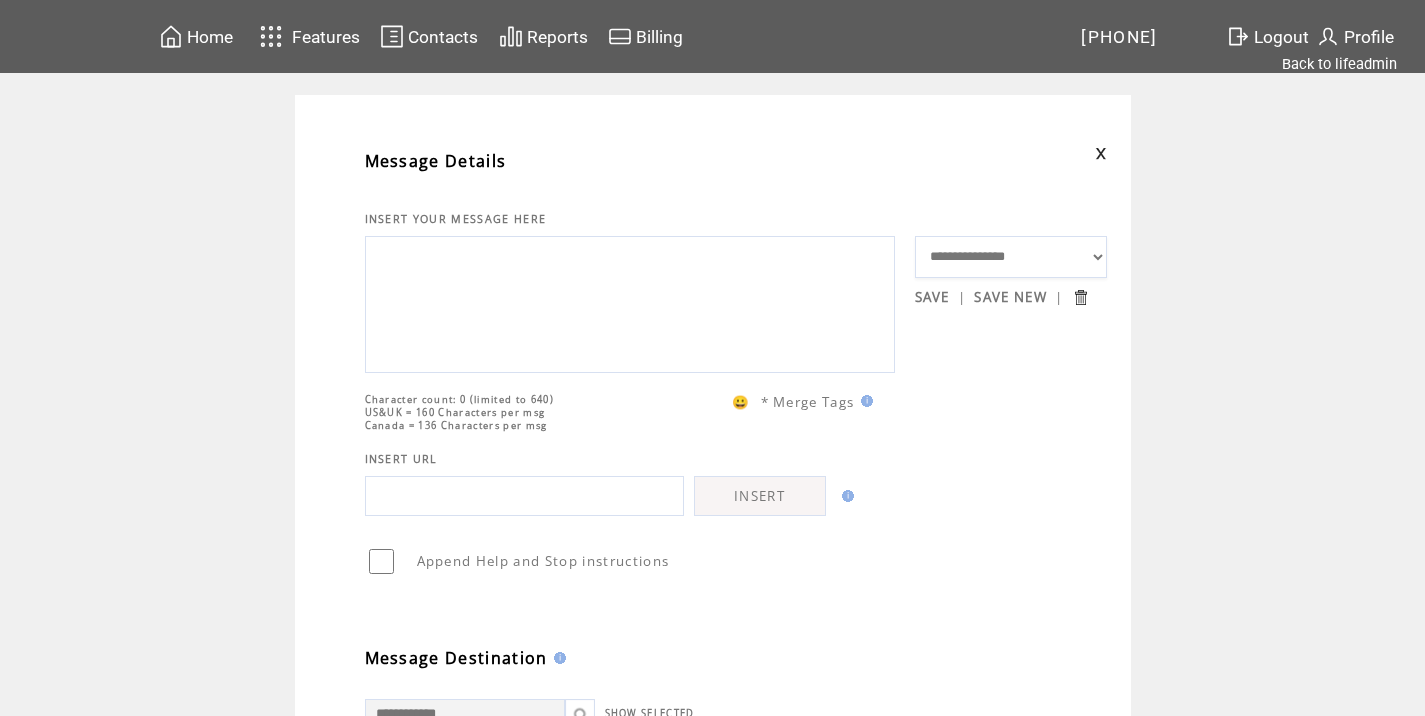 click at bounding box center (630, 302) 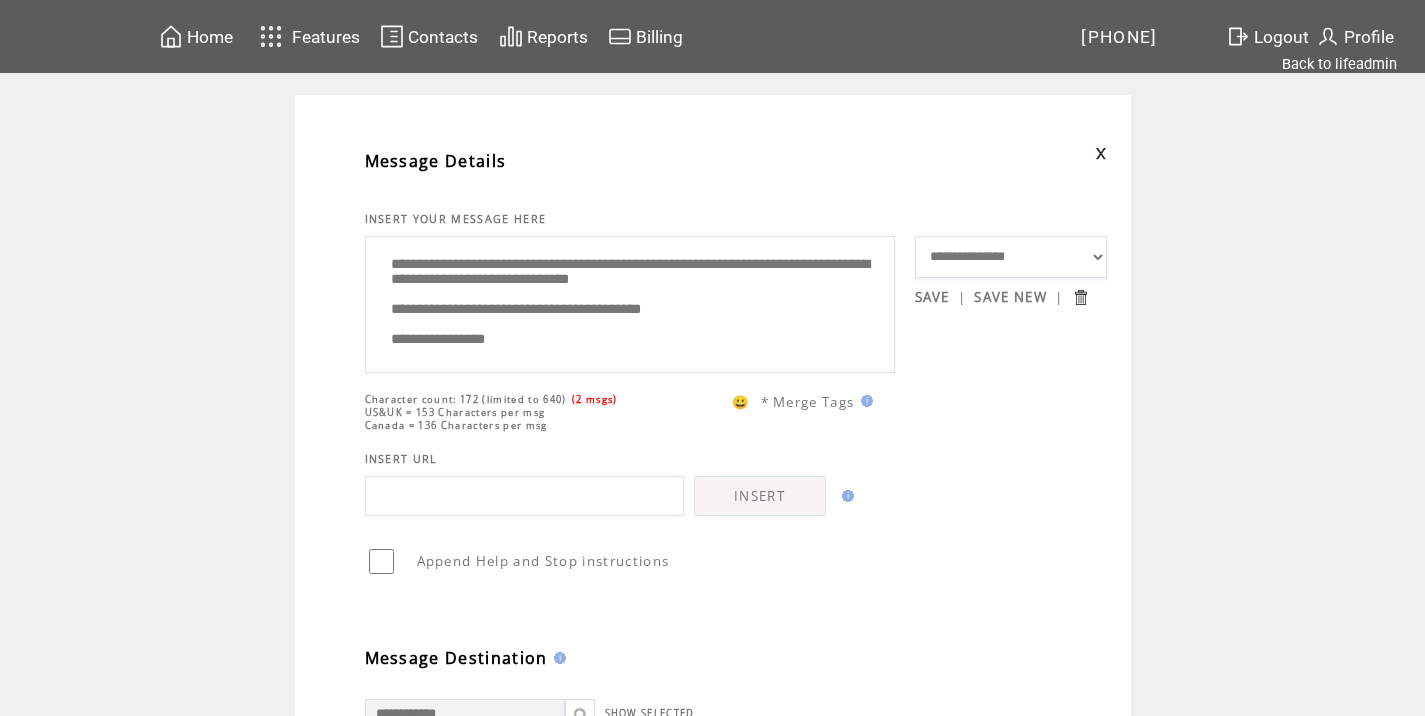 click on "**********" at bounding box center (630, 302) 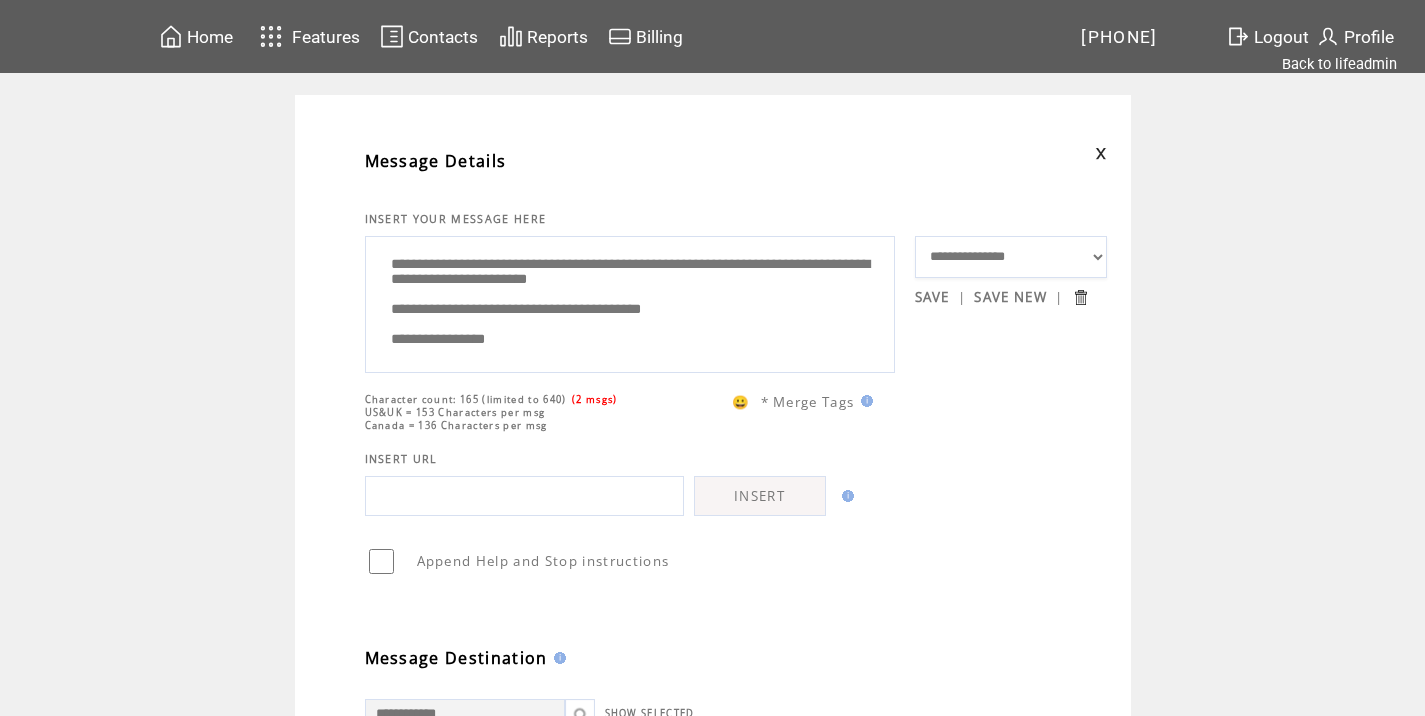 drag, startPoint x: 582, startPoint y: 288, endPoint x: 547, endPoint y: 289, distance: 35.014282 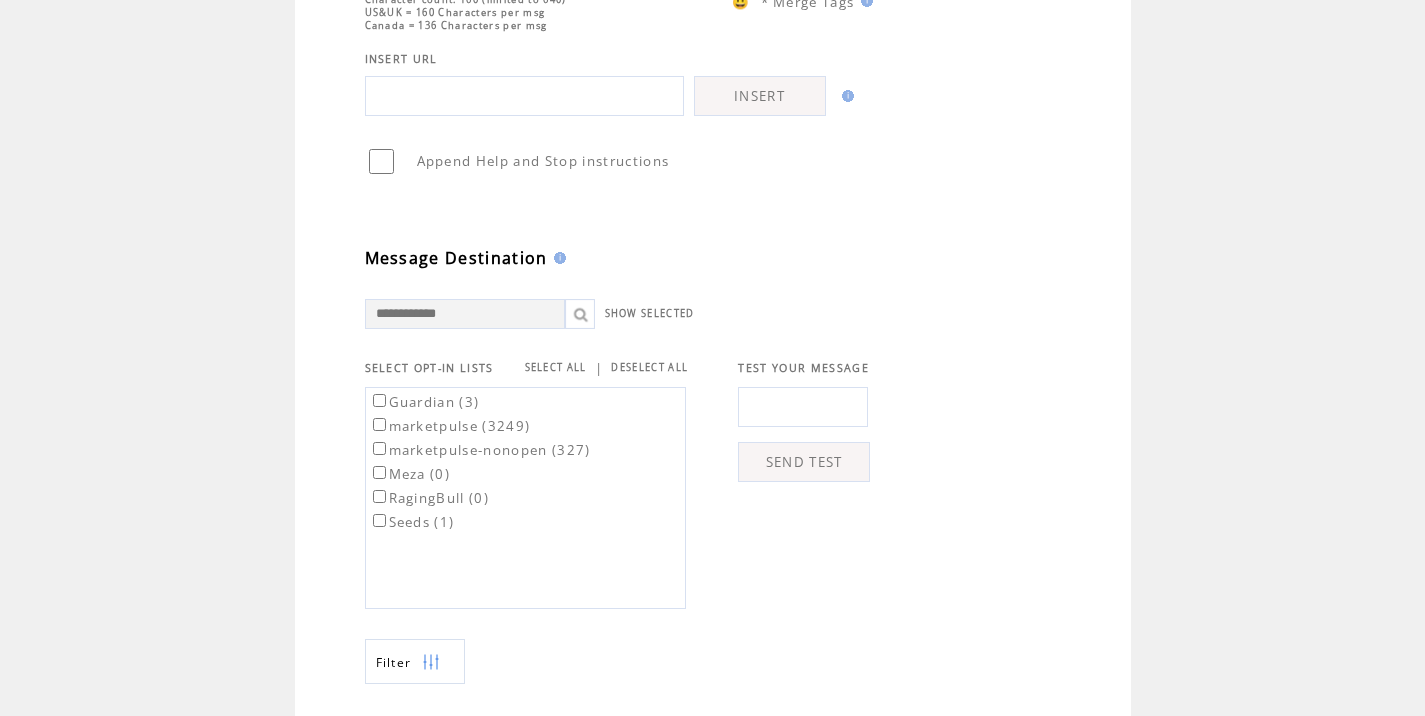 scroll, scrollTop: 402, scrollLeft: 0, axis: vertical 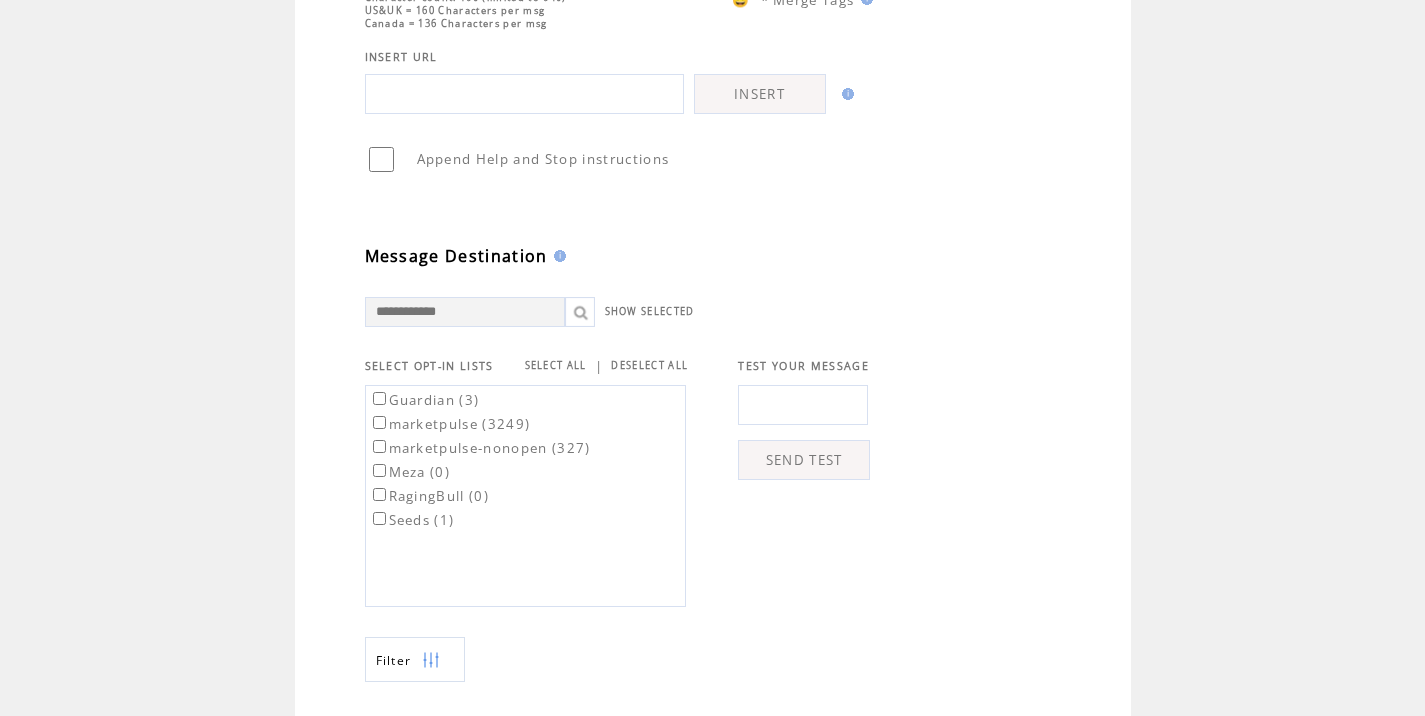 type on "**********" 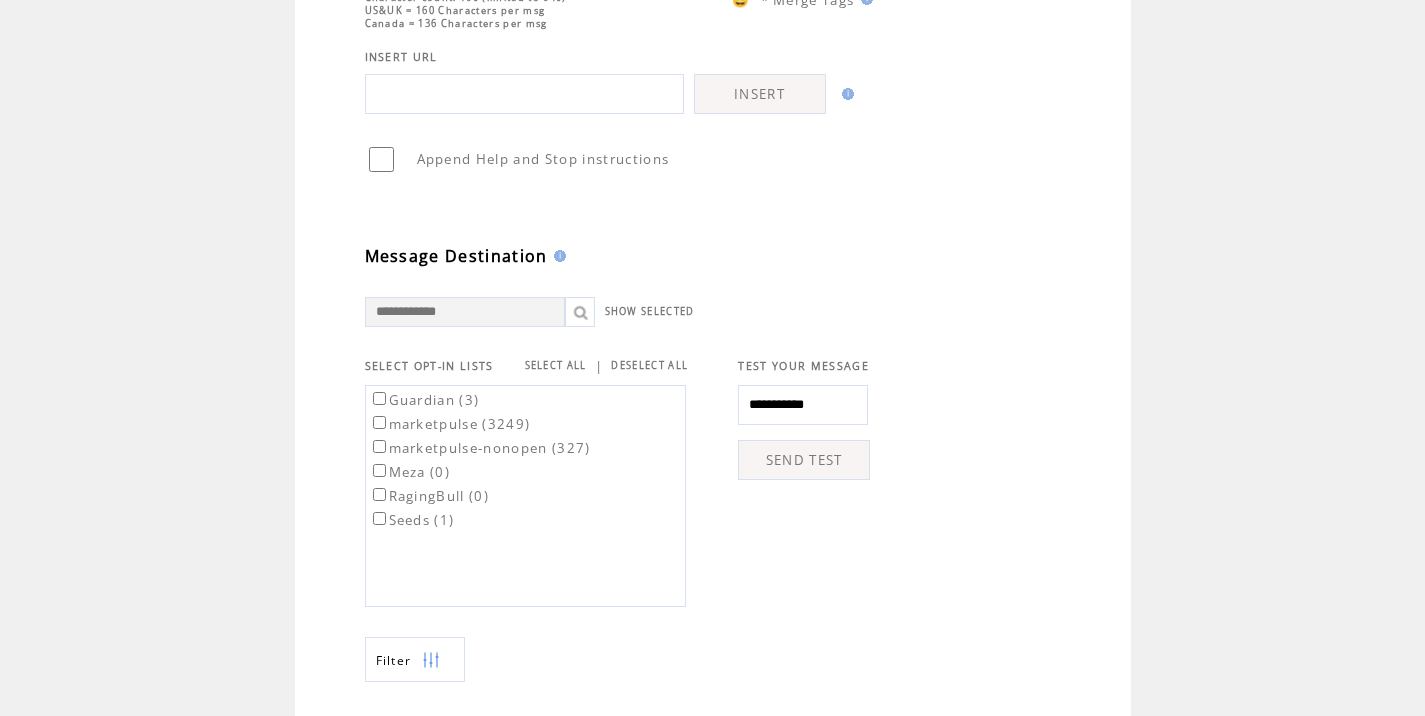 click on "SEND TEST" at bounding box center [804, 460] 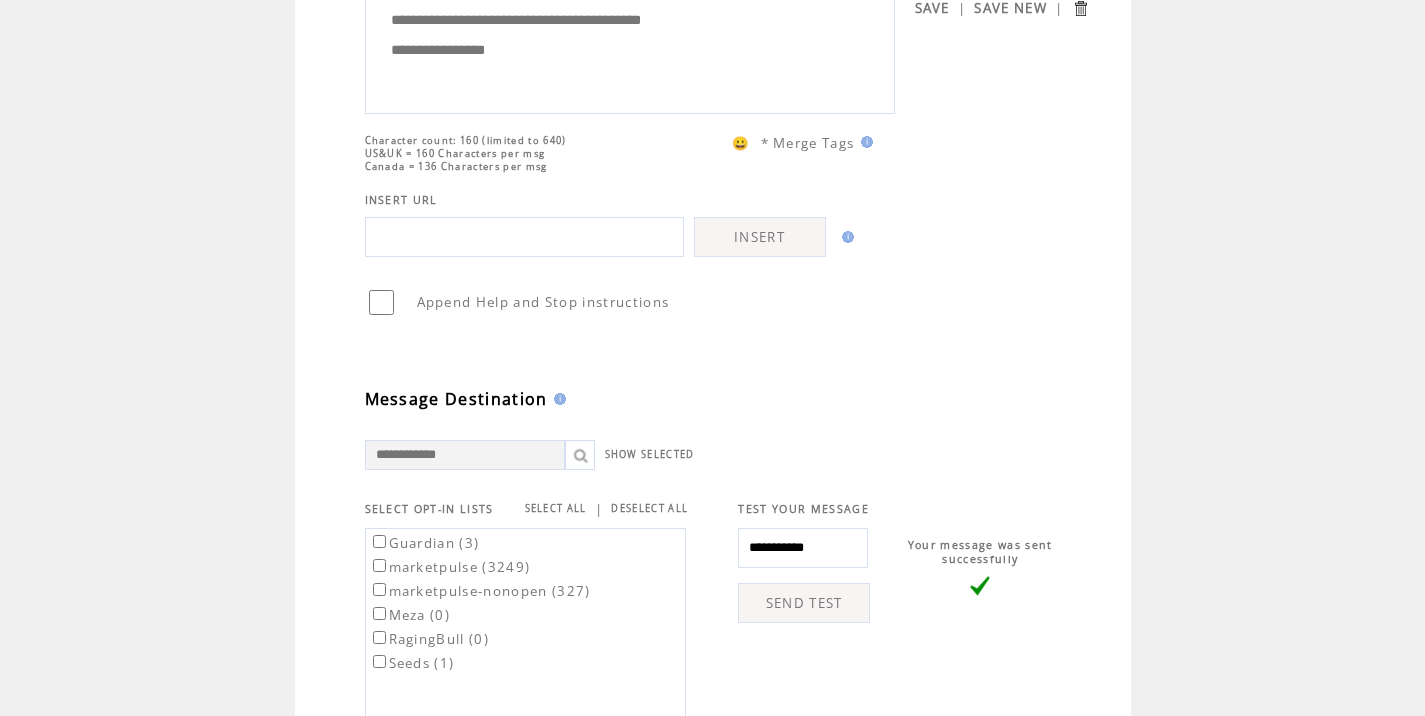 scroll, scrollTop: 341, scrollLeft: 0, axis: vertical 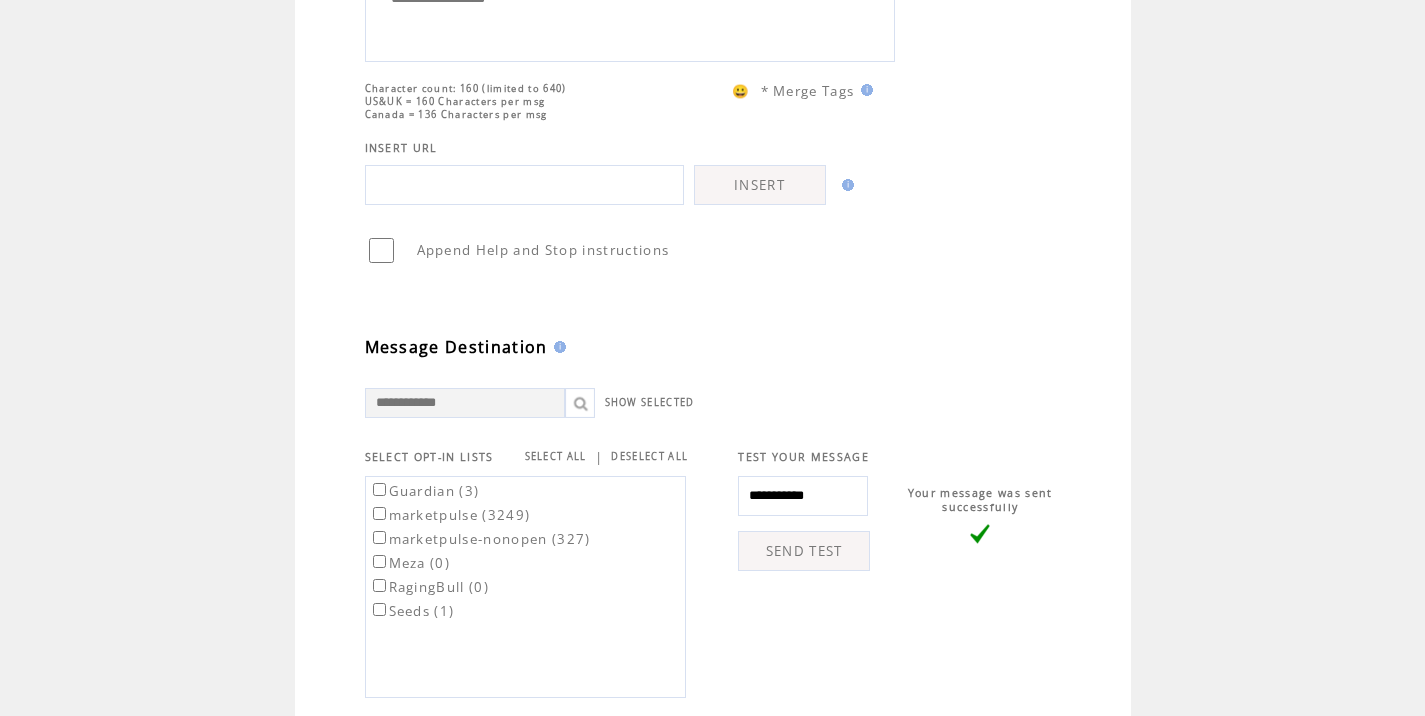 click on "marketpulse (3249)" at bounding box center [450, 515] 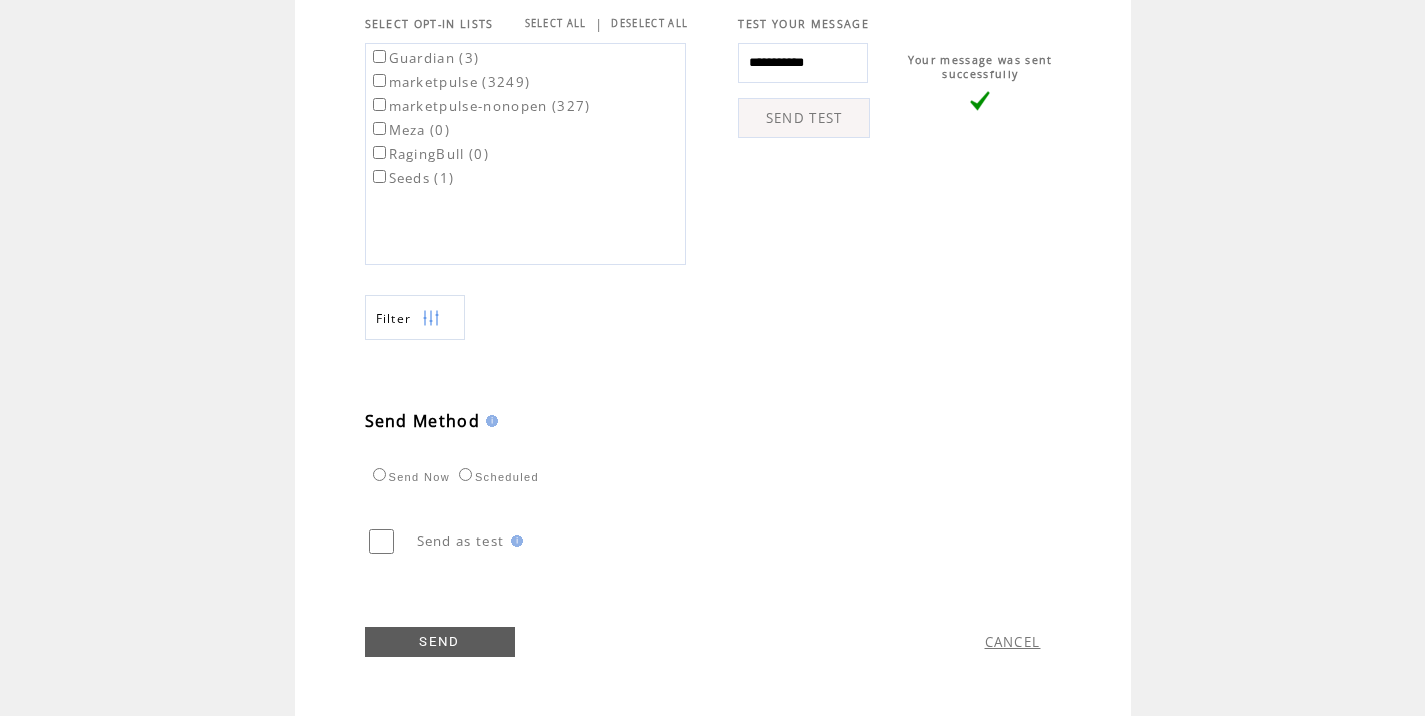 click on "Scheduled" at bounding box center [496, 477] 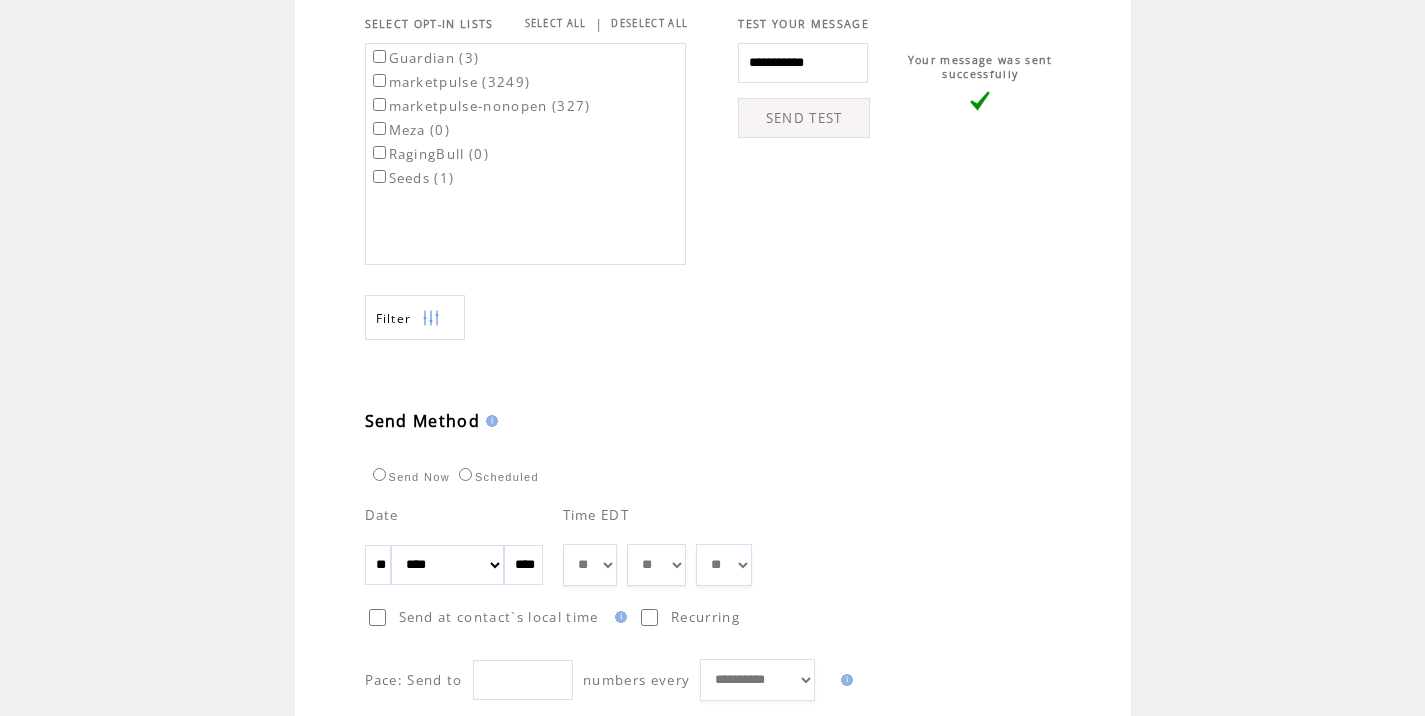 click on "** 	 ** 	 ** 	 ** 	 ** 	 ** 	 ** 	 ** 	 ** 	 ** 	 ** 	 ** 	 **" at bounding box center (590, 565) 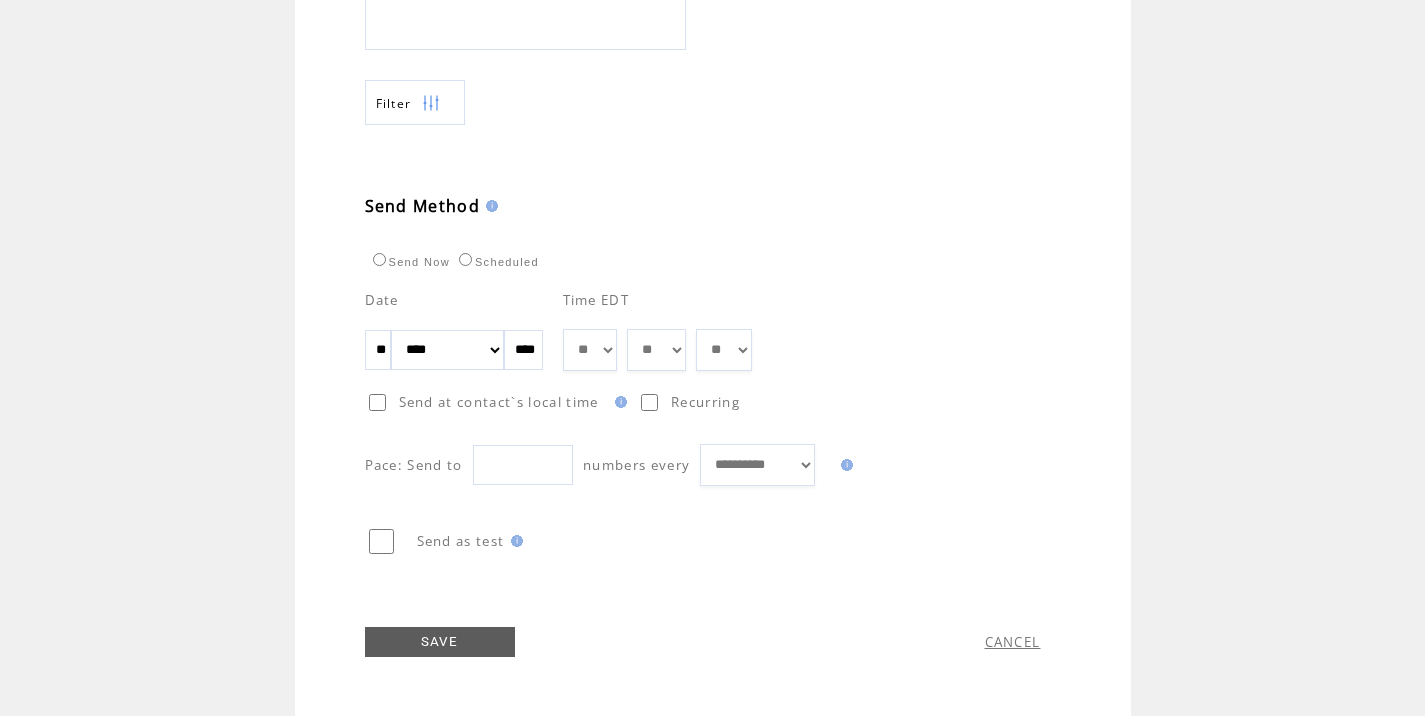 drag, startPoint x: 469, startPoint y: 639, endPoint x: 485, endPoint y: 609, distance: 34 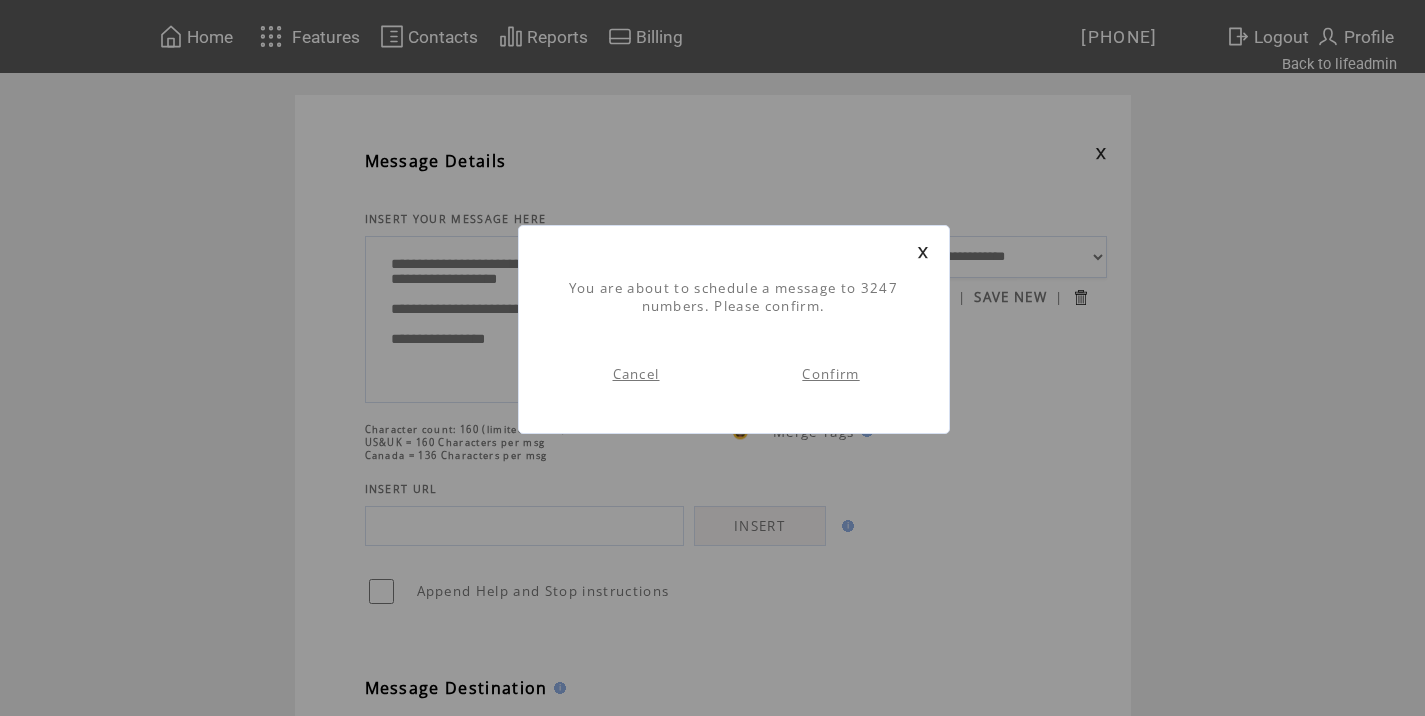 scroll, scrollTop: 1, scrollLeft: 0, axis: vertical 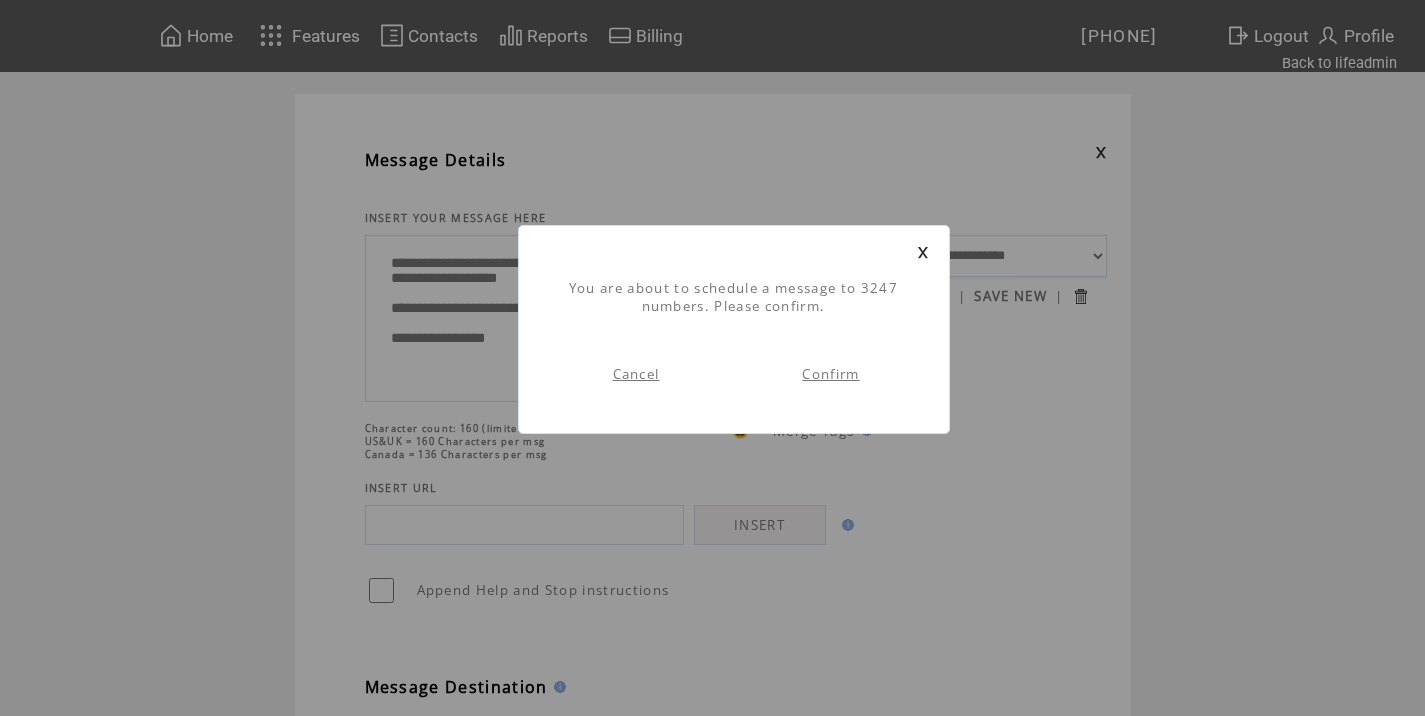 click on "Confirm" at bounding box center (830, 374) 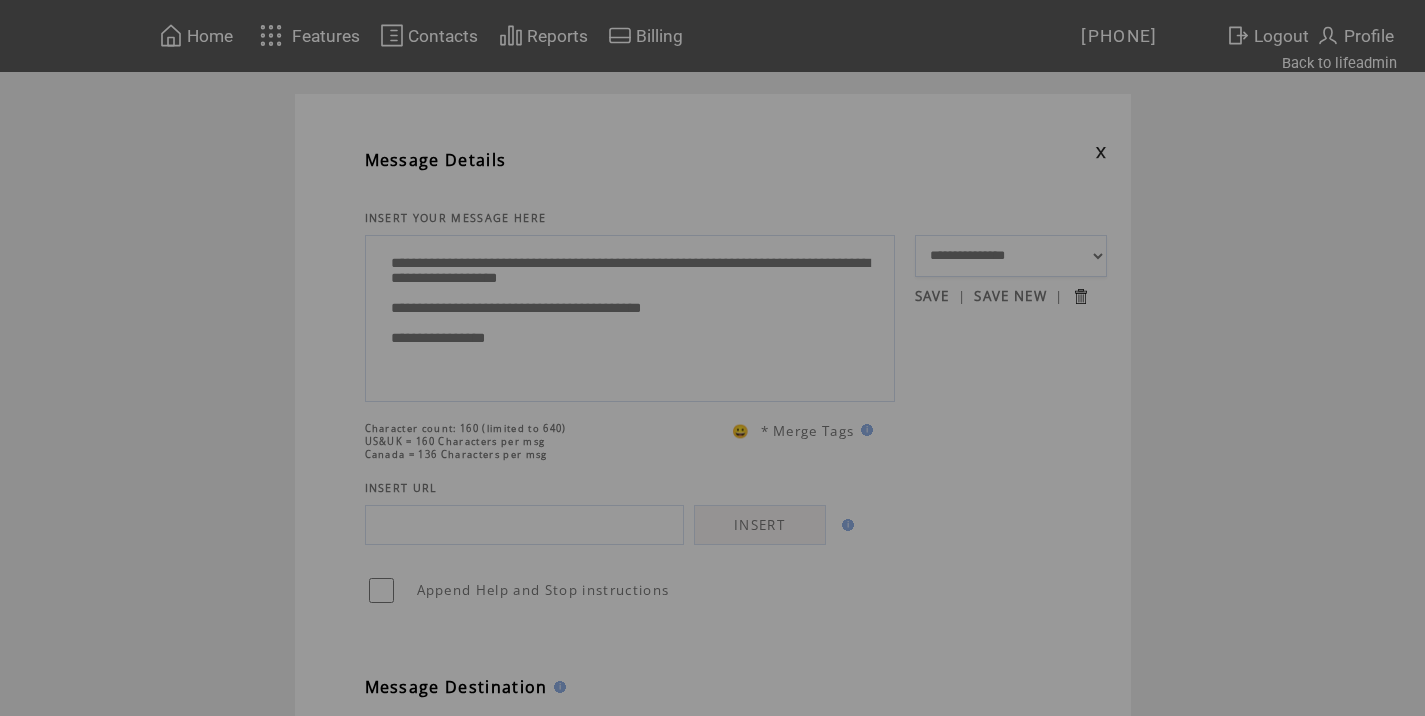 scroll, scrollTop: 0, scrollLeft: 0, axis: both 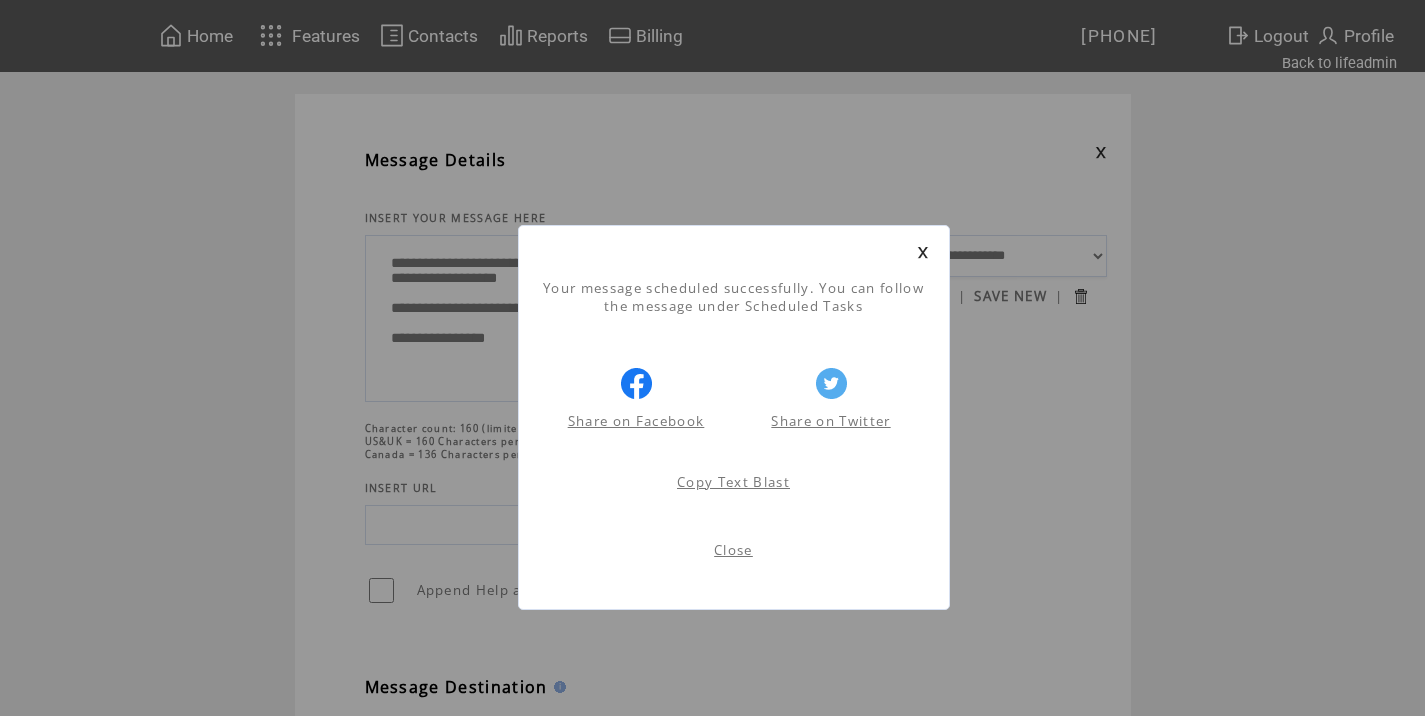 click on "Close" at bounding box center (733, 550) 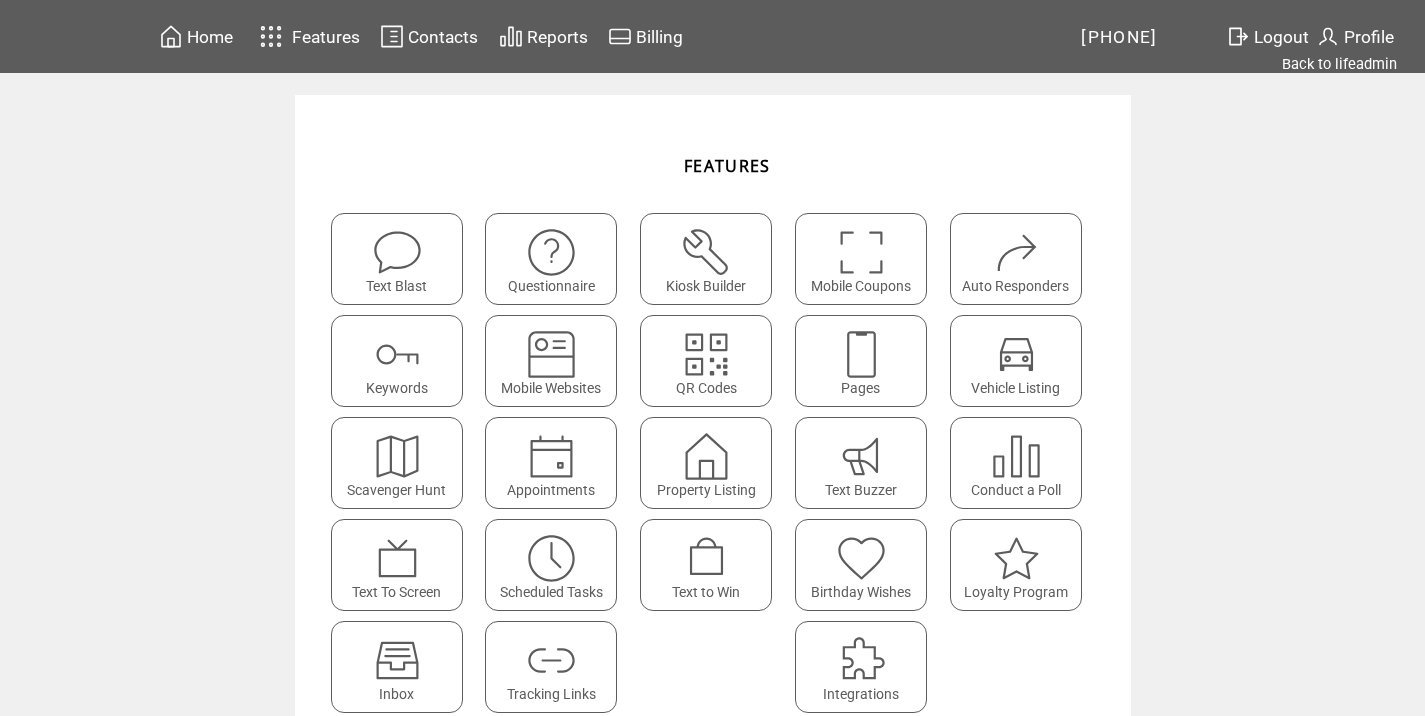 scroll, scrollTop: 0, scrollLeft: 0, axis: both 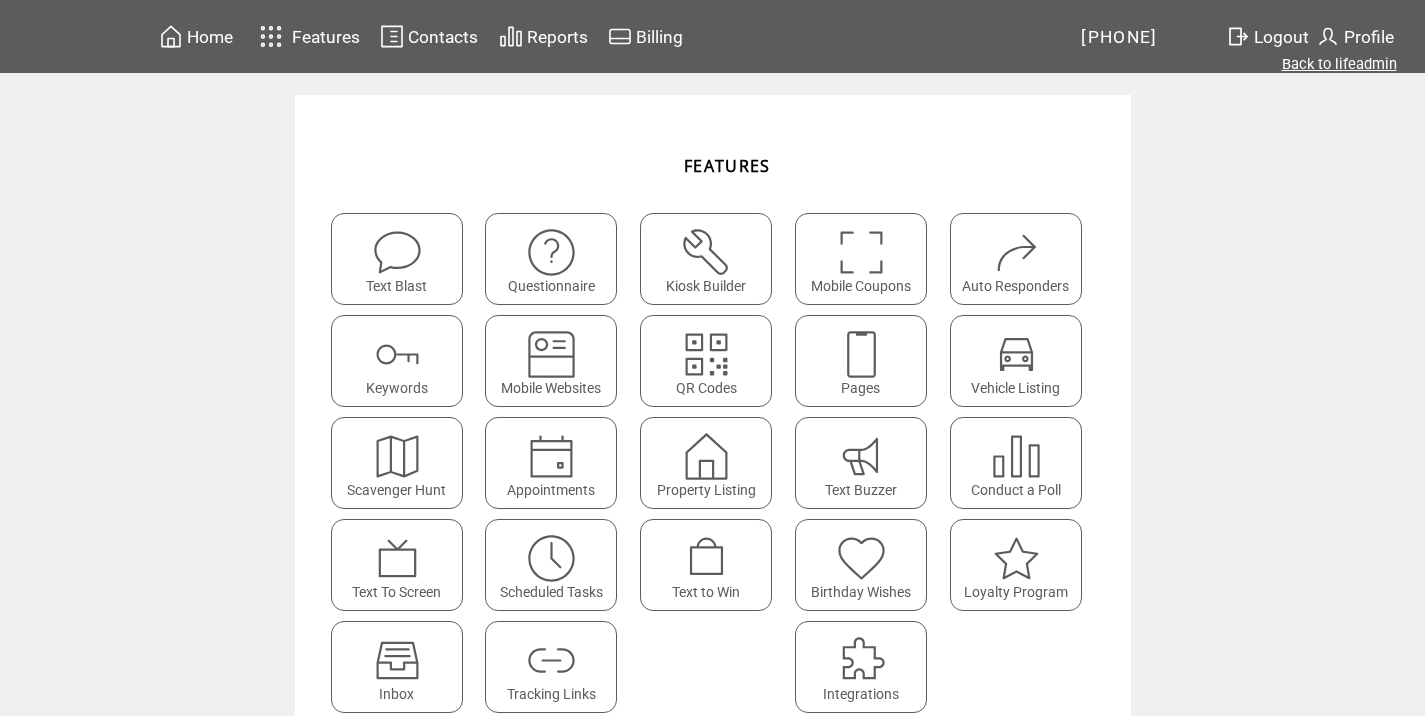 click on "Back to lifeadmin" at bounding box center (1339, 64) 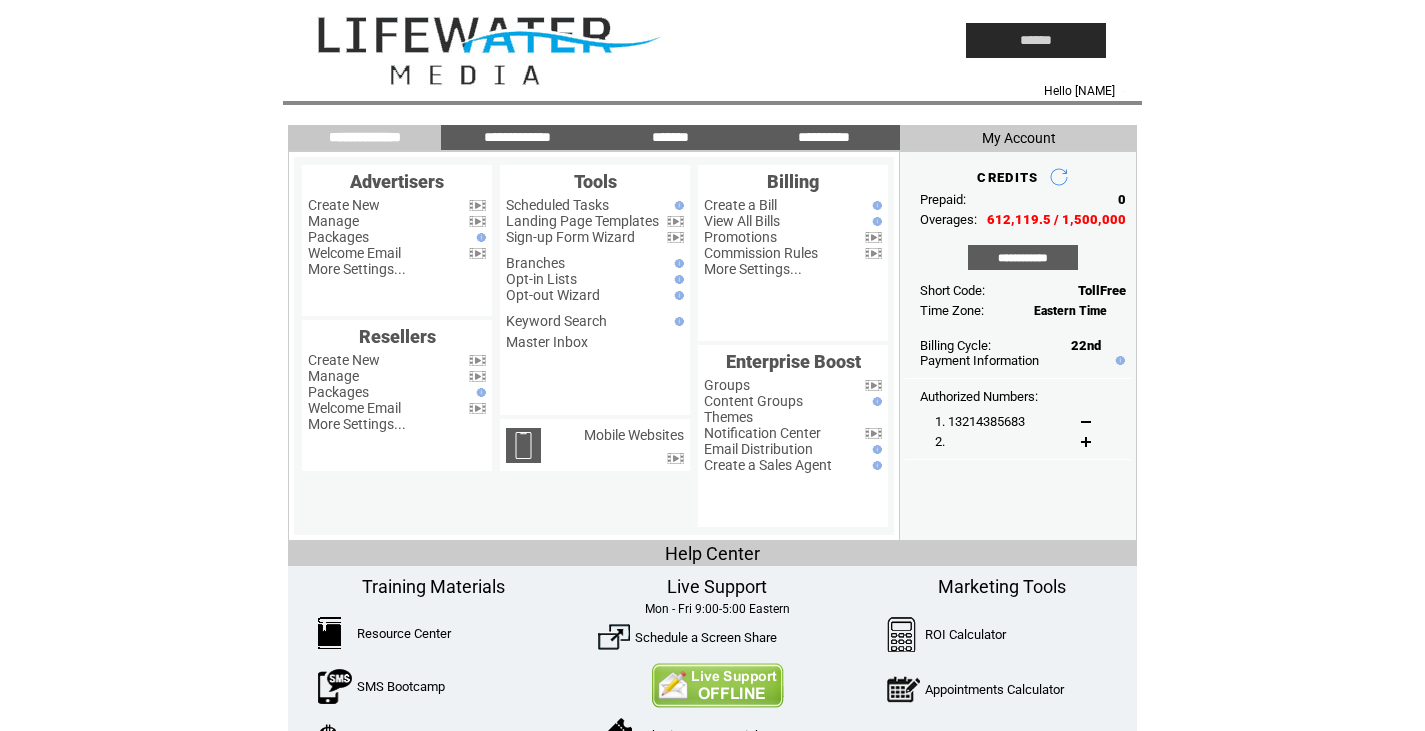 scroll, scrollTop: 0, scrollLeft: 0, axis: both 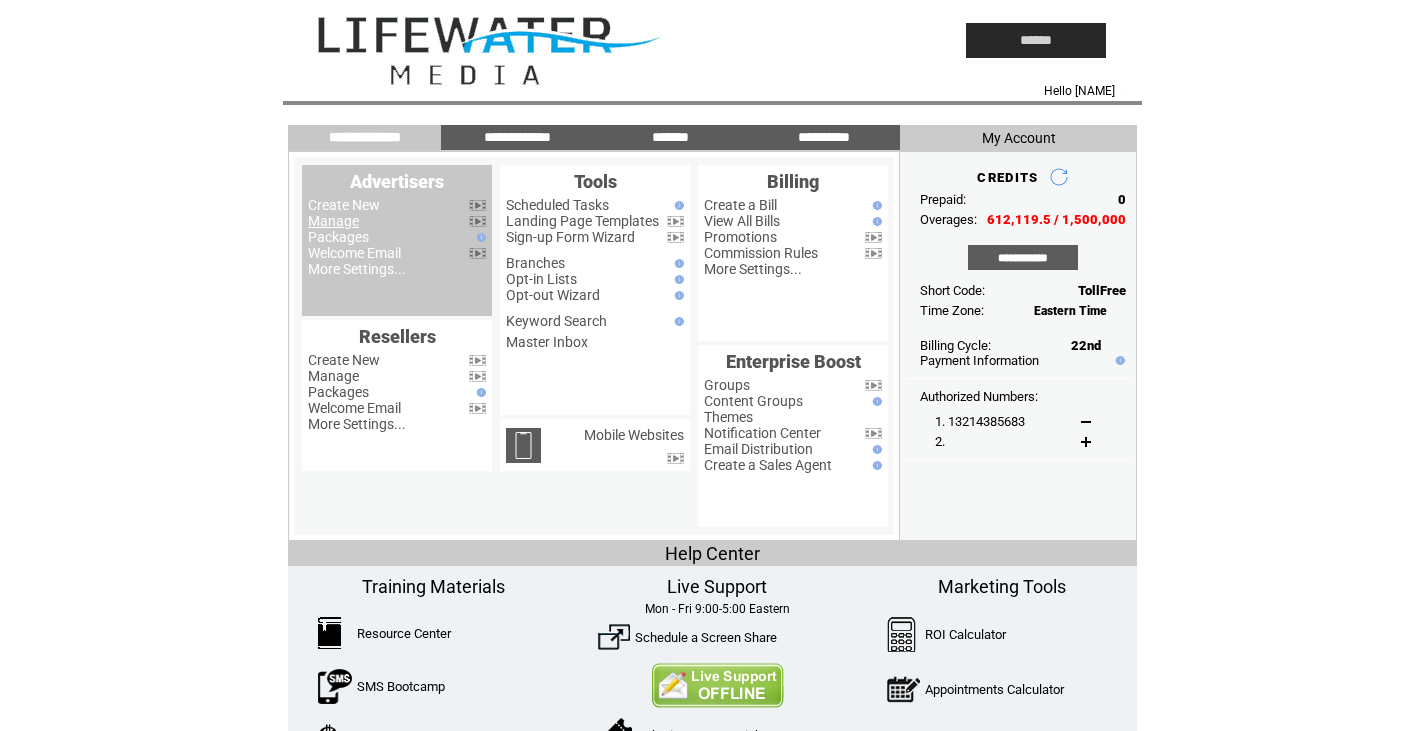 click on "Manage" at bounding box center (333, 221) 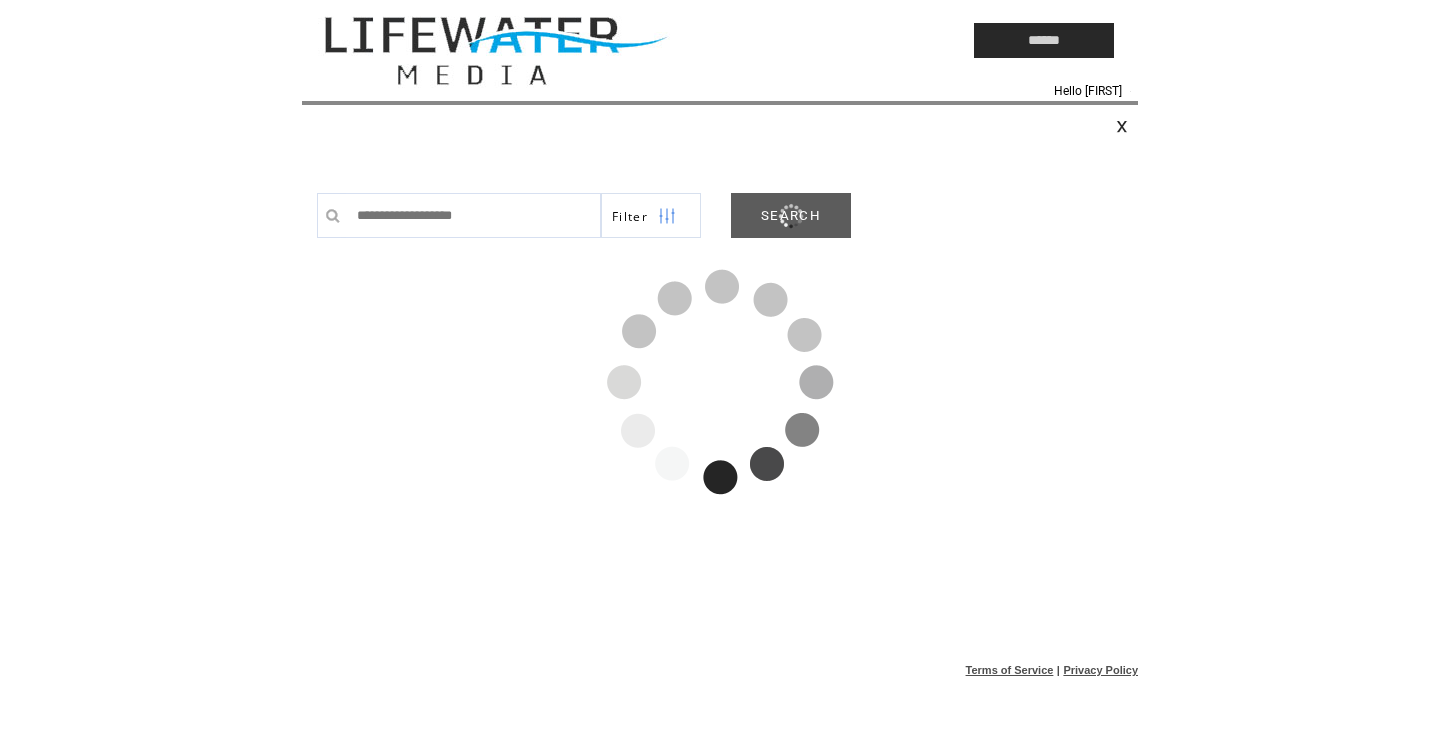 scroll, scrollTop: 0, scrollLeft: 0, axis: both 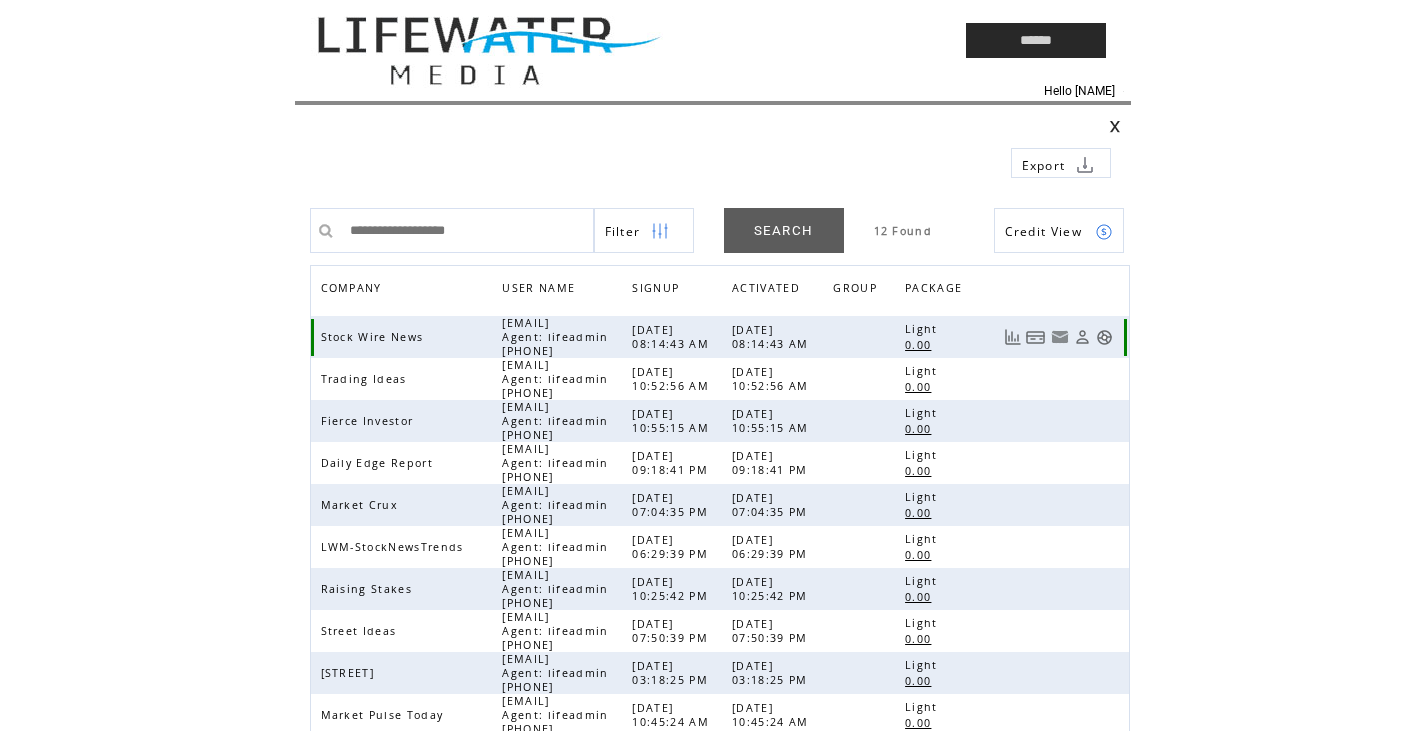 click at bounding box center (1104, 337) 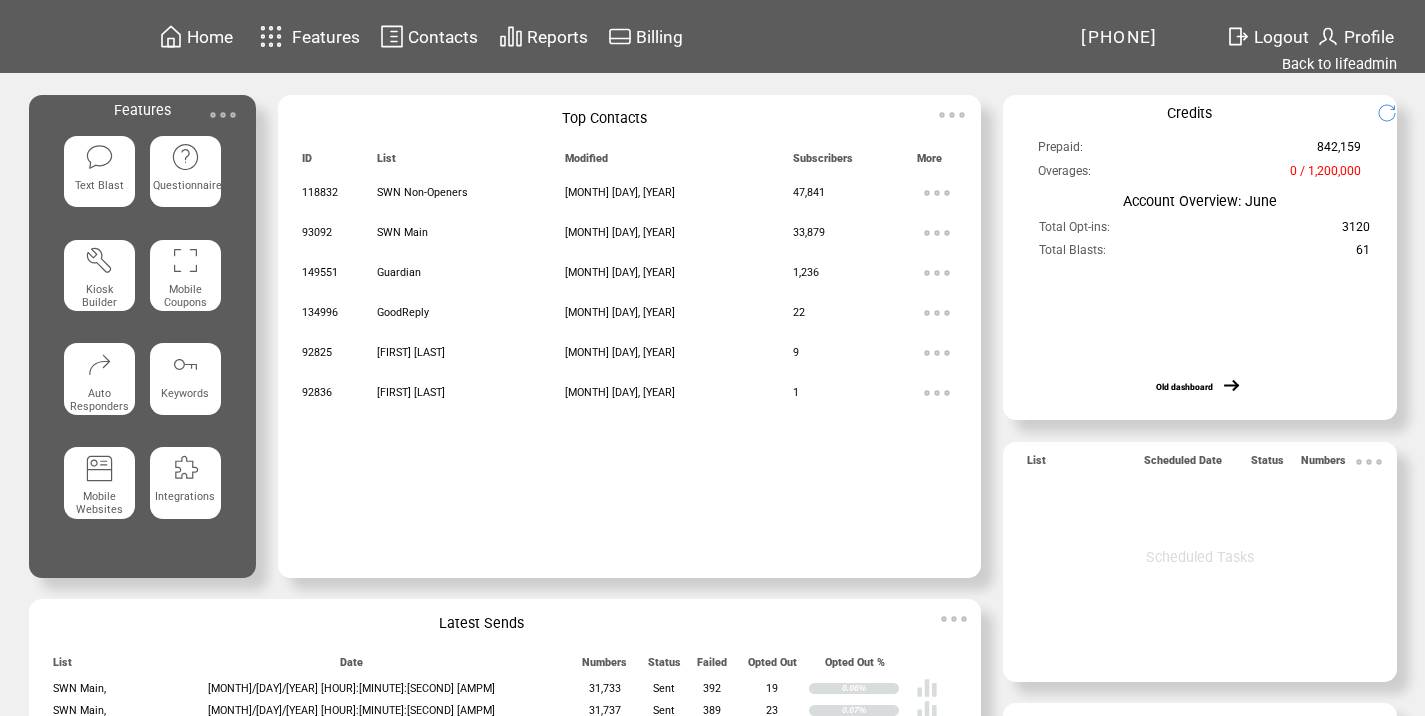 scroll, scrollTop: 0, scrollLeft: 0, axis: both 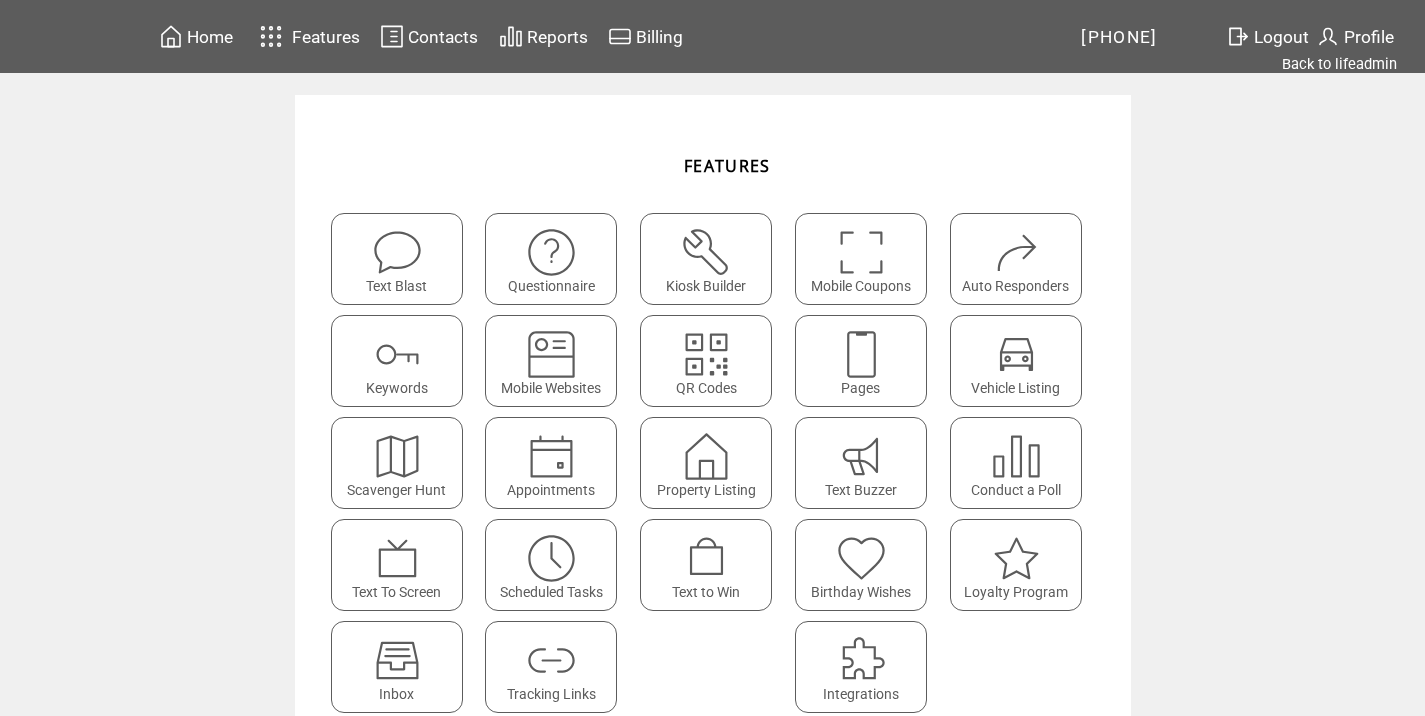 click on "Tracking Links" 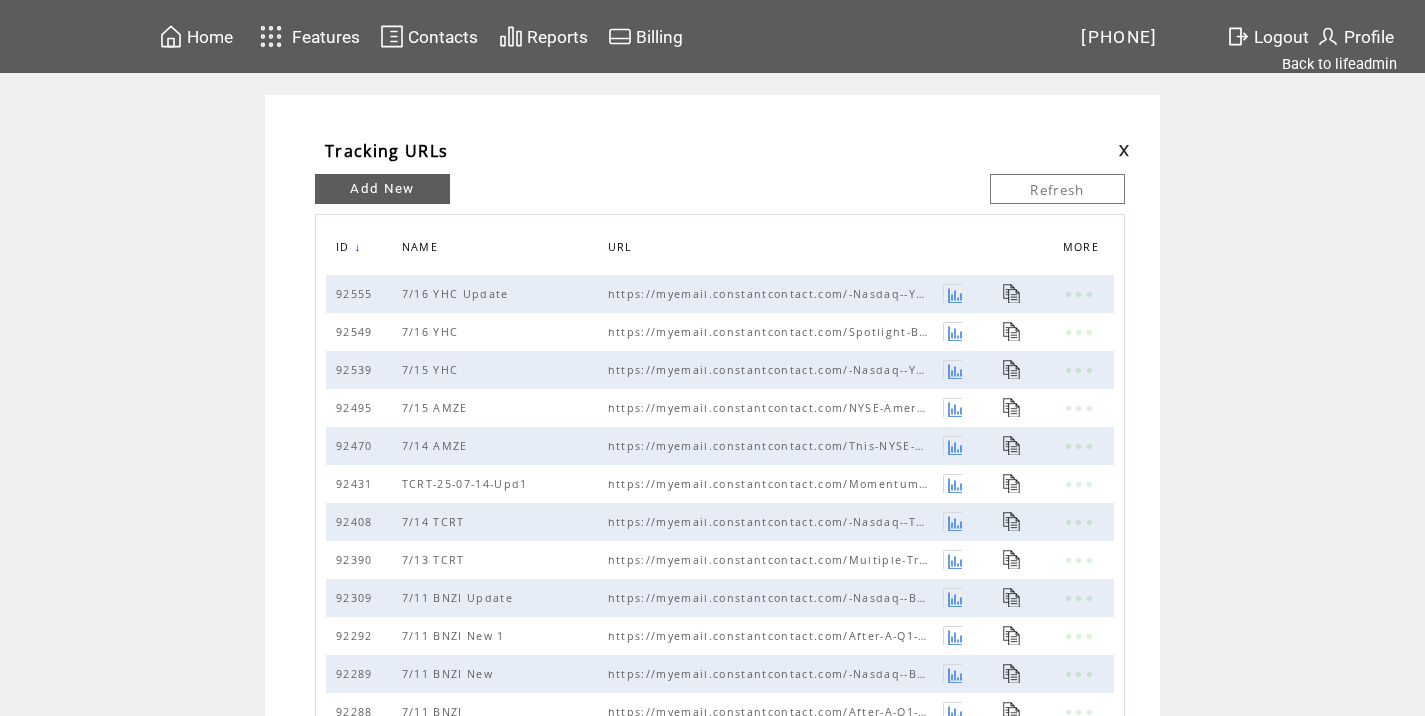 scroll, scrollTop: 0, scrollLeft: 0, axis: both 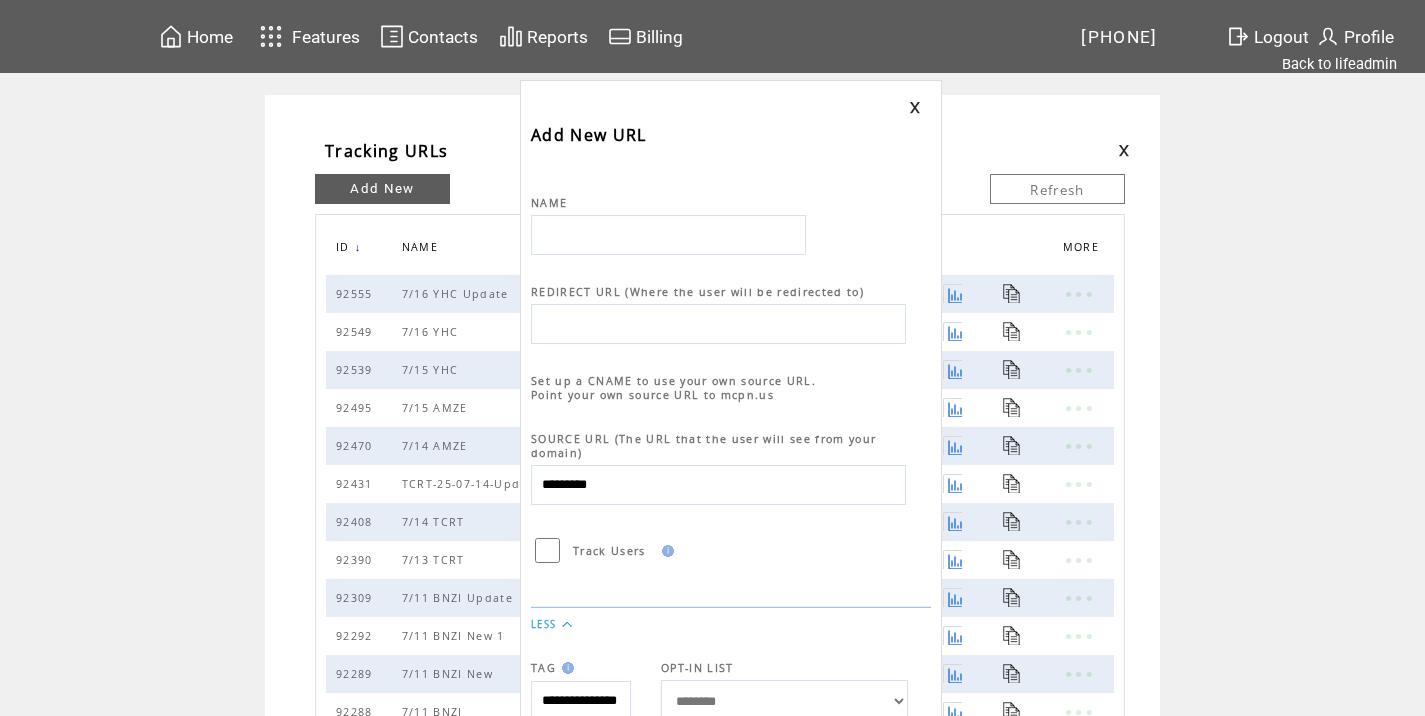 click at bounding box center [668, 235] 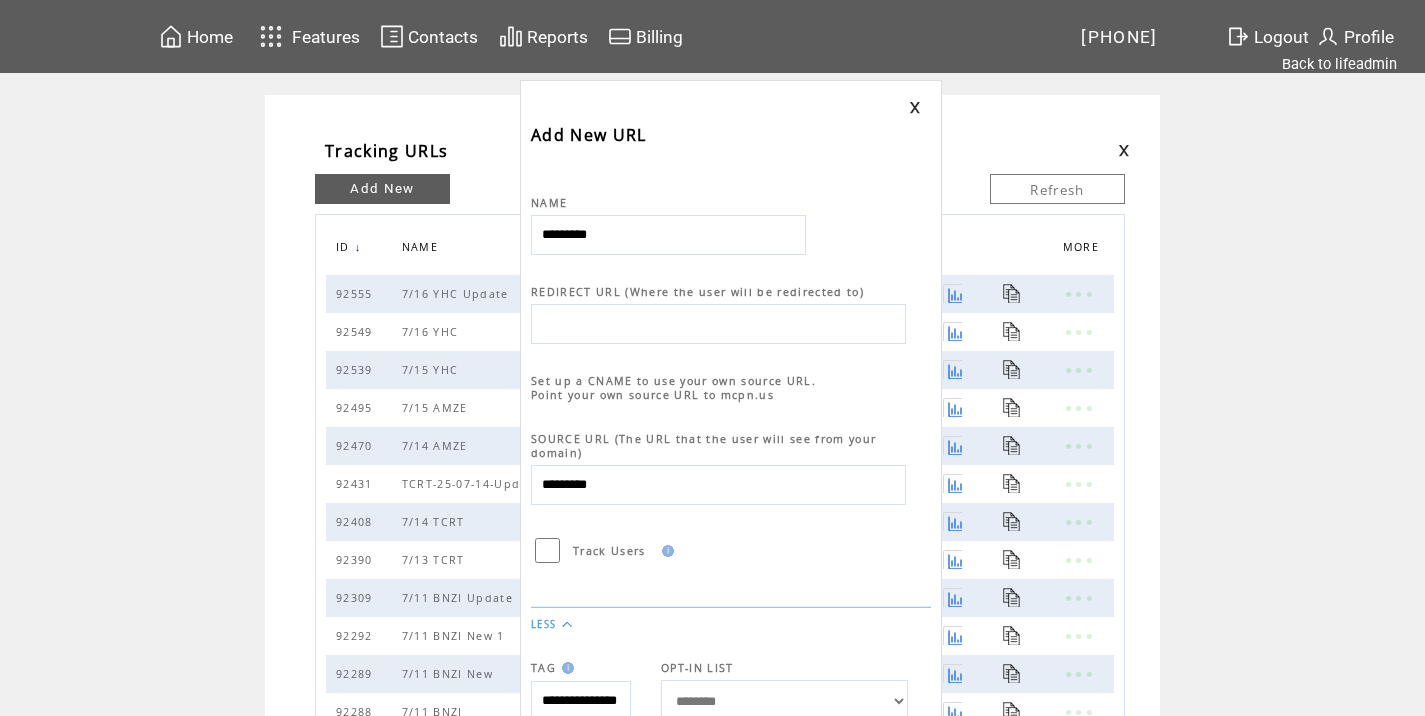 type on "*********" 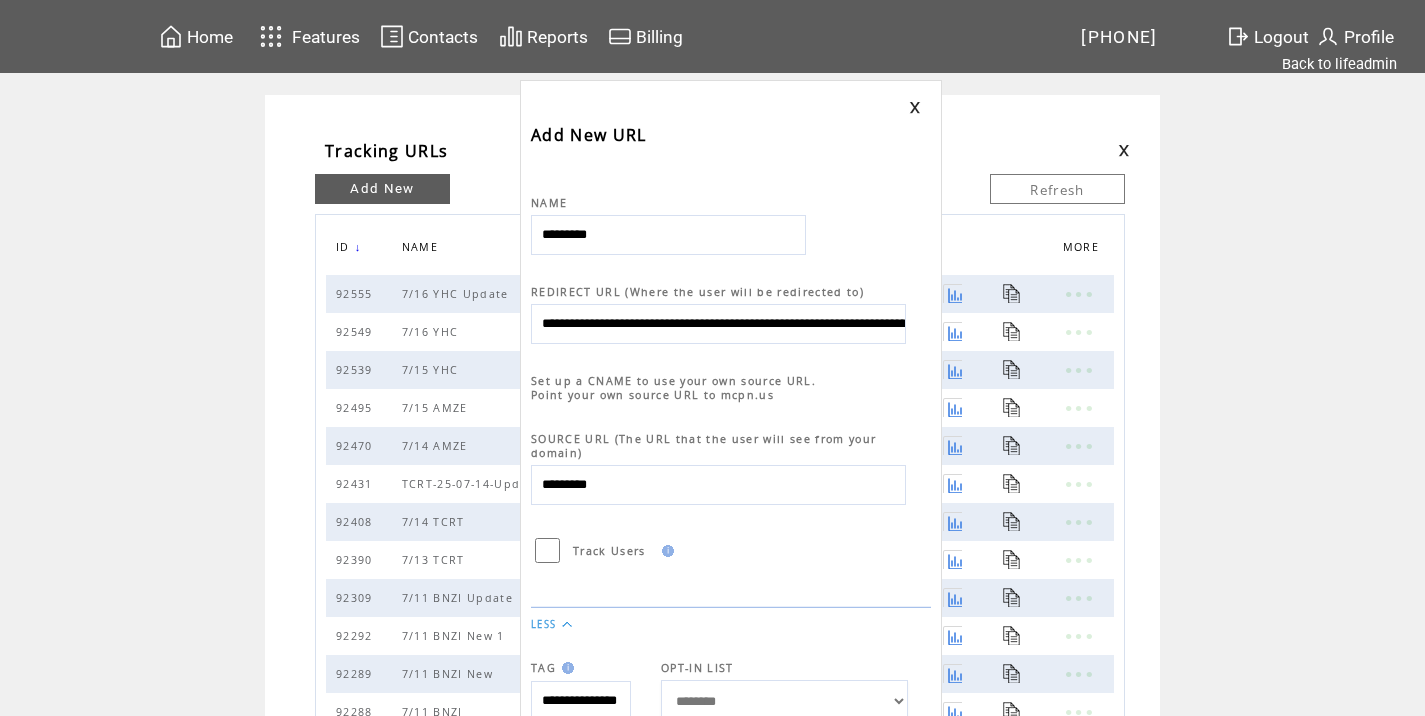 scroll, scrollTop: 0, scrollLeft: 892, axis: horizontal 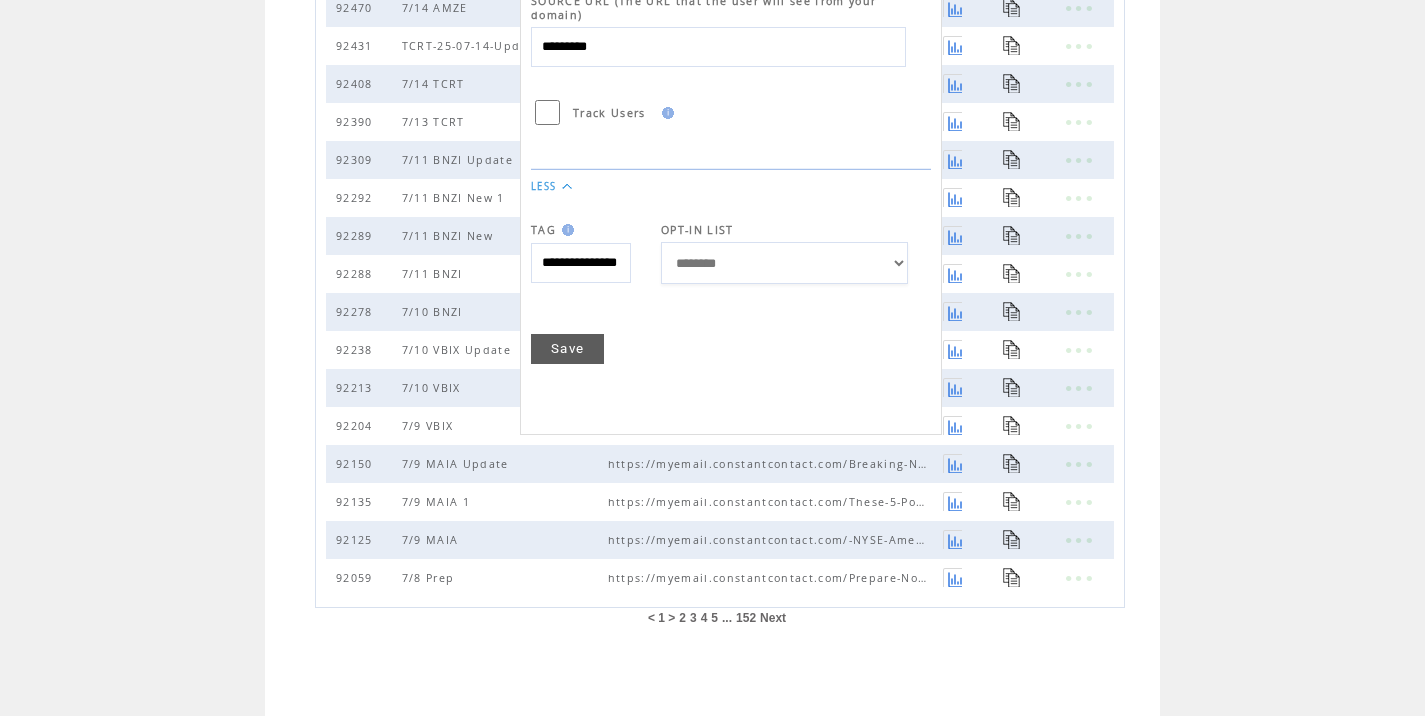 type on "**********" 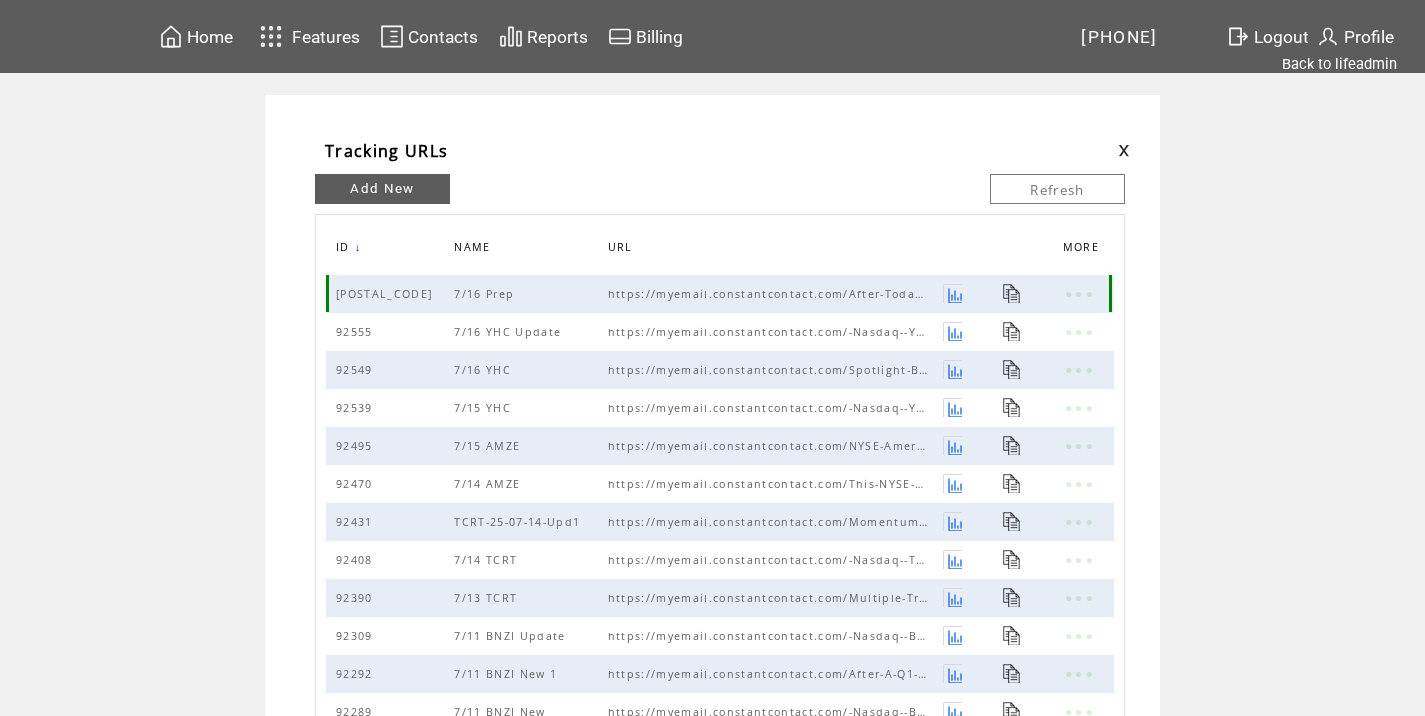 click at bounding box center [1012, 293] 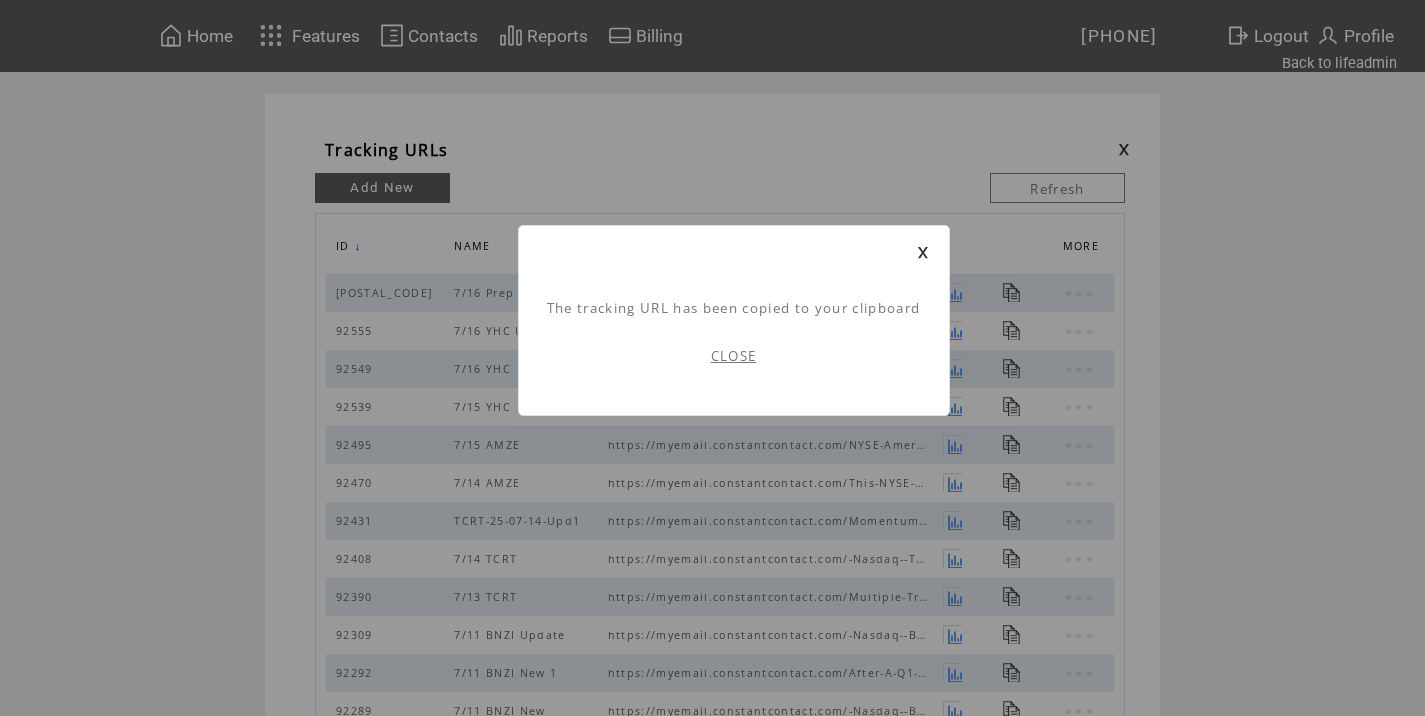 click on "CLOSE" at bounding box center (734, 356) 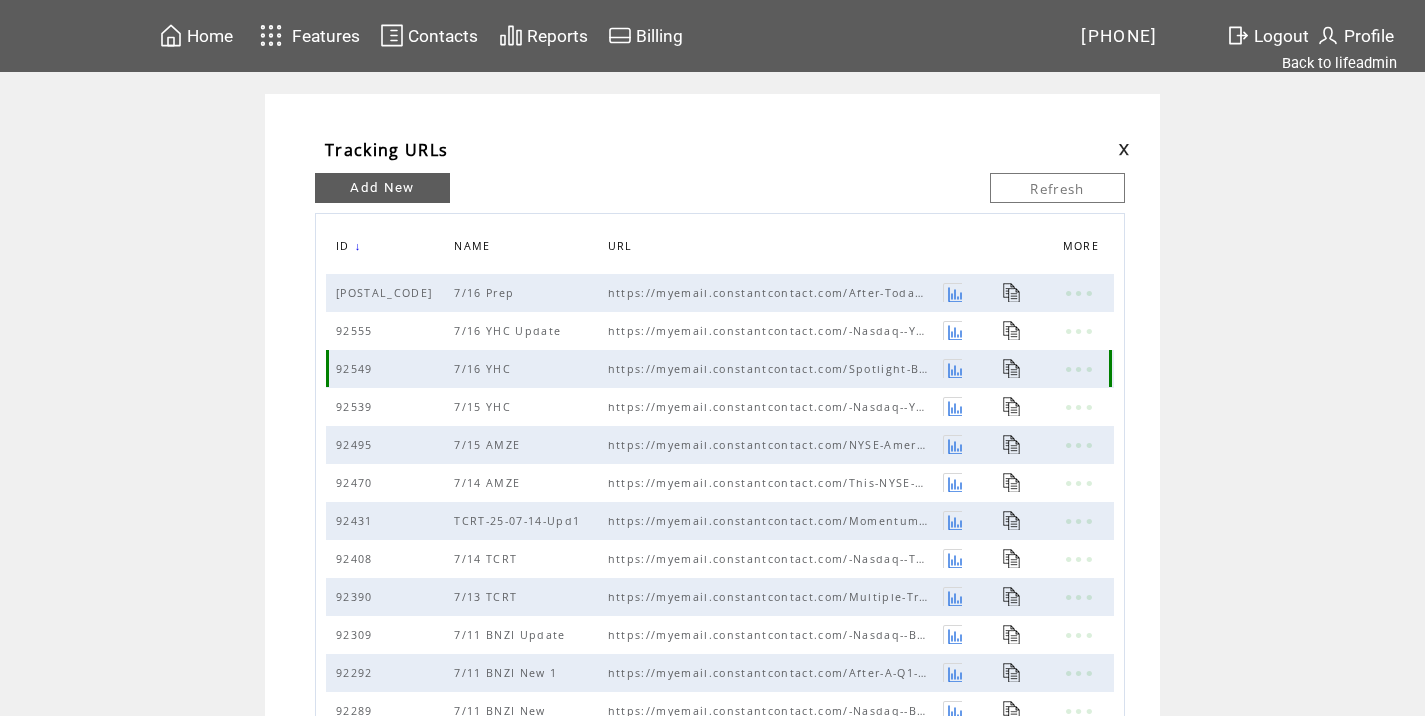 scroll, scrollTop: 0, scrollLeft: 0, axis: both 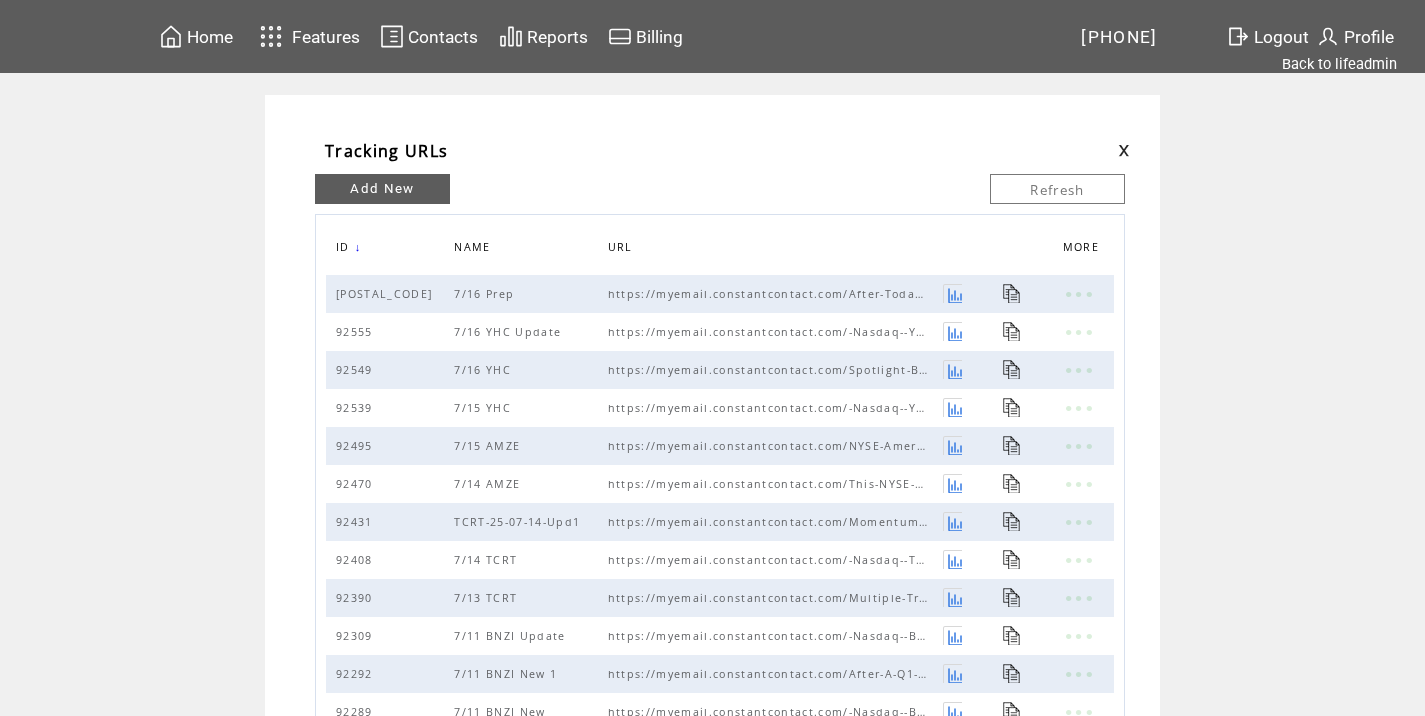 click at bounding box center [1124, 150] 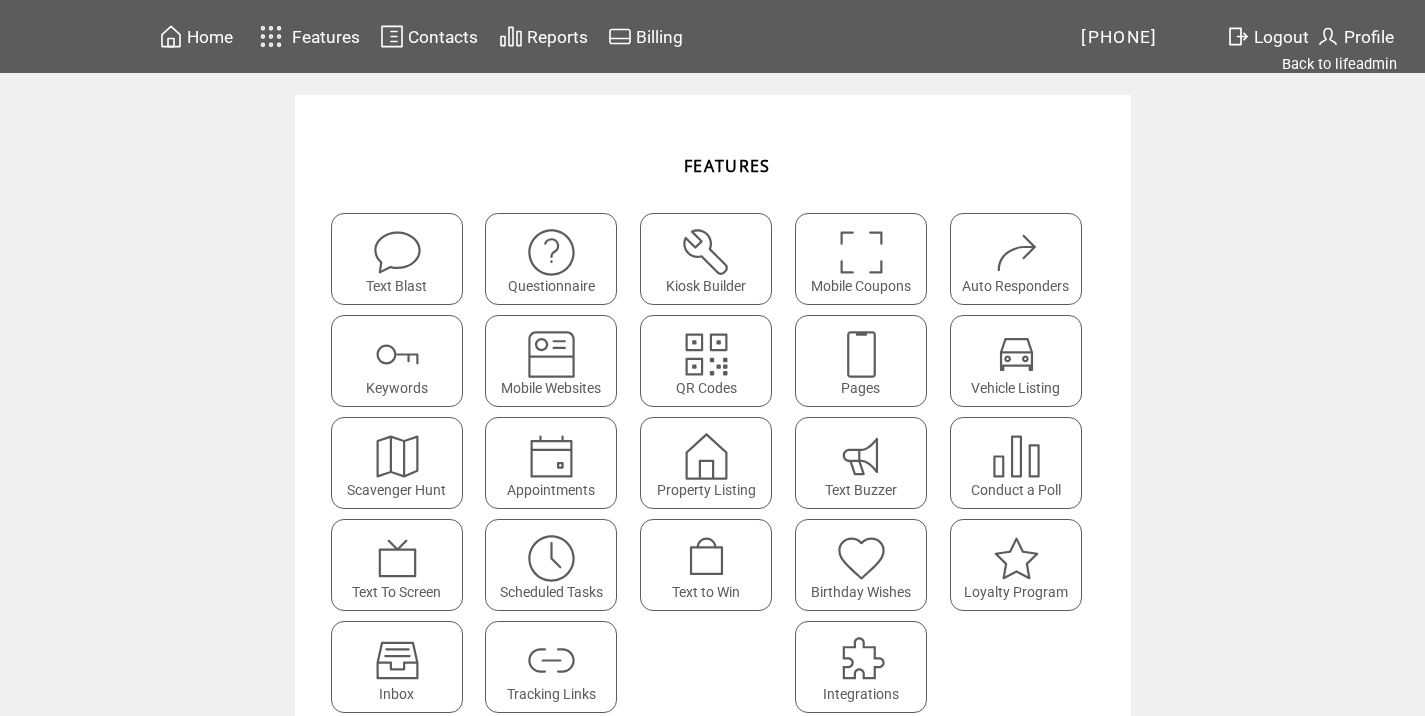 scroll, scrollTop: 0, scrollLeft: 0, axis: both 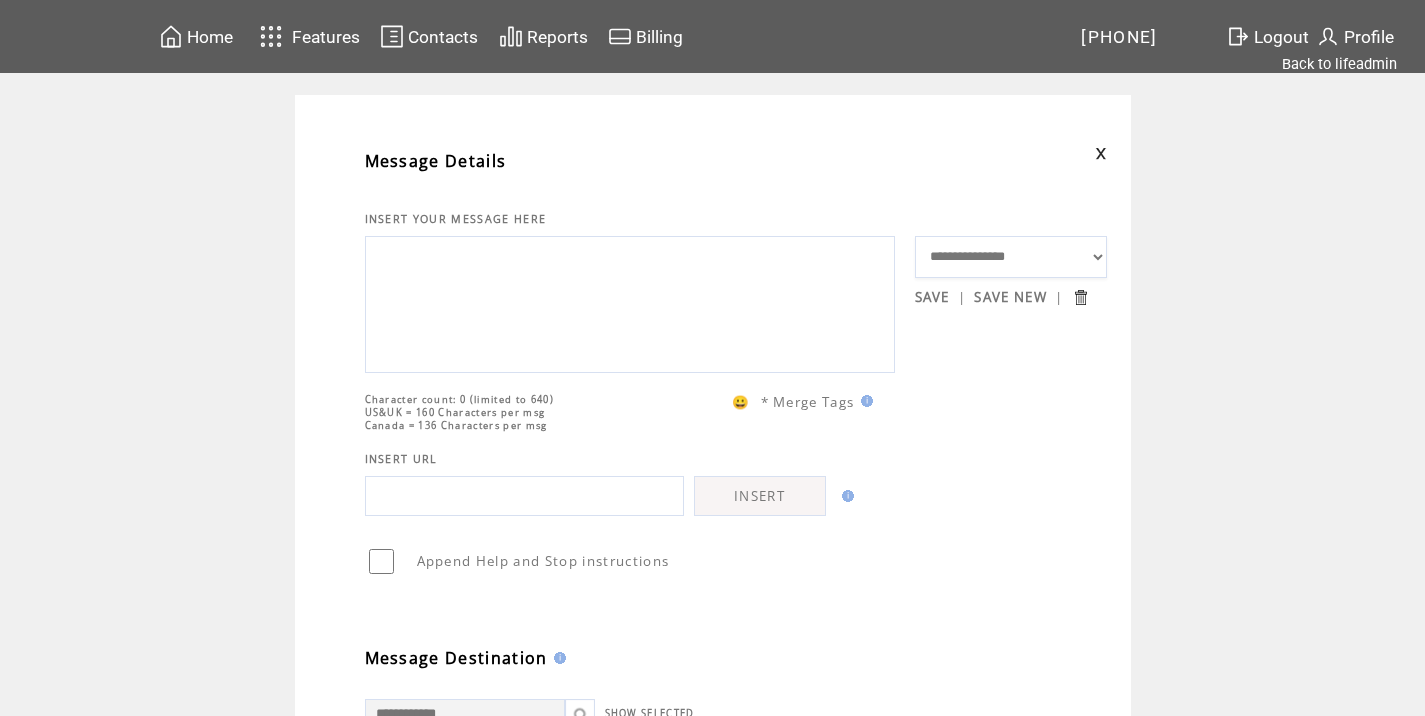 click at bounding box center (630, 302) 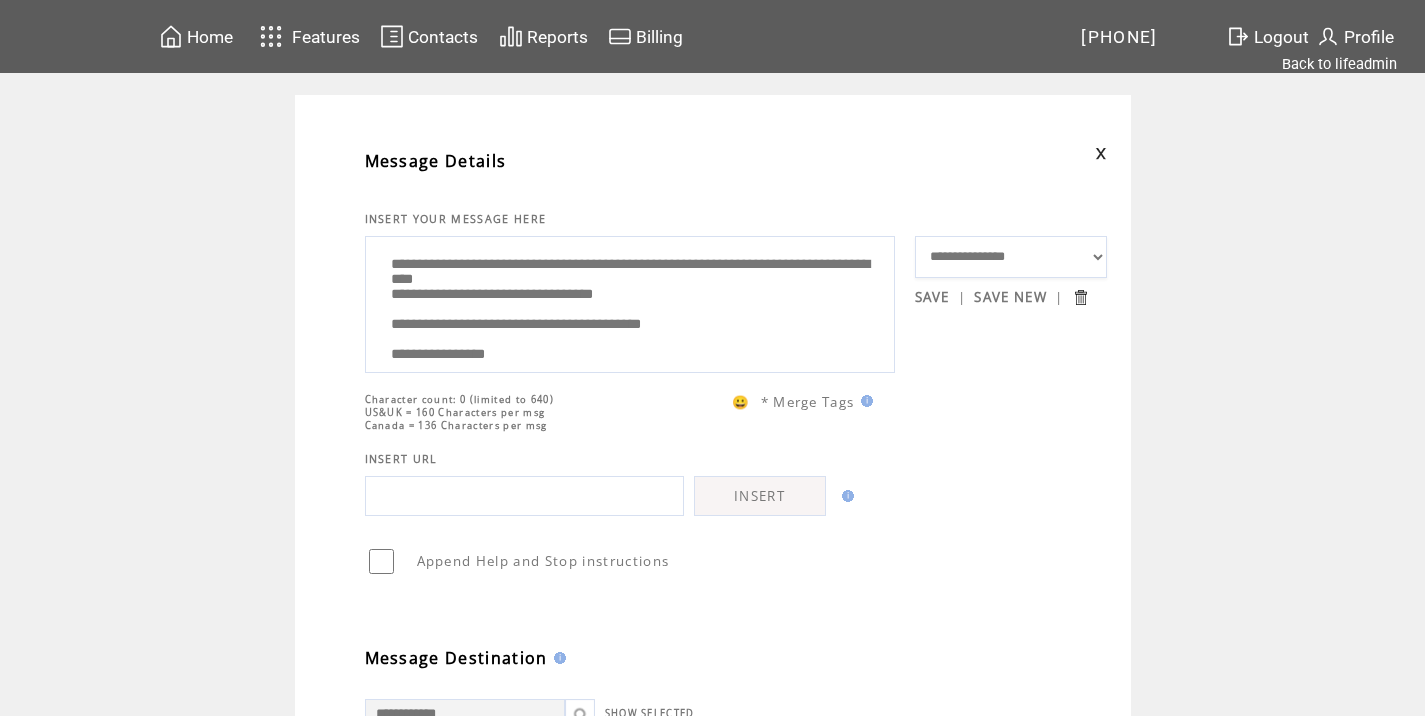 scroll, scrollTop: 5, scrollLeft: 0, axis: vertical 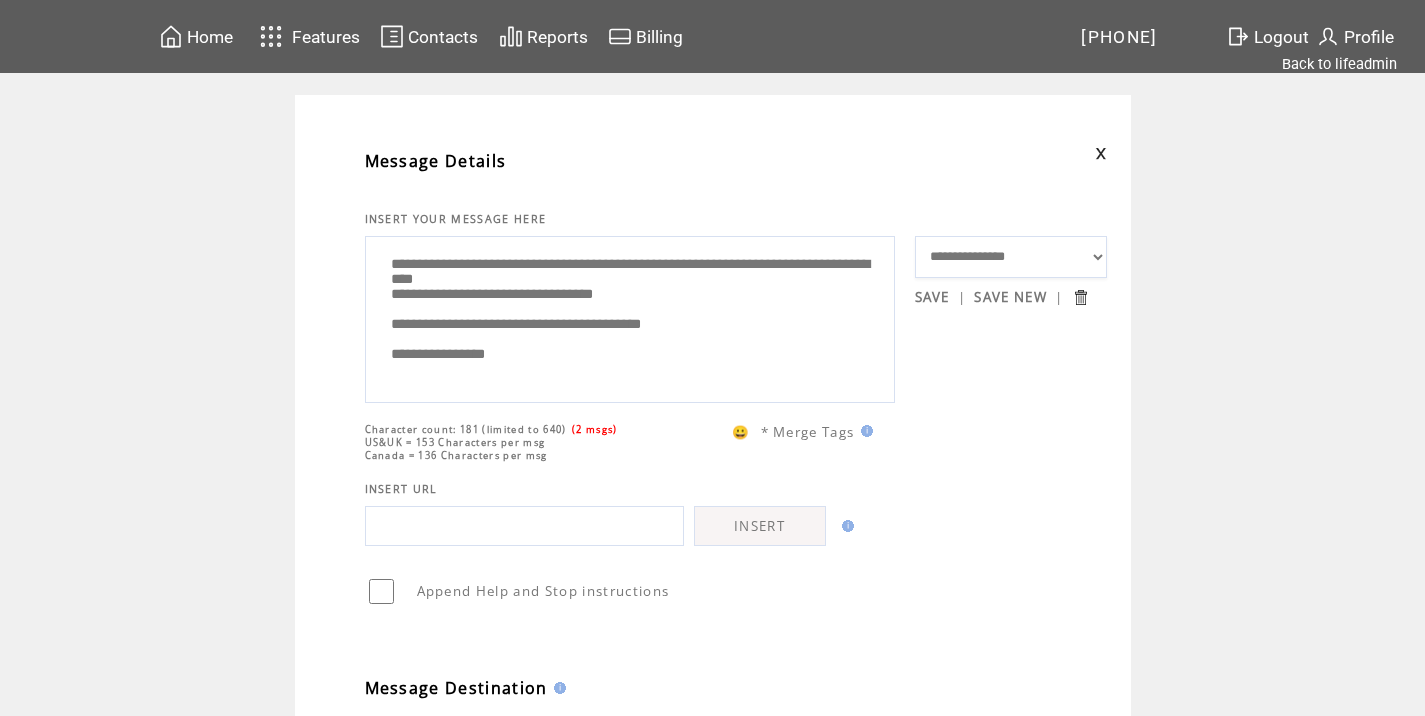 click on "**********" at bounding box center [630, 317] 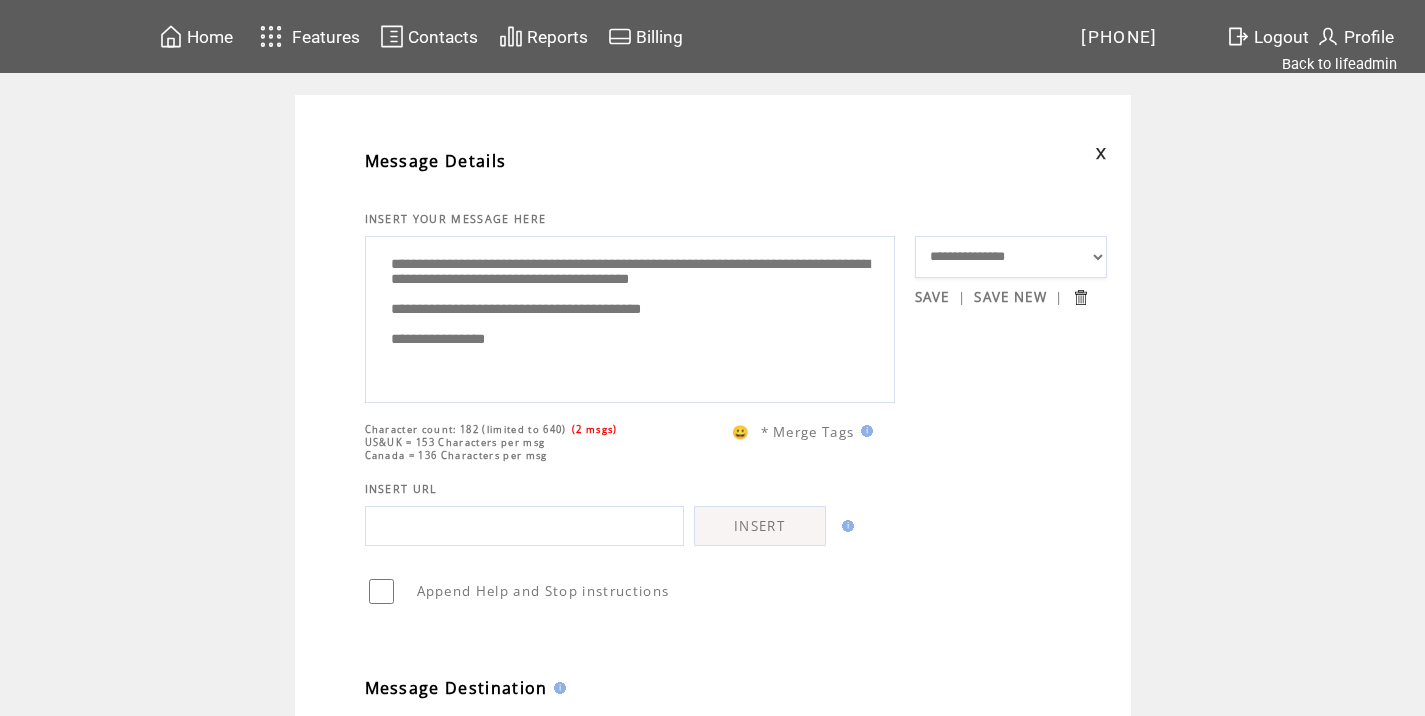 drag, startPoint x: 431, startPoint y: 338, endPoint x: 387, endPoint y: 339, distance: 44.011364 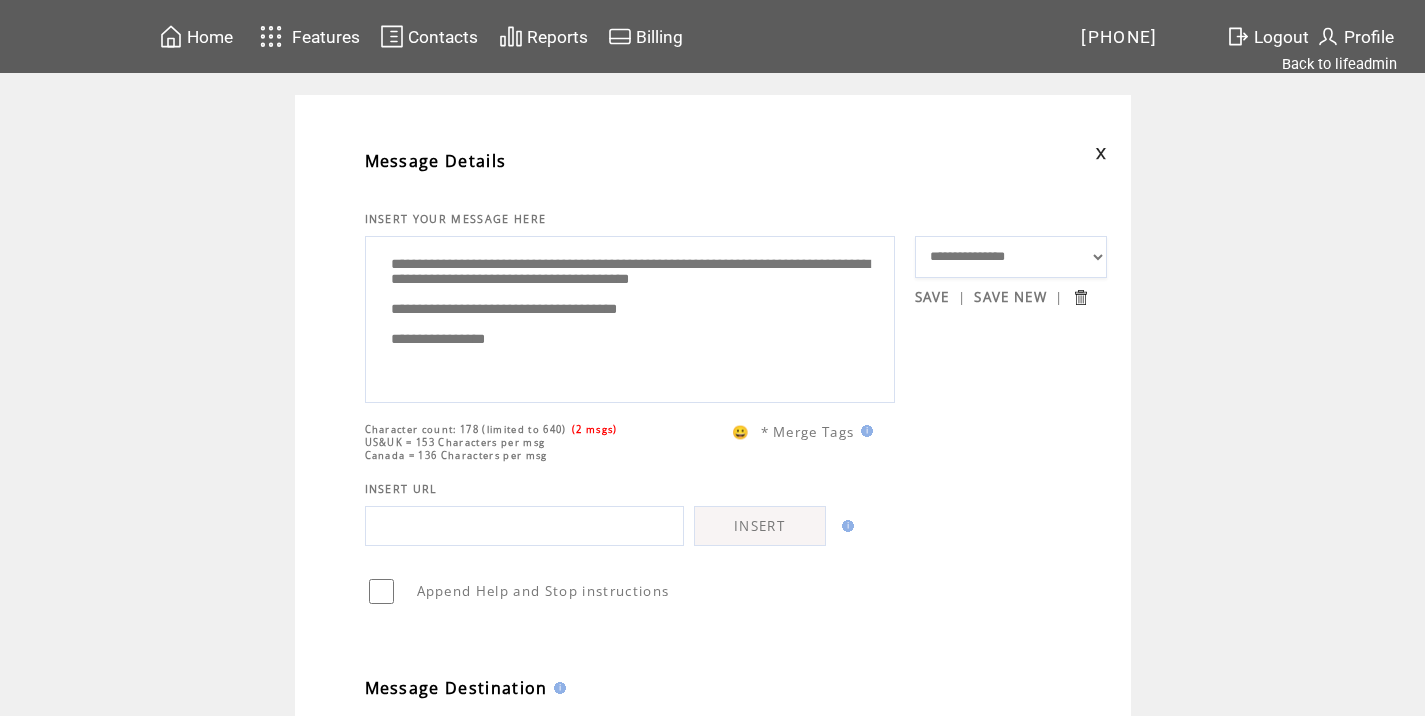 drag, startPoint x: 492, startPoint y: 258, endPoint x: 550, endPoint y: 258, distance: 58 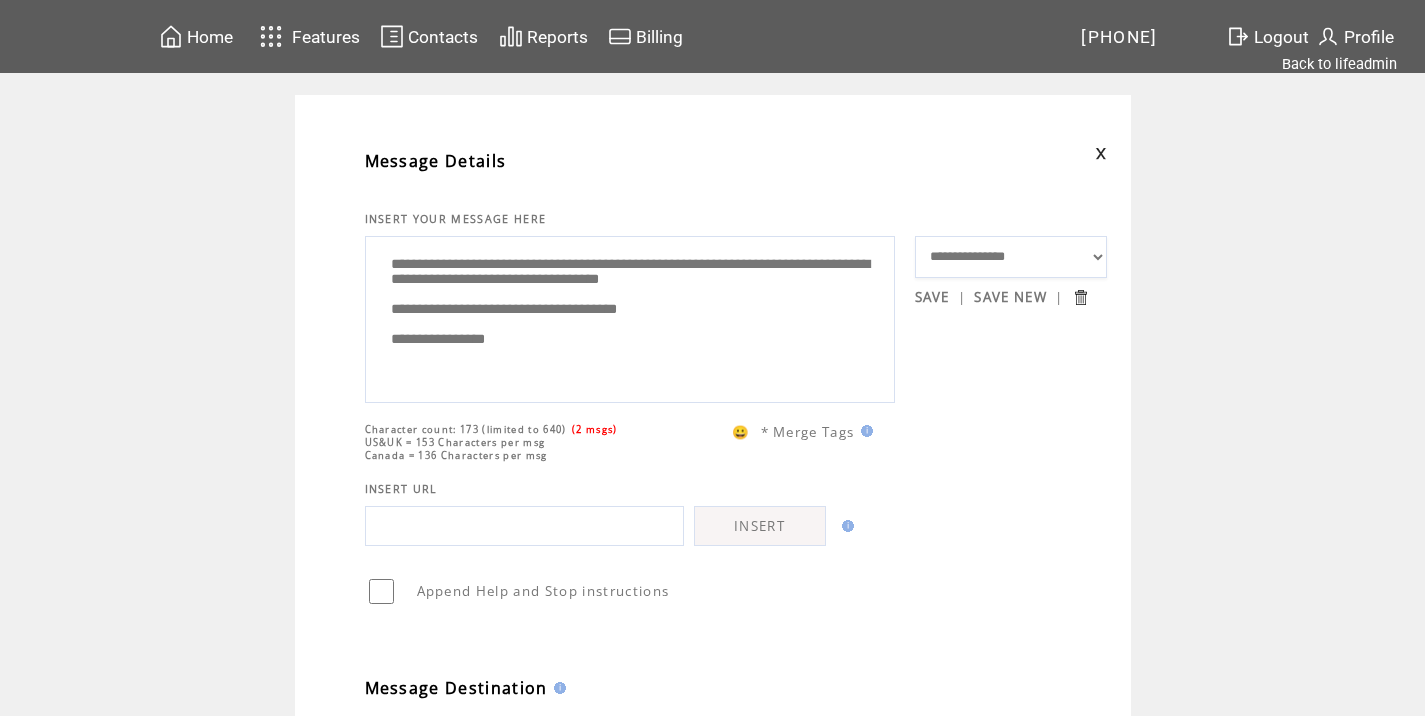 drag, startPoint x: 435, startPoint y: 285, endPoint x: 517, endPoint y: 282, distance: 82.05486 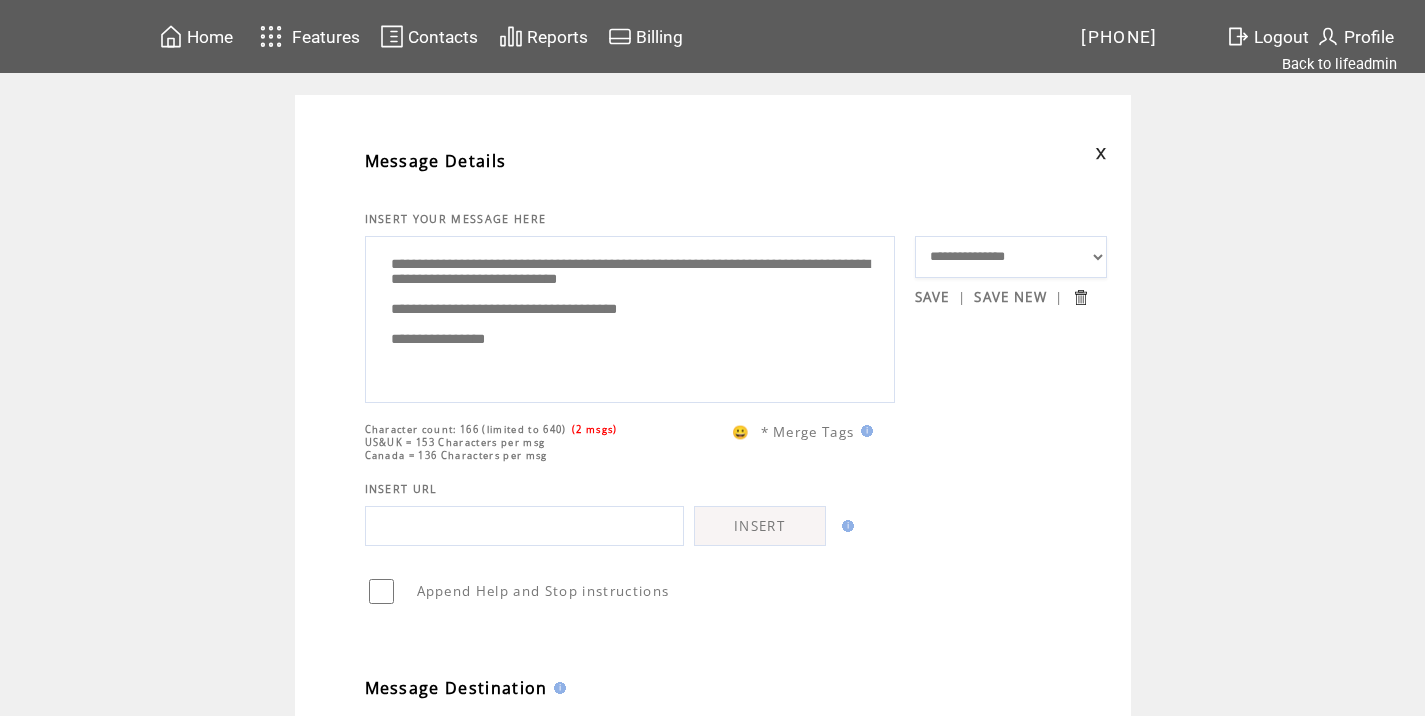 click on "**********" at bounding box center (630, 317) 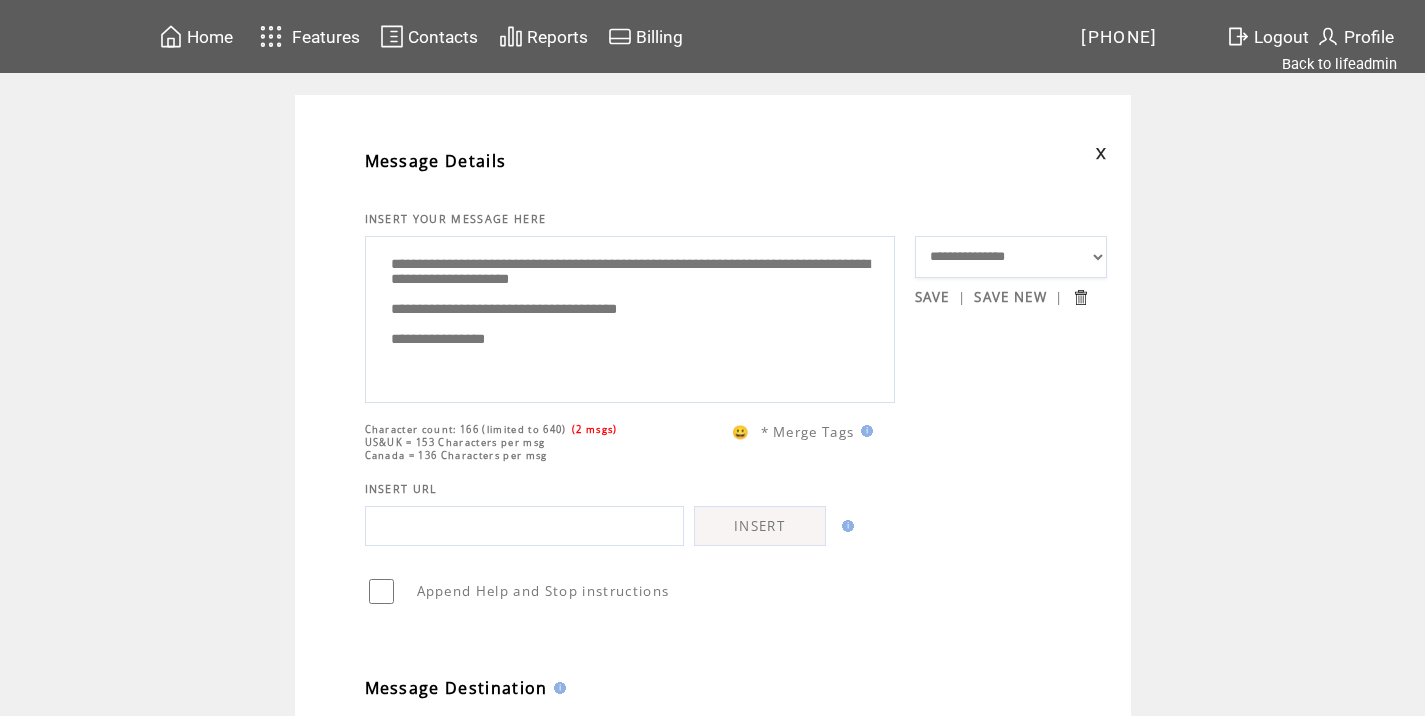 scroll, scrollTop: 0, scrollLeft: 0, axis: both 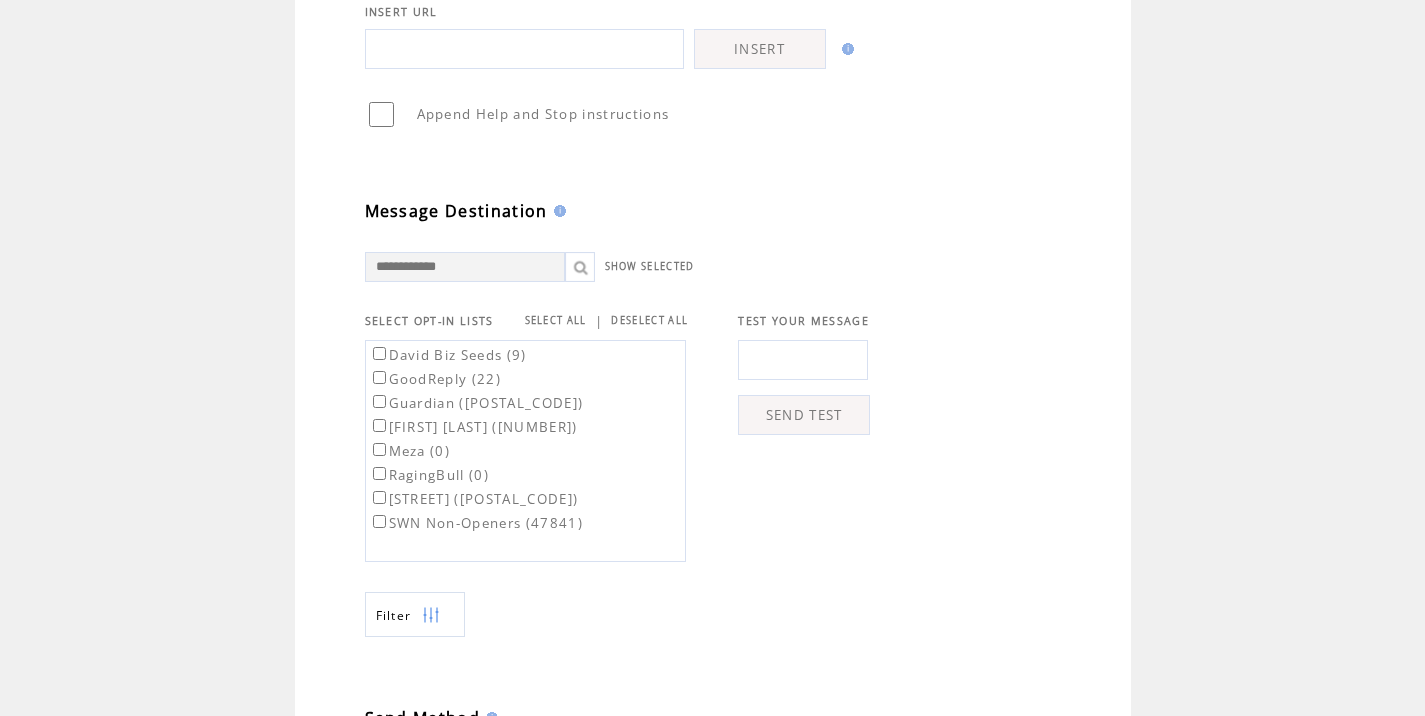 type on "**********" 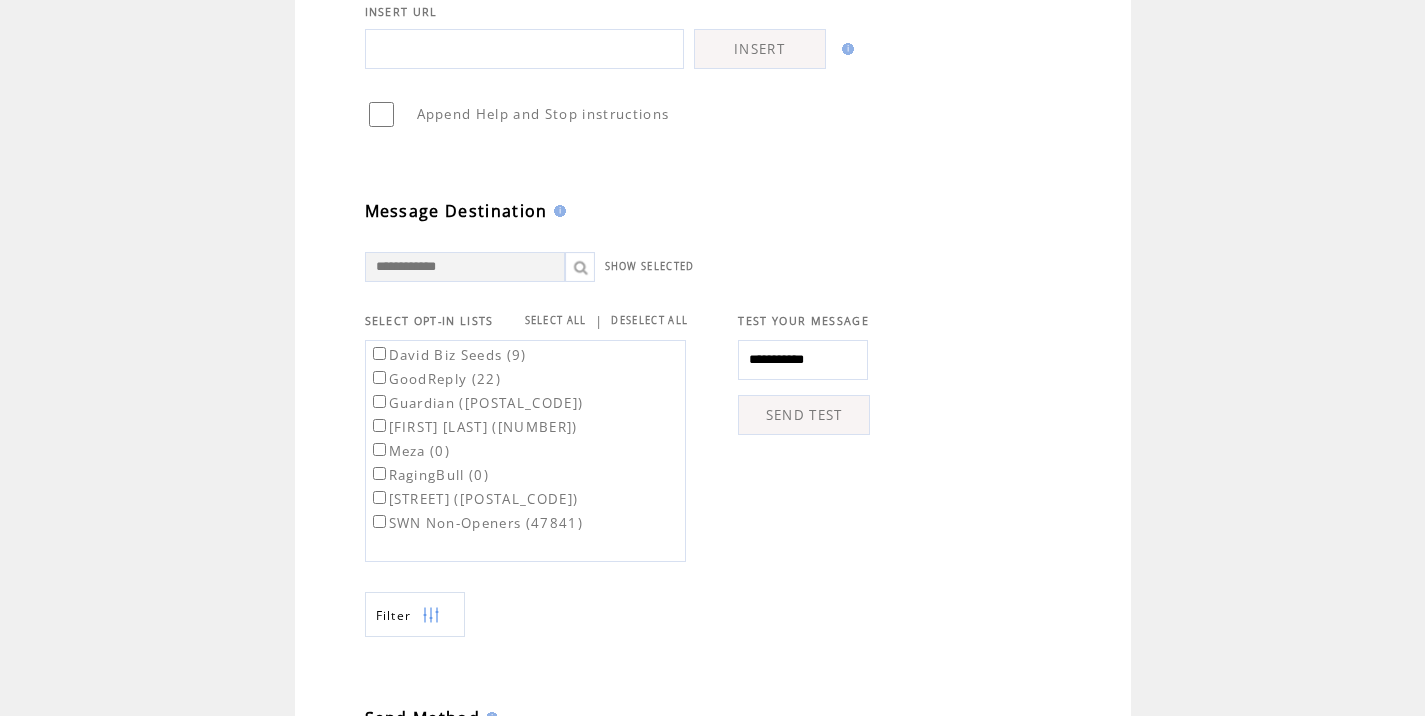 click on "SEND TEST" at bounding box center [804, 415] 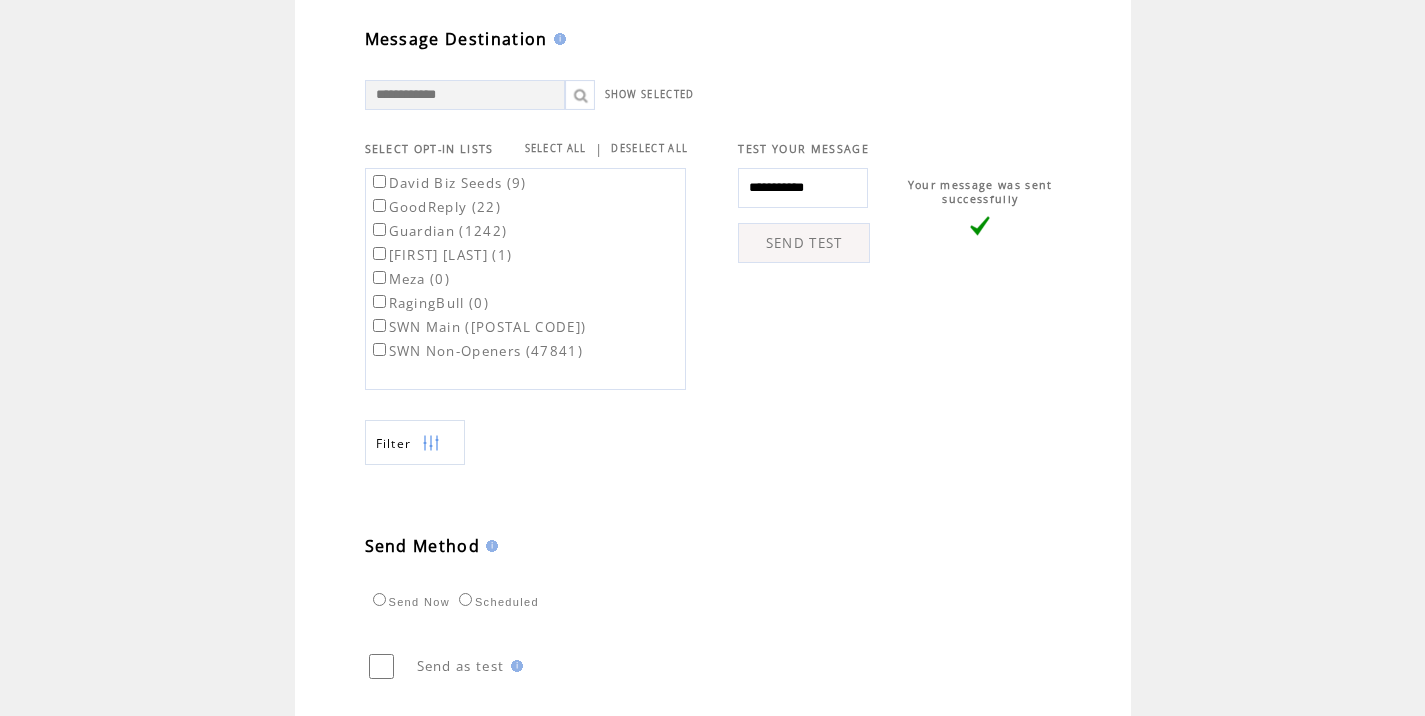 scroll, scrollTop: 670, scrollLeft: 0, axis: vertical 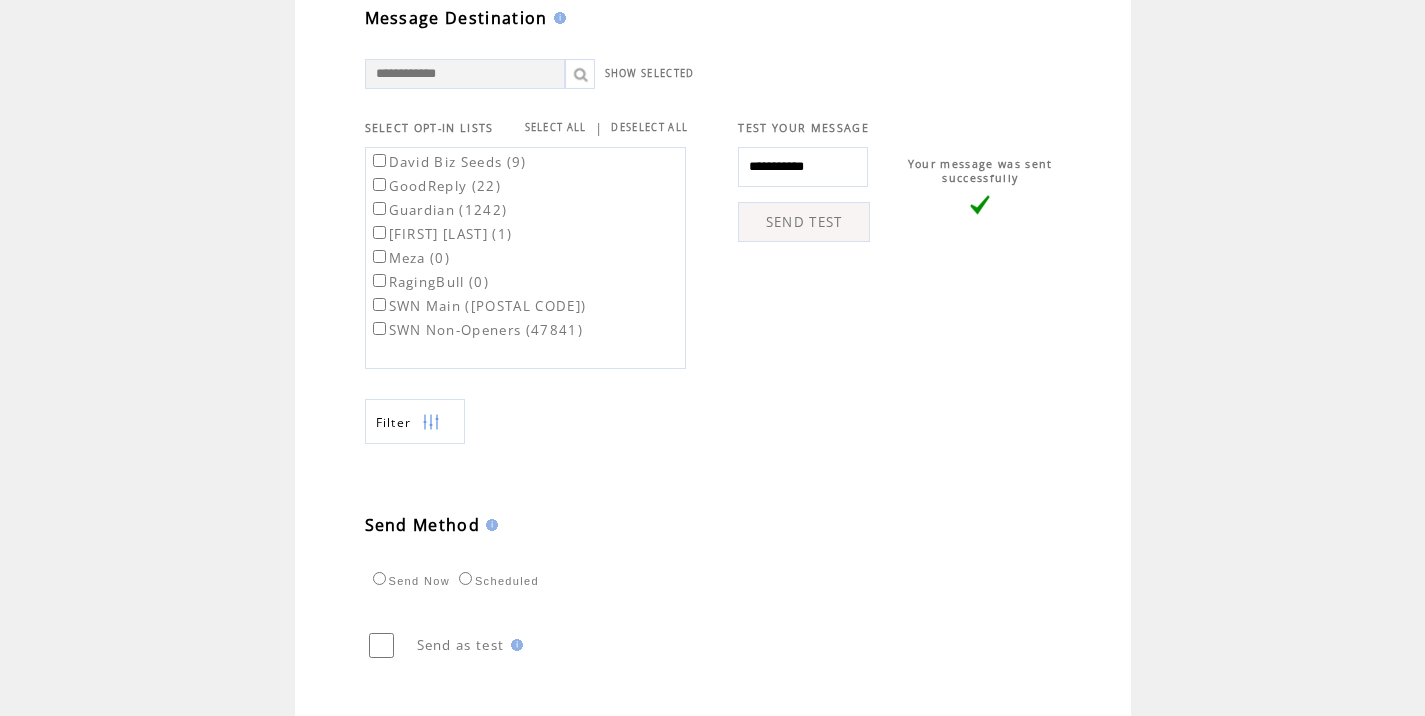 click on "SWN Main (33919)" at bounding box center [478, 306] 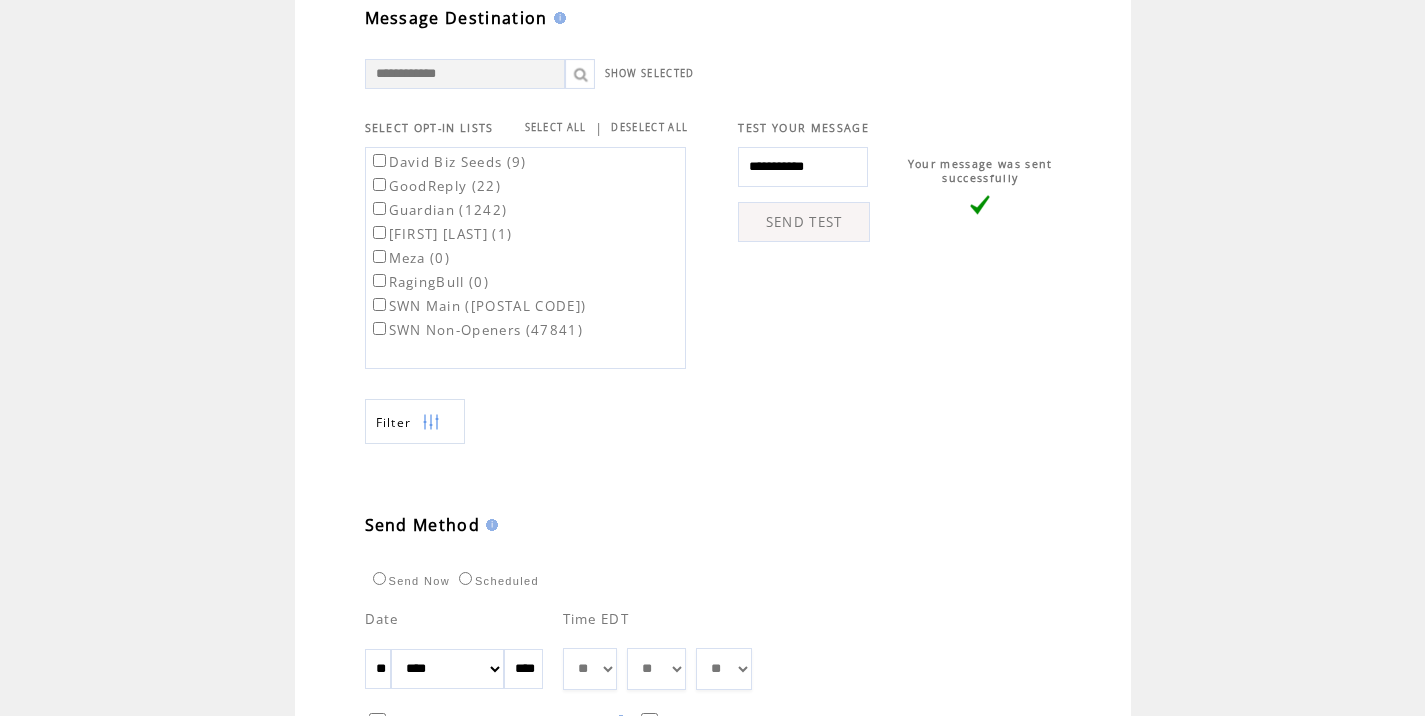 click on "** 	 ** 	 ** 	 ** 	 ** 	 ** 	 ** 	 ** 	 ** 	 ** 	 ** 	 ** 	 **" at bounding box center [590, 669] 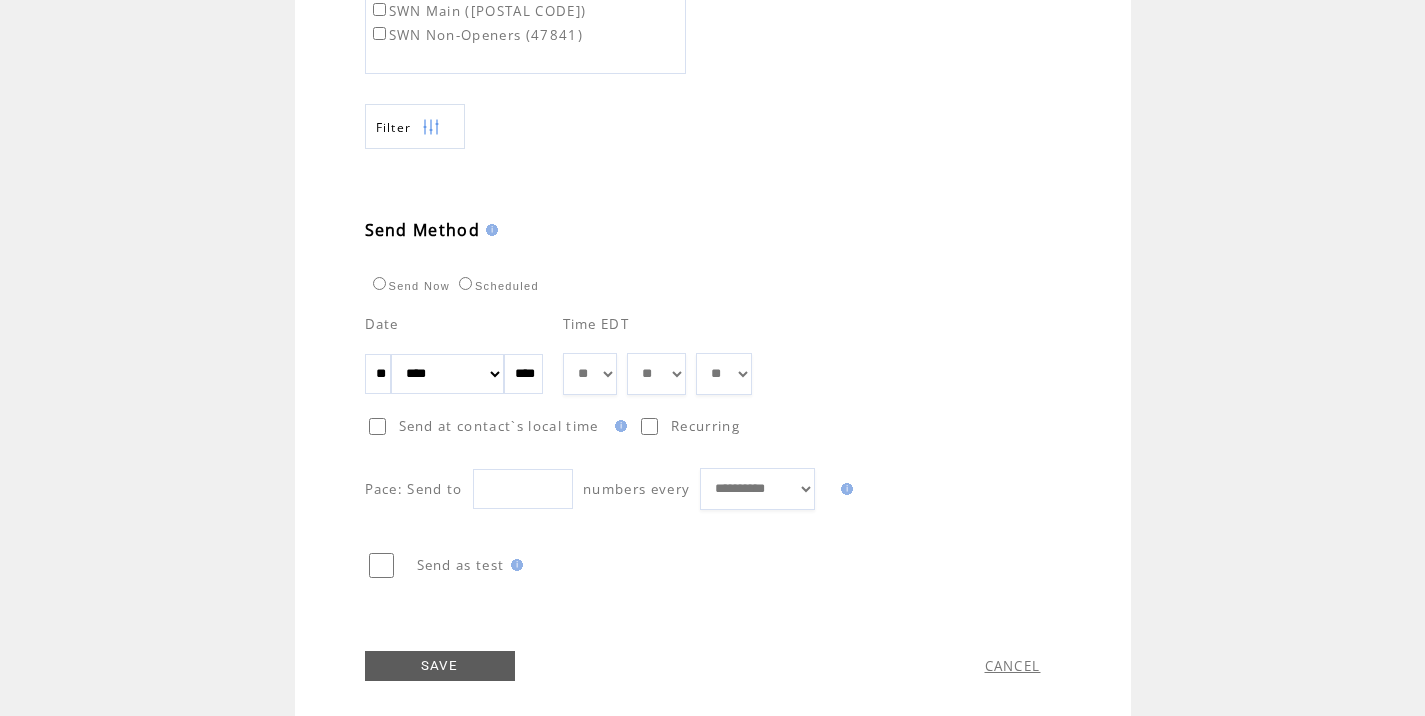 scroll, scrollTop: 989, scrollLeft: 0, axis: vertical 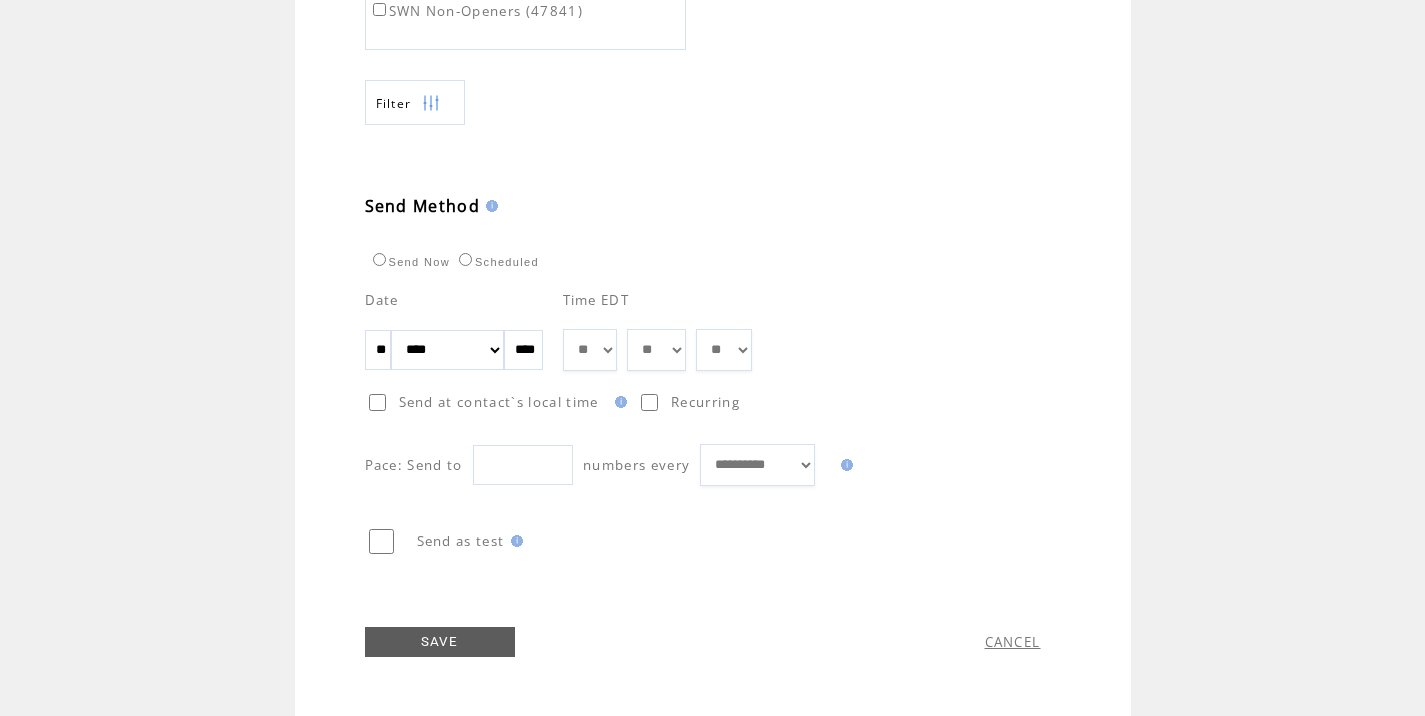 click on "SAVE" at bounding box center (440, 642) 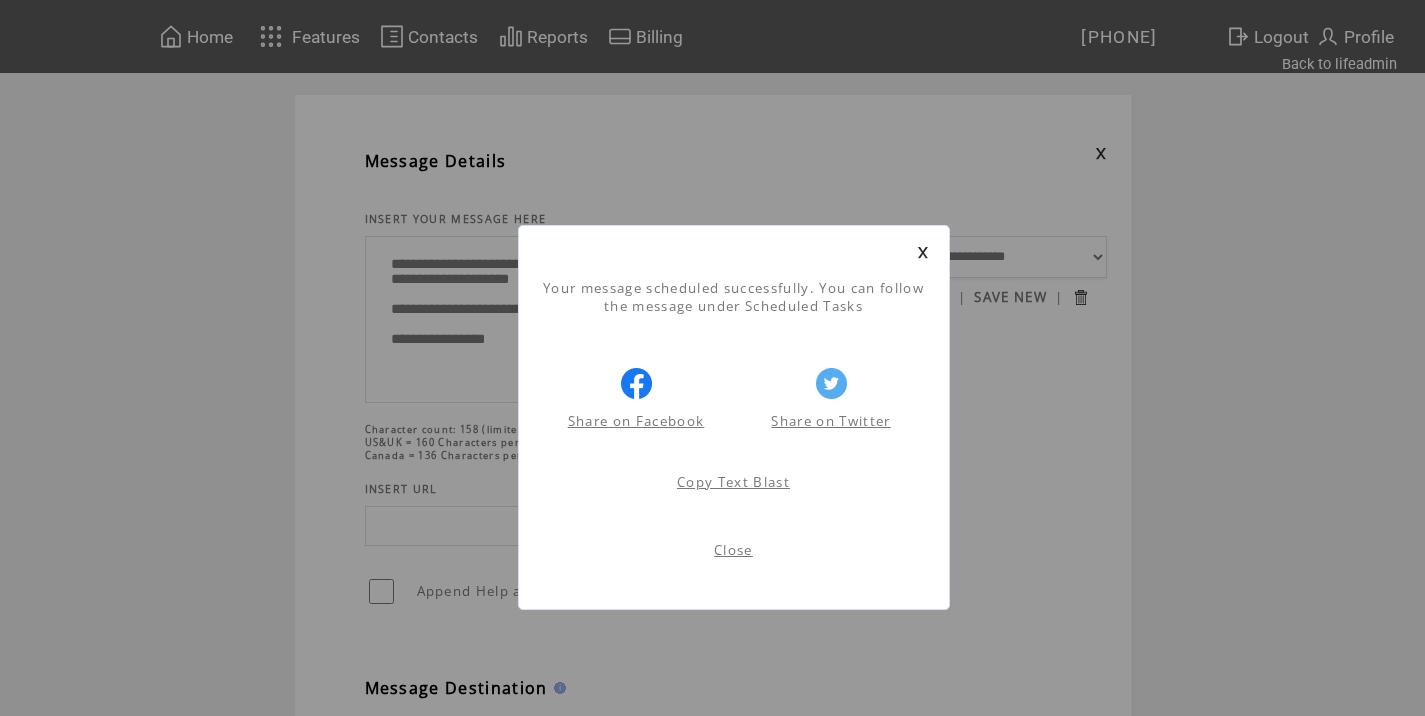 scroll, scrollTop: 1, scrollLeft: 0, axis: vertical 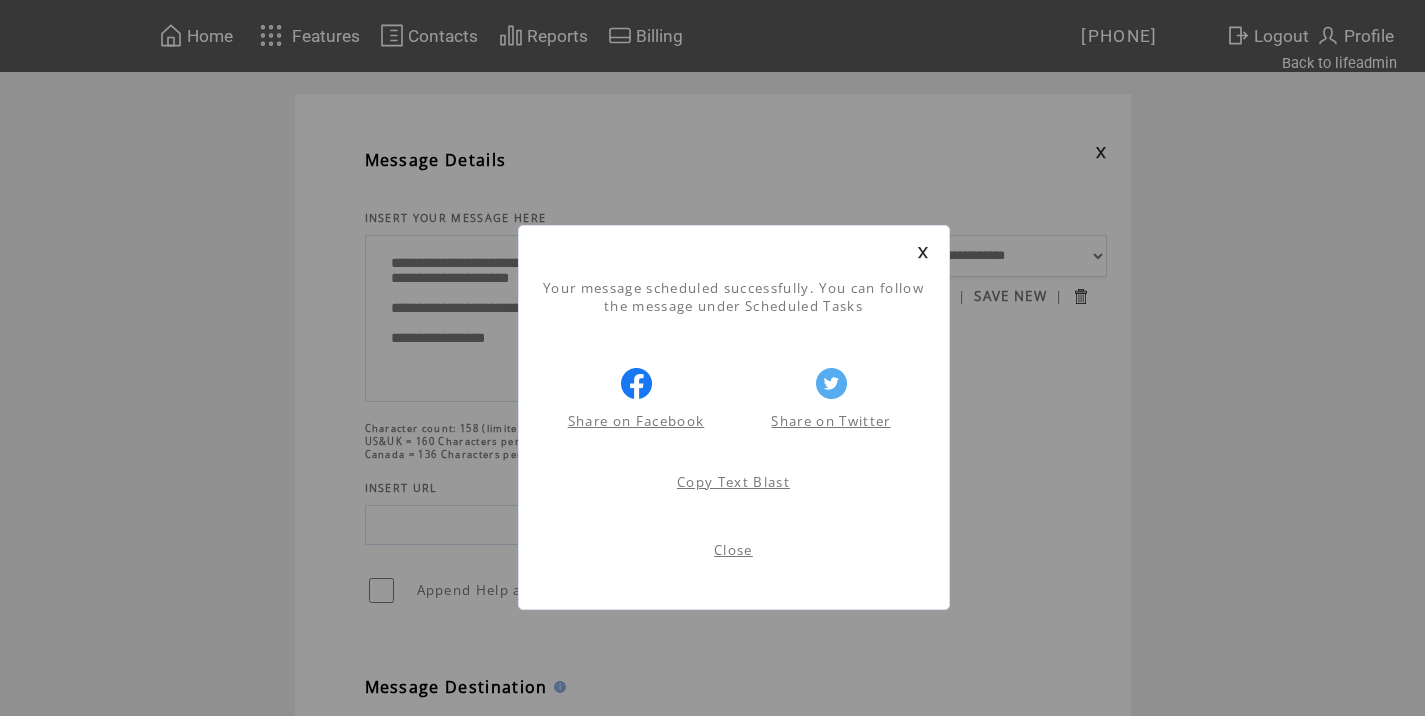 click on "Close" at bounding box center [733, 550] 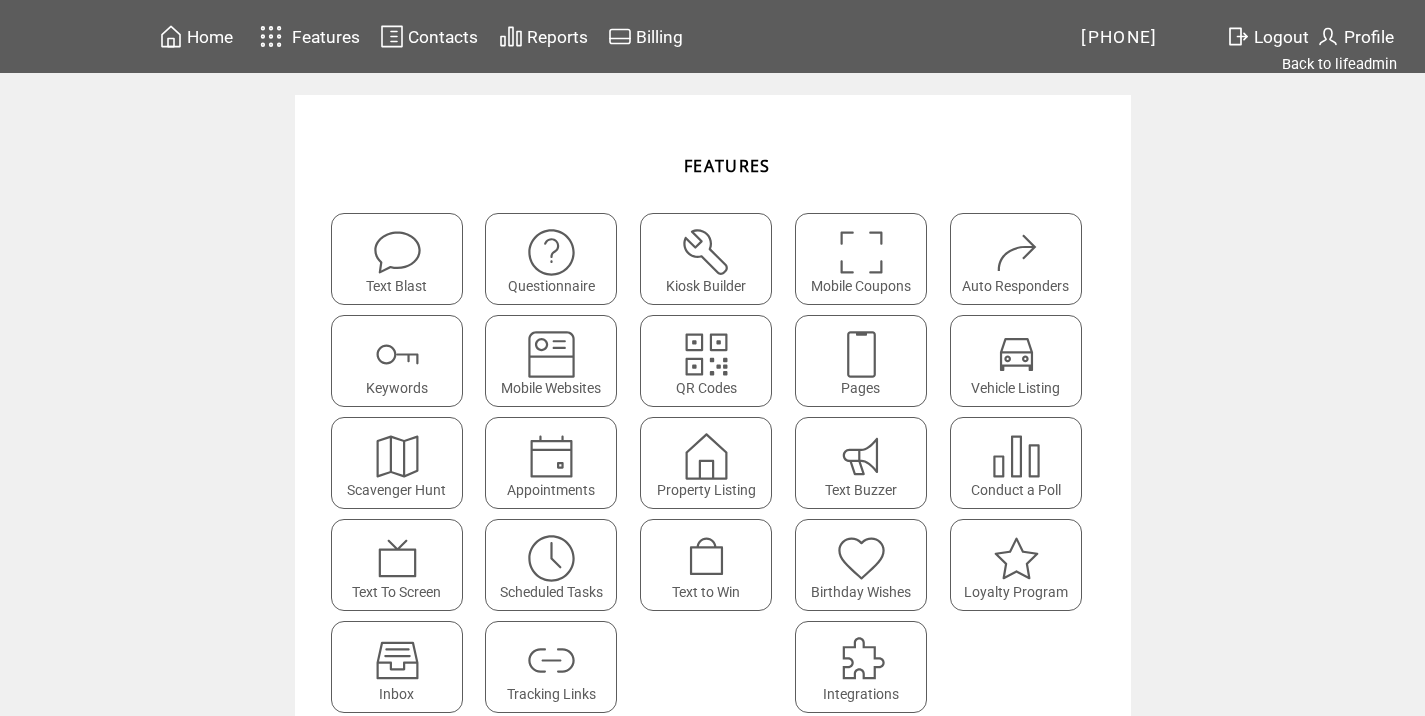 scroll, scrollTop: 0, scrollLeft: 0, axis: both 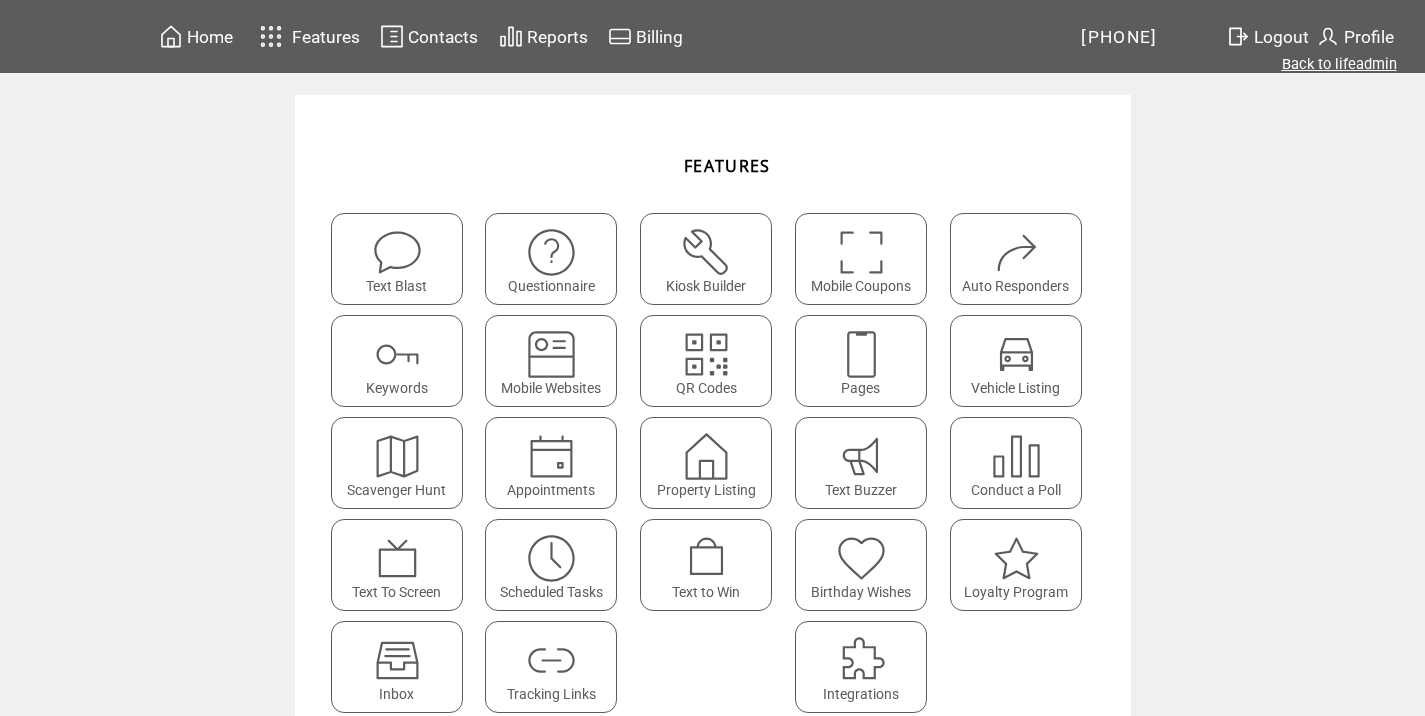 click on "Back to lifeadmin" at bounding box center (1339, 64) 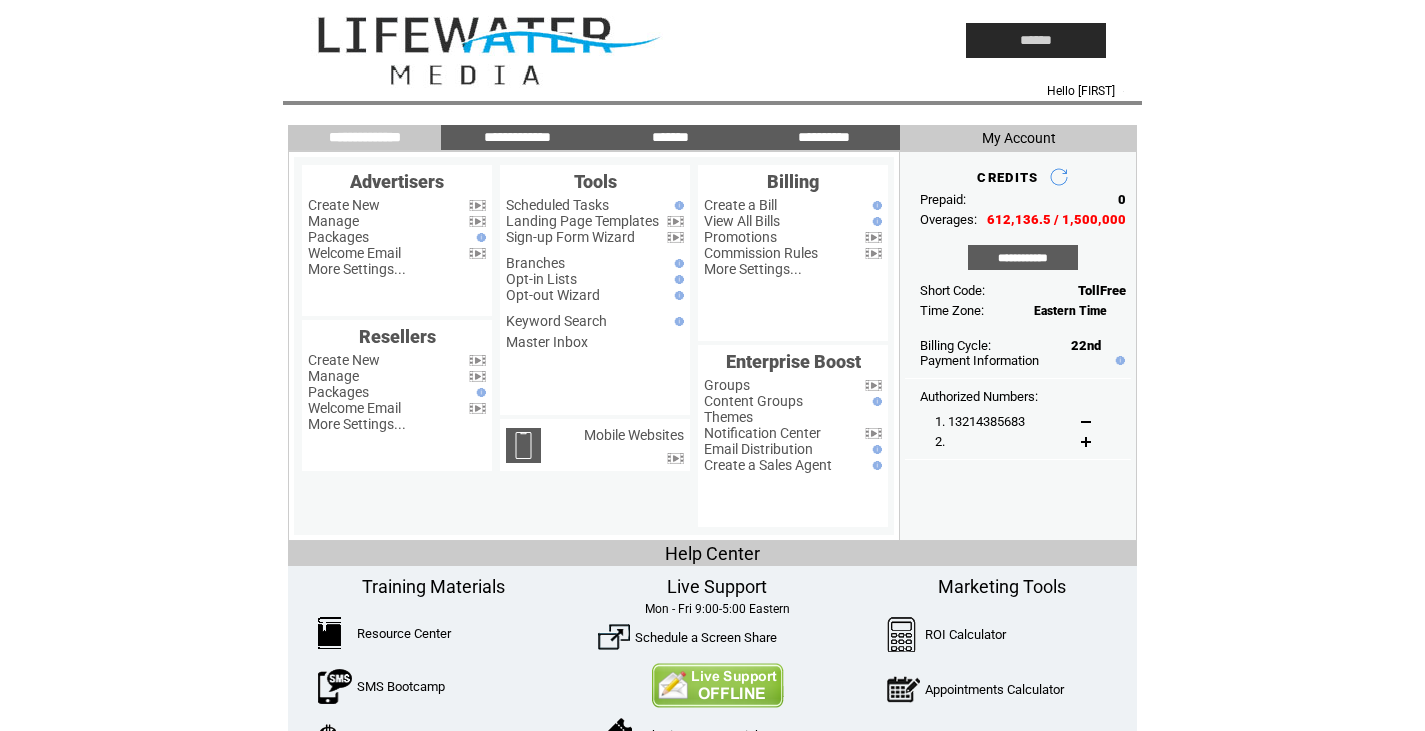 scroll, scrollTop: 0, scrollLeft: 0, axis: both 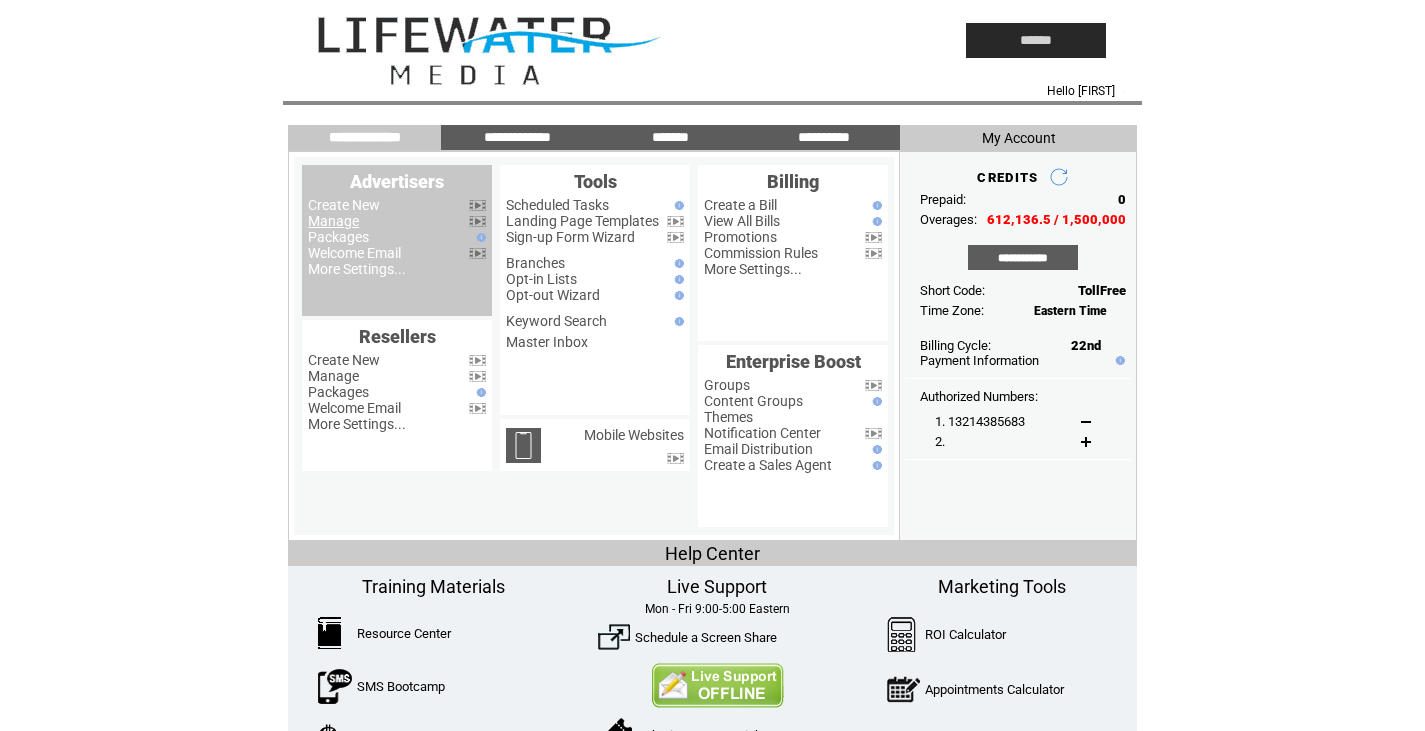 click on "Manage" at bounding box center [333, 221] 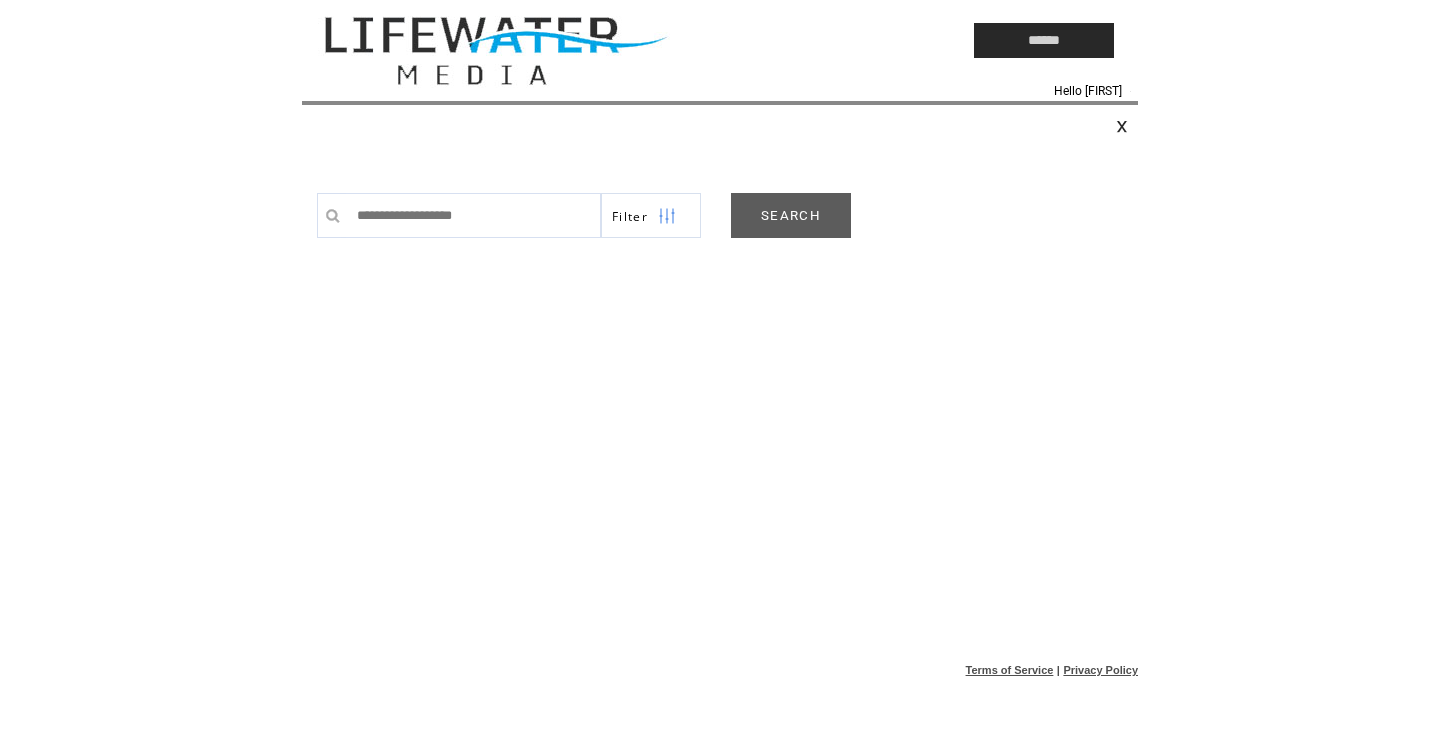 scroll, scrollTop: 0, scrollLeft: 0, axis: both 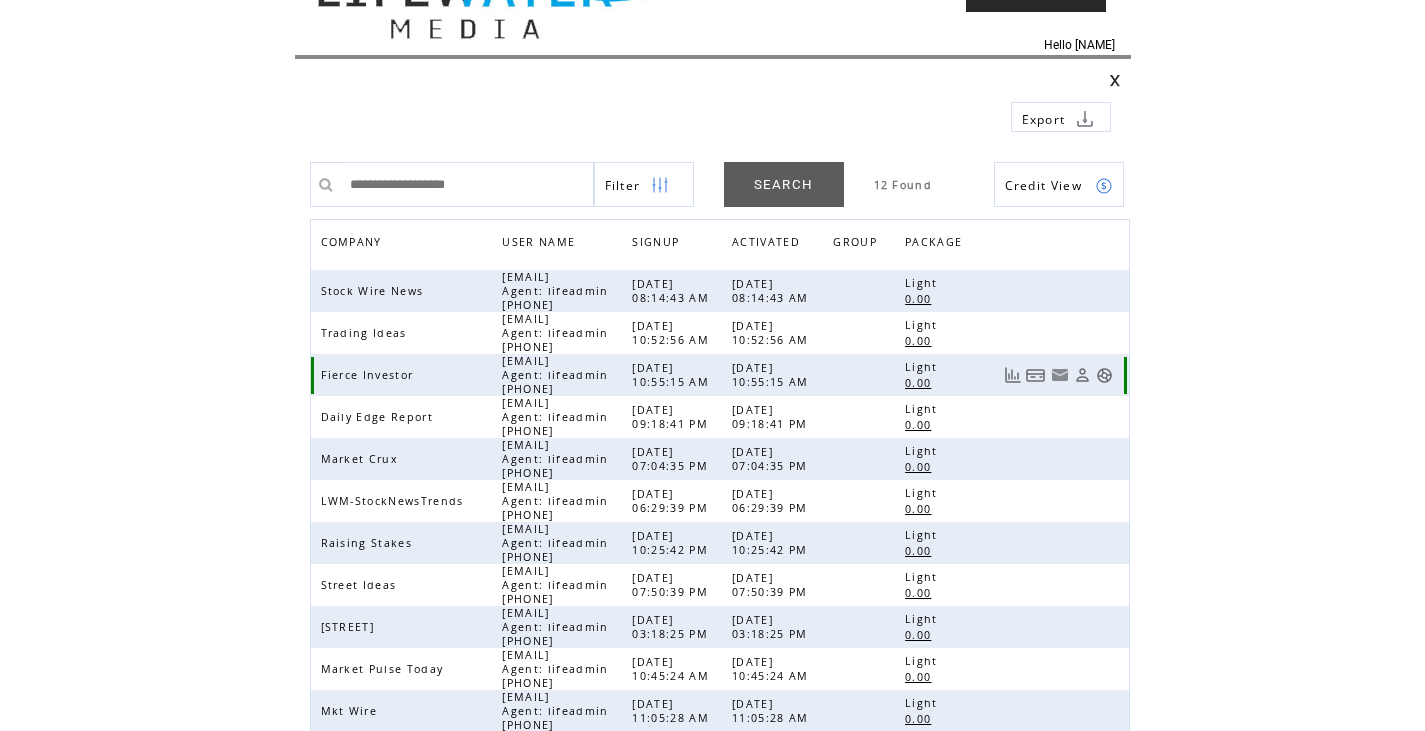click at bounding box center (1104, 375) 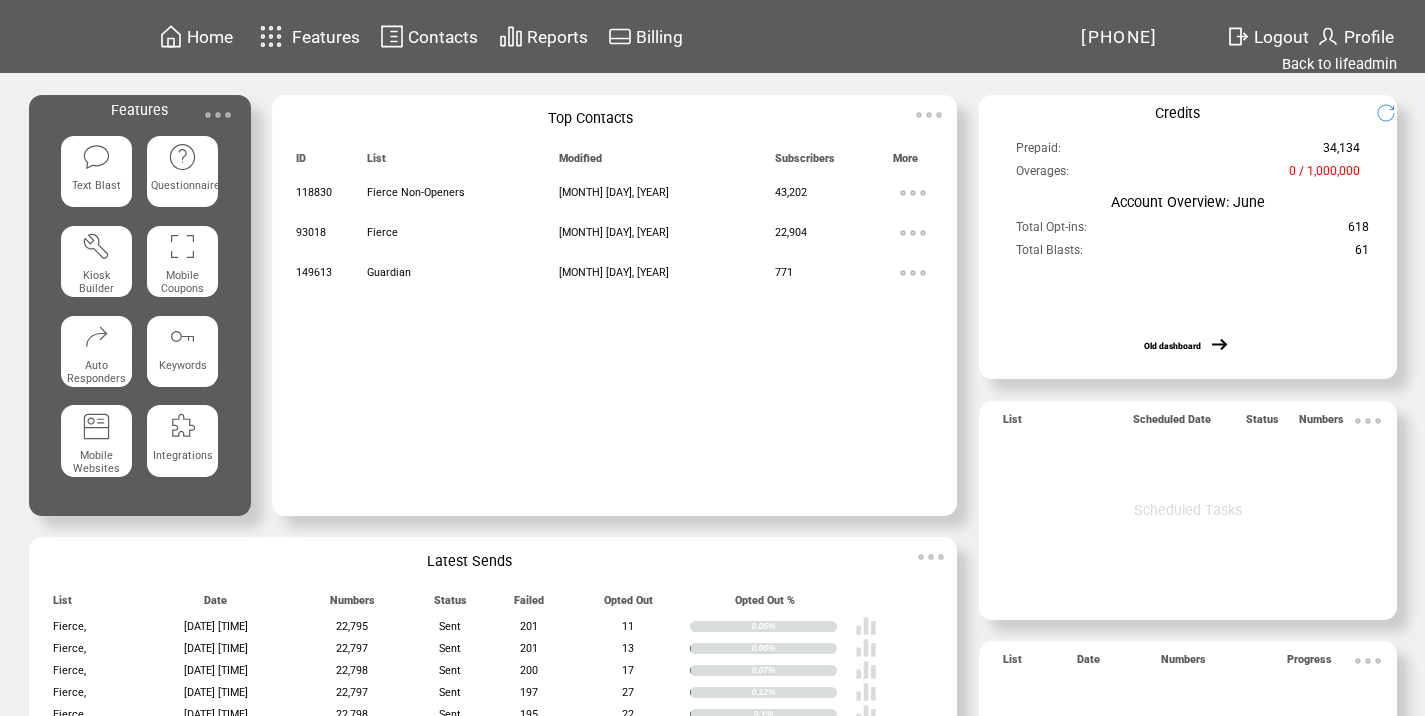 scroll, scrollTop: 0, scrollLeft: 0, axis: both 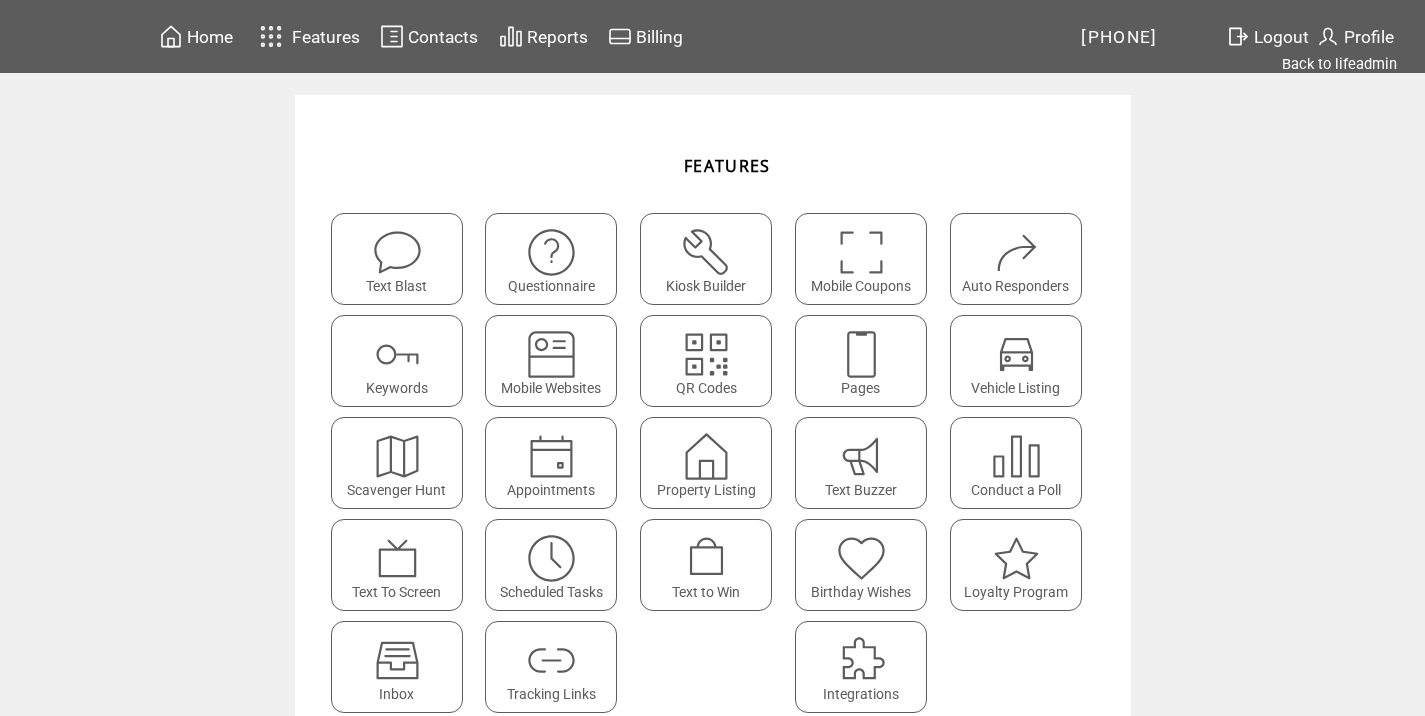 click at bounding box center (551, 660) 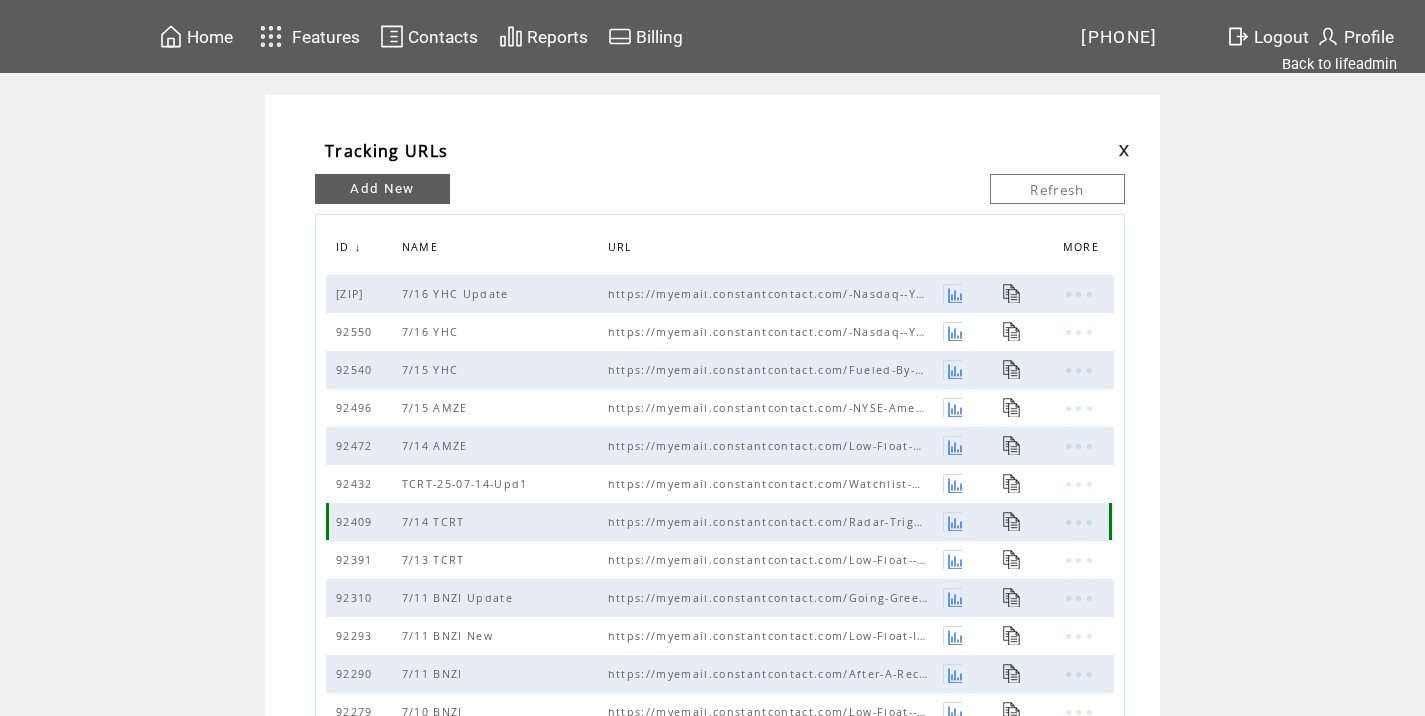 scroll, scrollTop: 0, scrollLeft: 0, axis: both 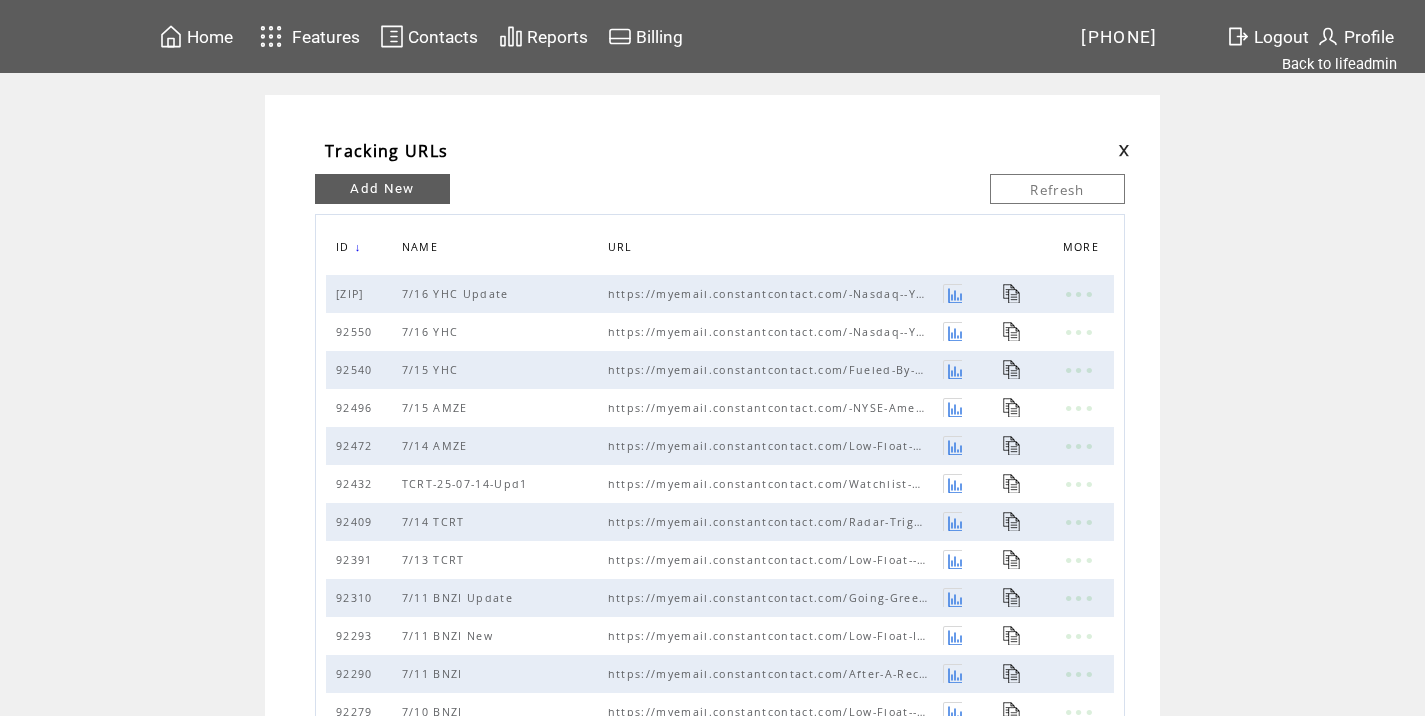 click on "Add New" at bounding box center [382, 189] 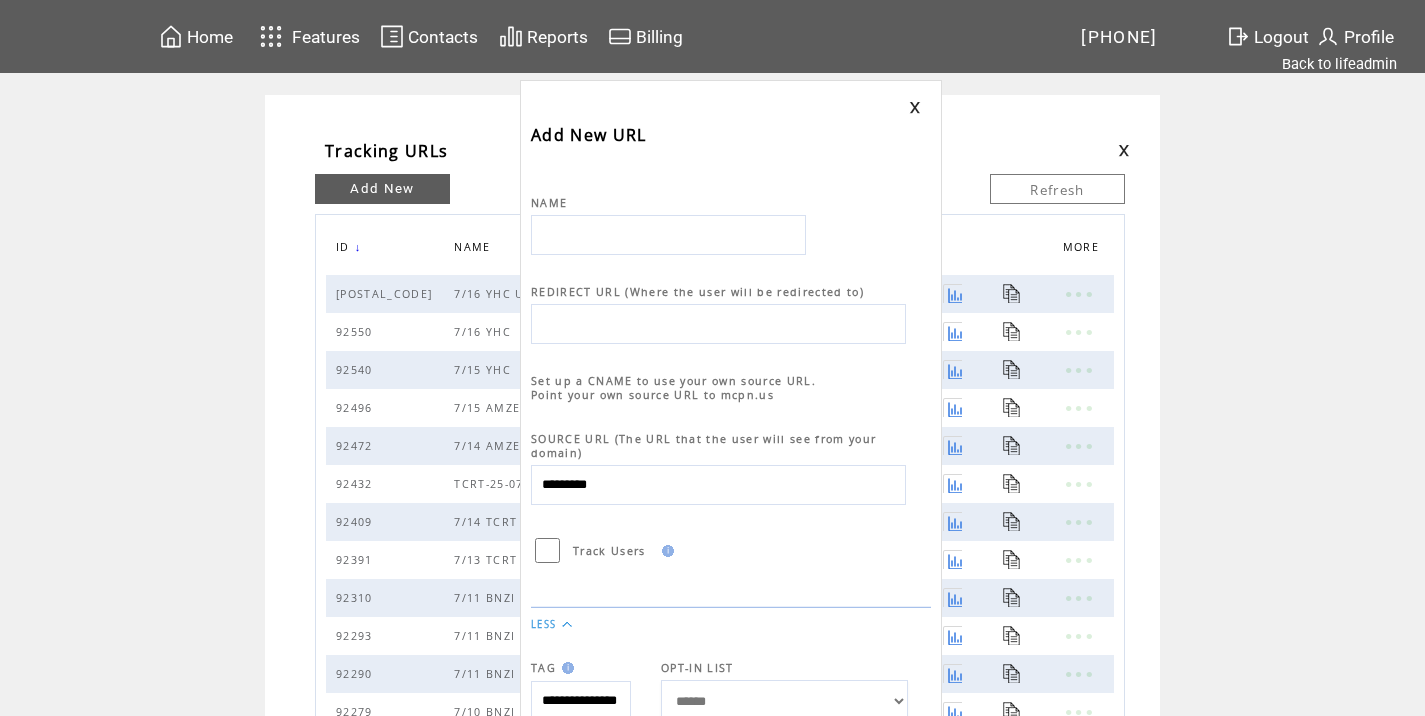 scroll, scrollTop: 0, scrollLeft: 0, axis: both 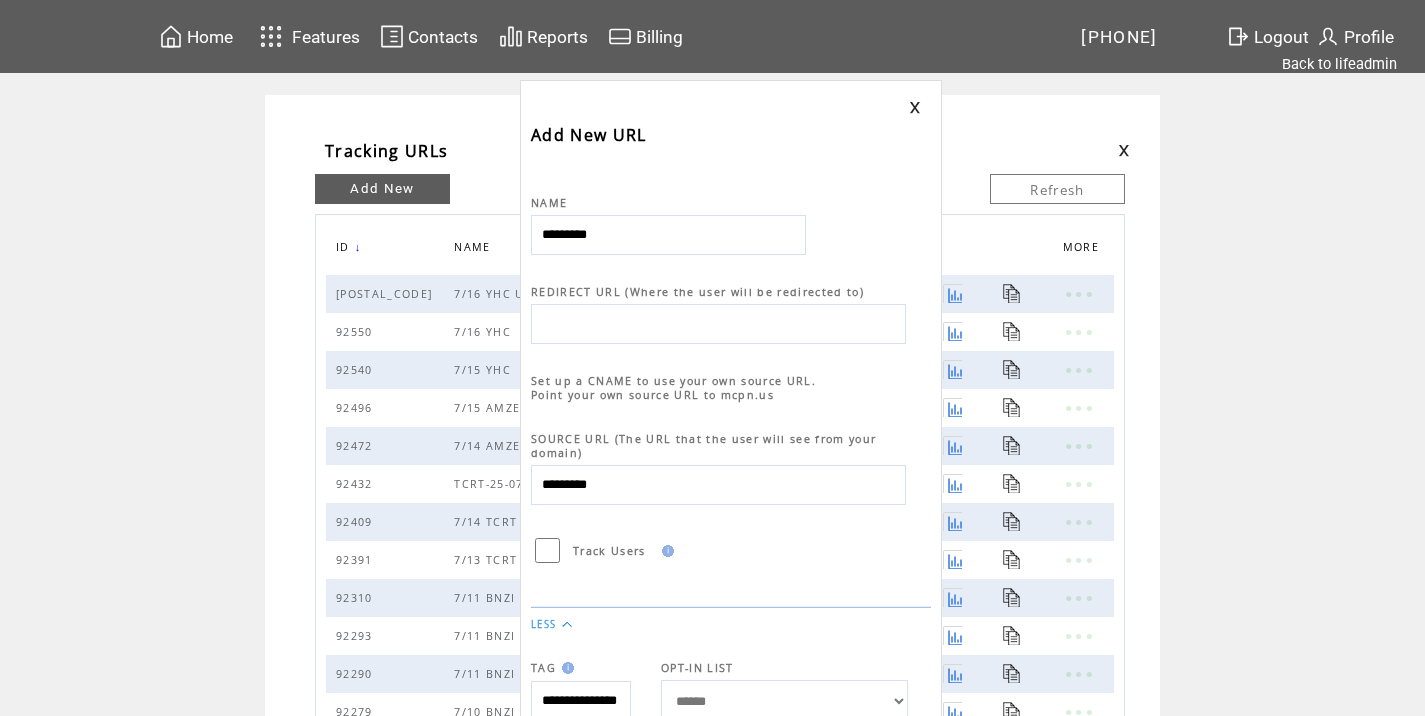 type on "*********" 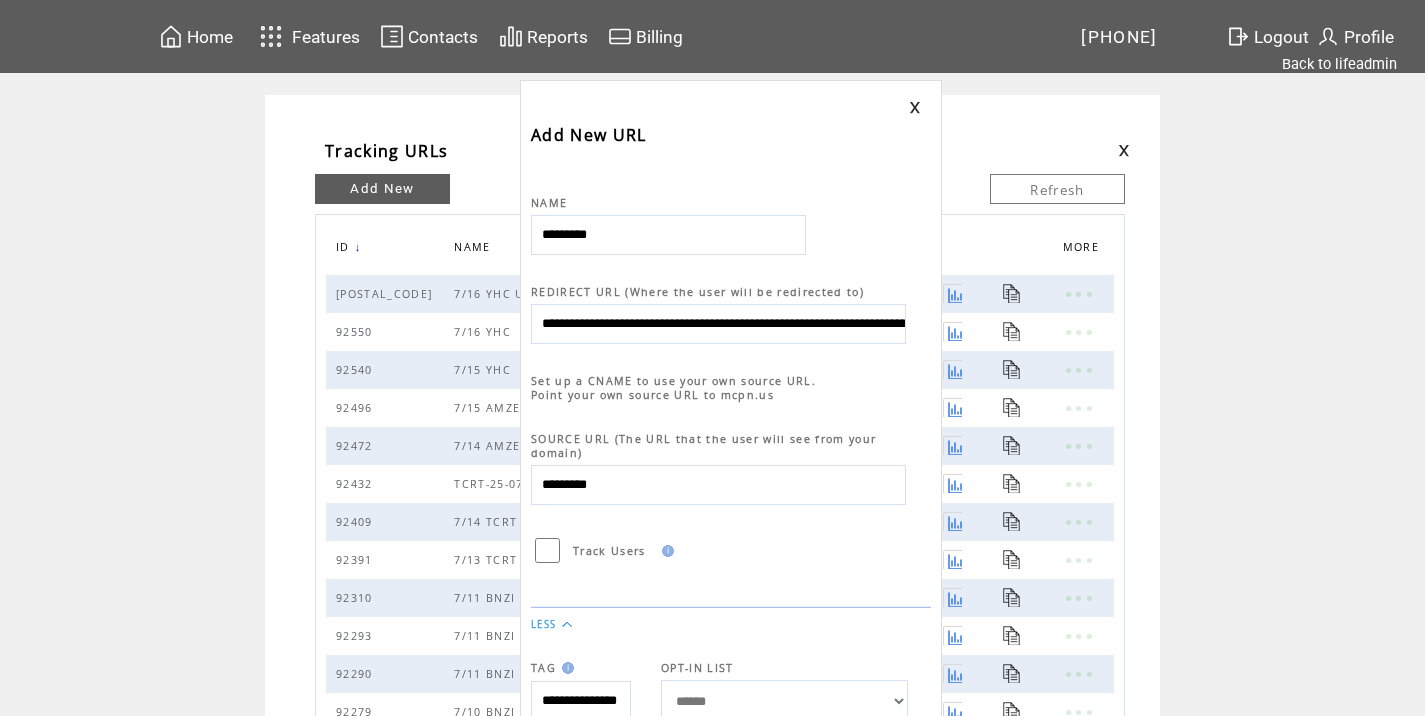 scroll, scrollTop: 0, scrollLeft: 865, axis: horizontal 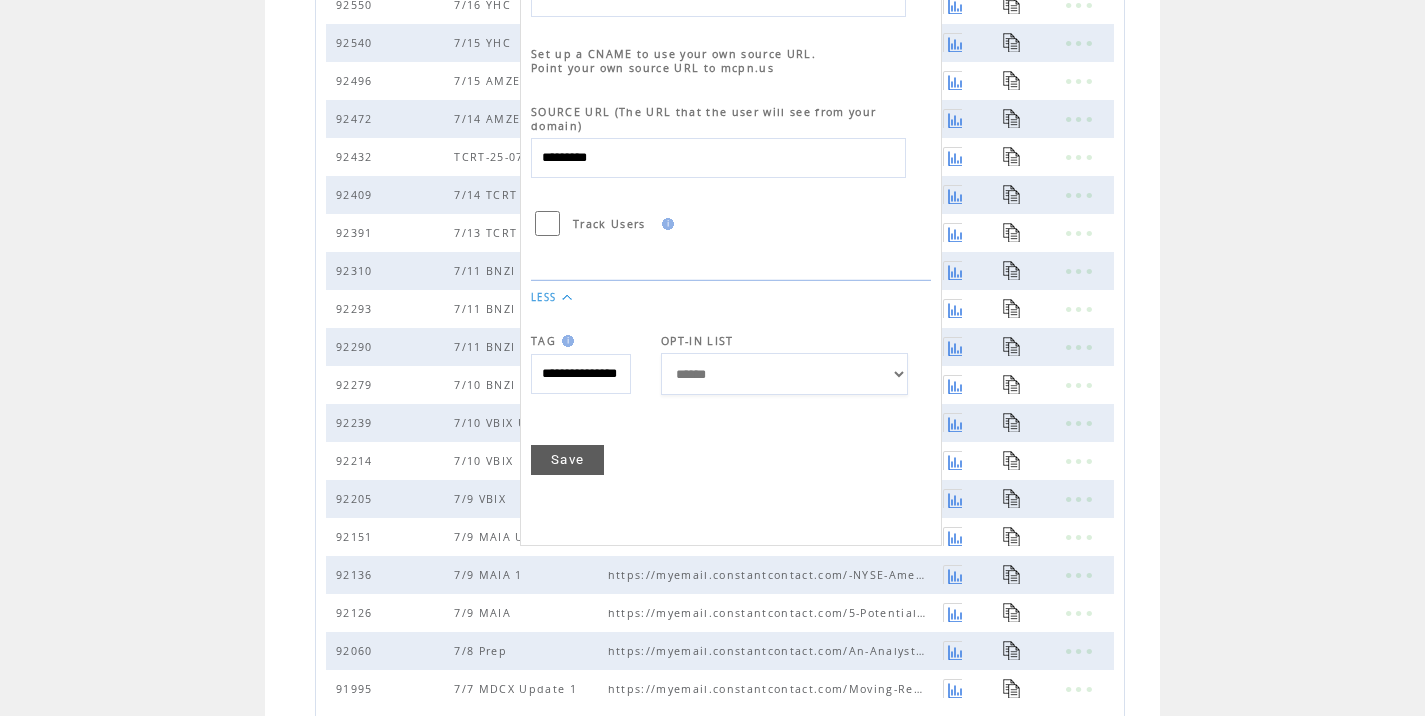 type on "**********" 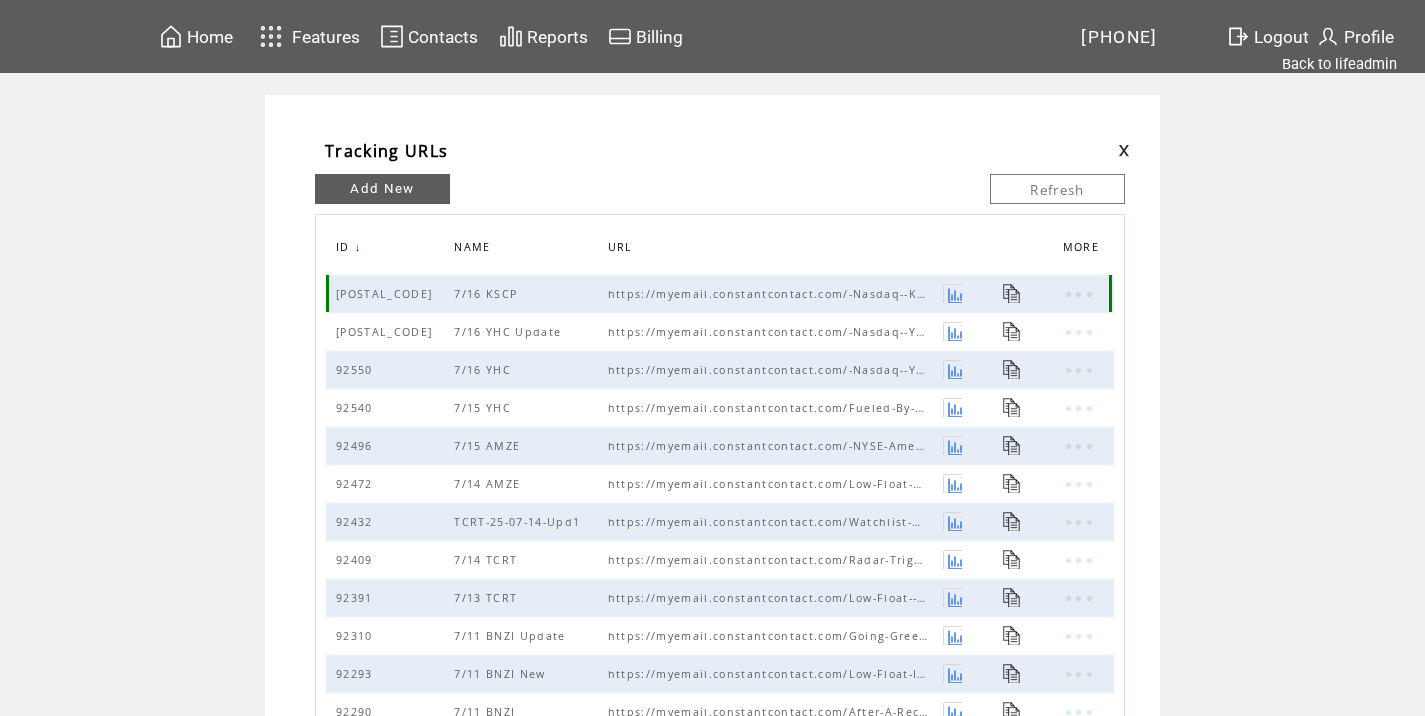 click at bounding box center [1012, 293] 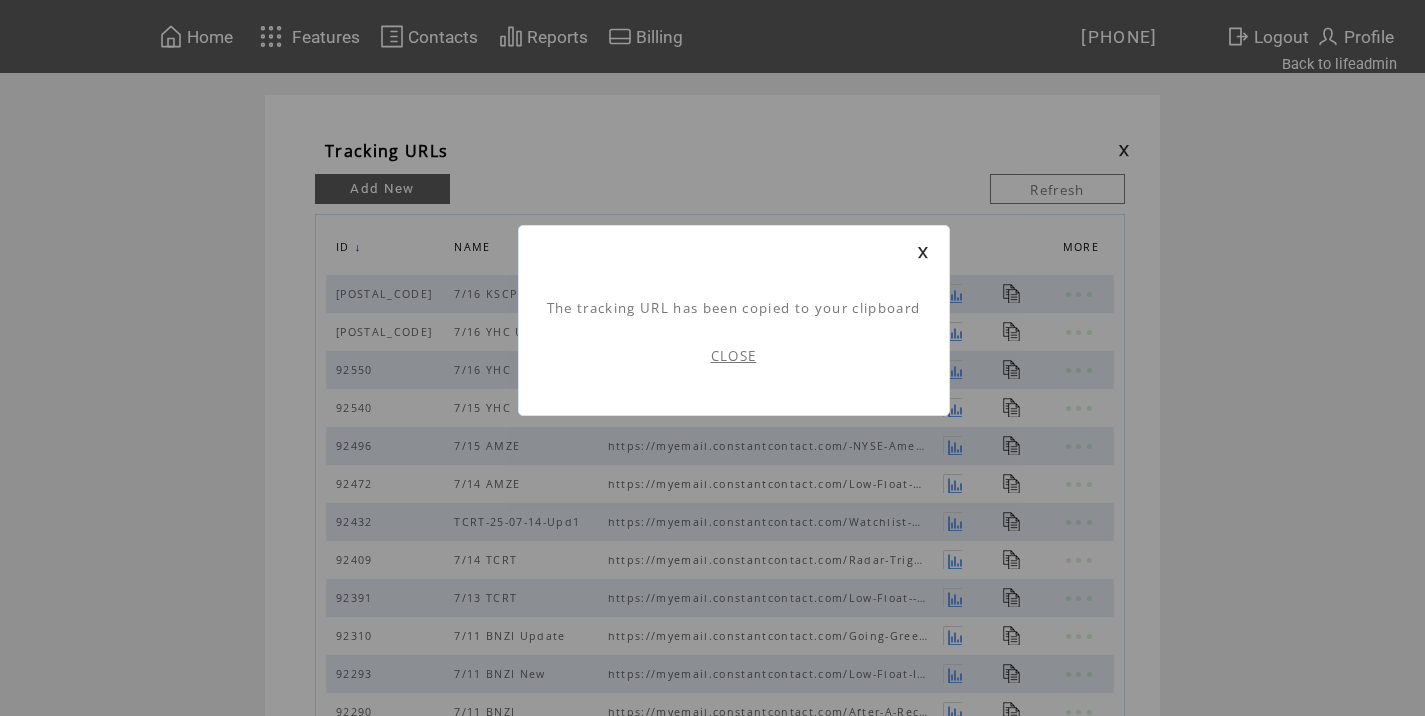 scroll, scrollTop: 1, scrollLeft: 0, axis: vertical 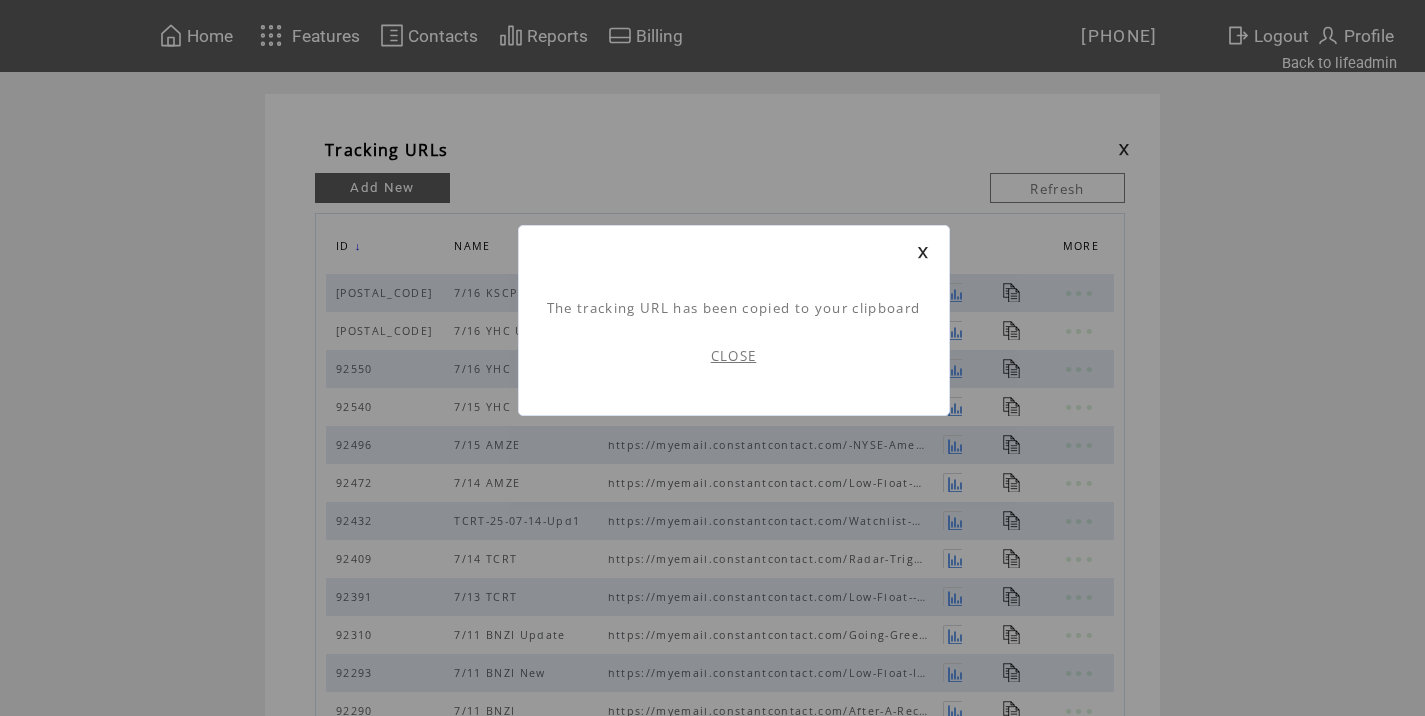 click on "CLOSE" at bounding box center [734, 356] 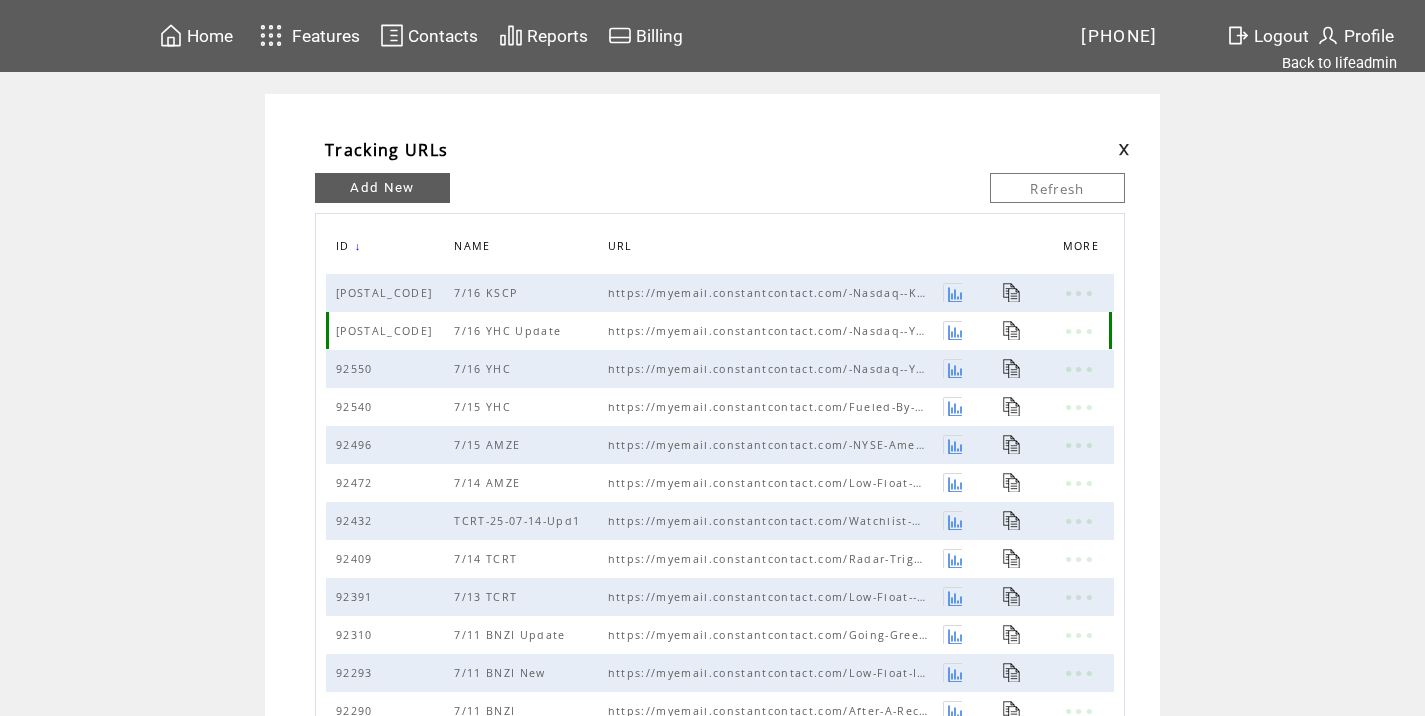 scroll, scrollTop: 0, scrollLeft: 0, axis: both 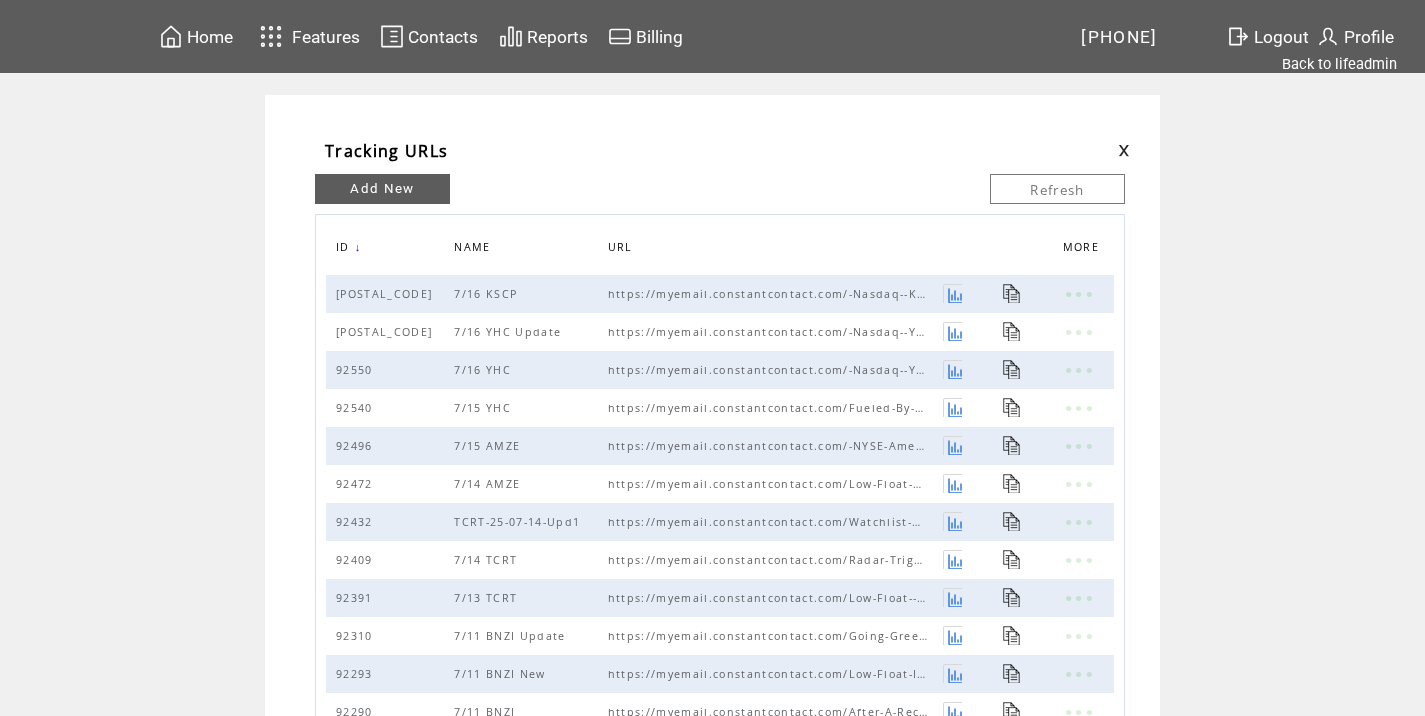 click at bounding box center [1124, 150] 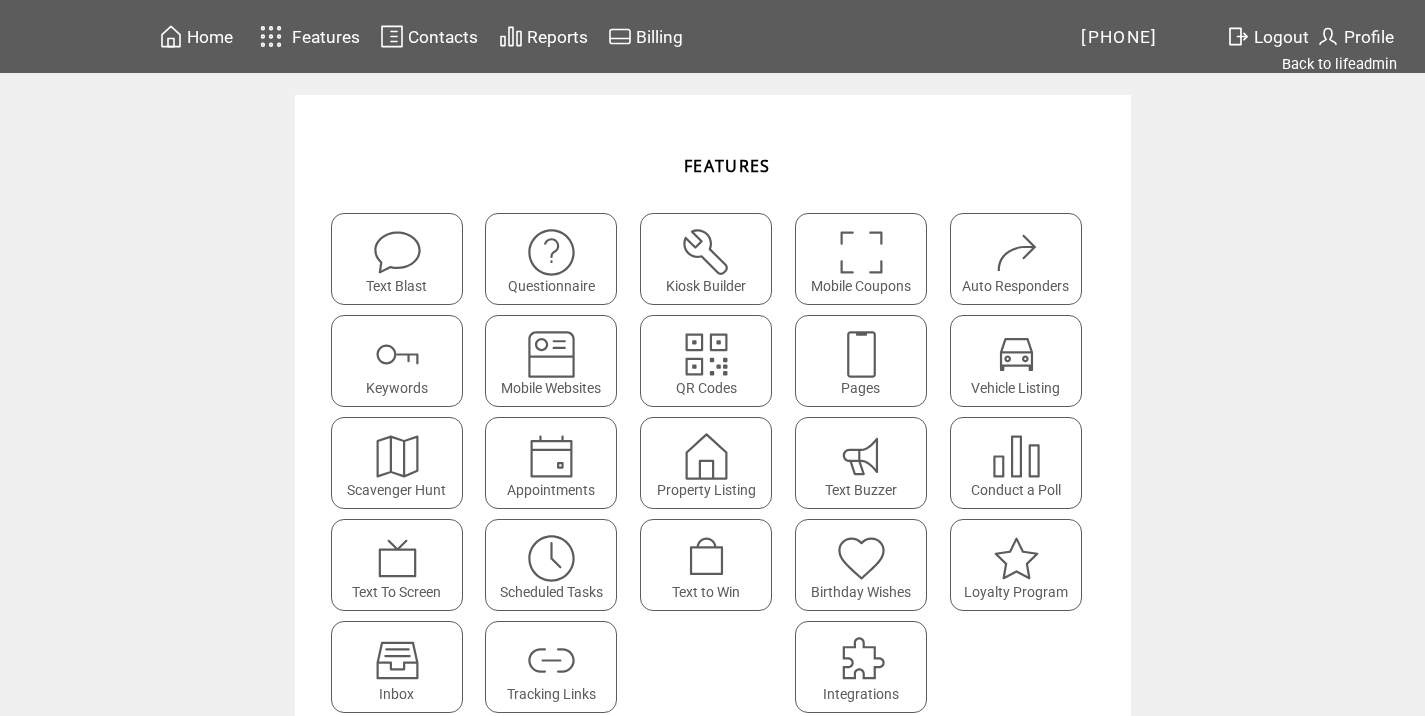 click on "FEATURES
Text Blast
Questionnaire
Kiosk Builder
Mobile Coupons
Auto Responders
Keywords
QR Codes Pages" at bounding box center [713, 487] 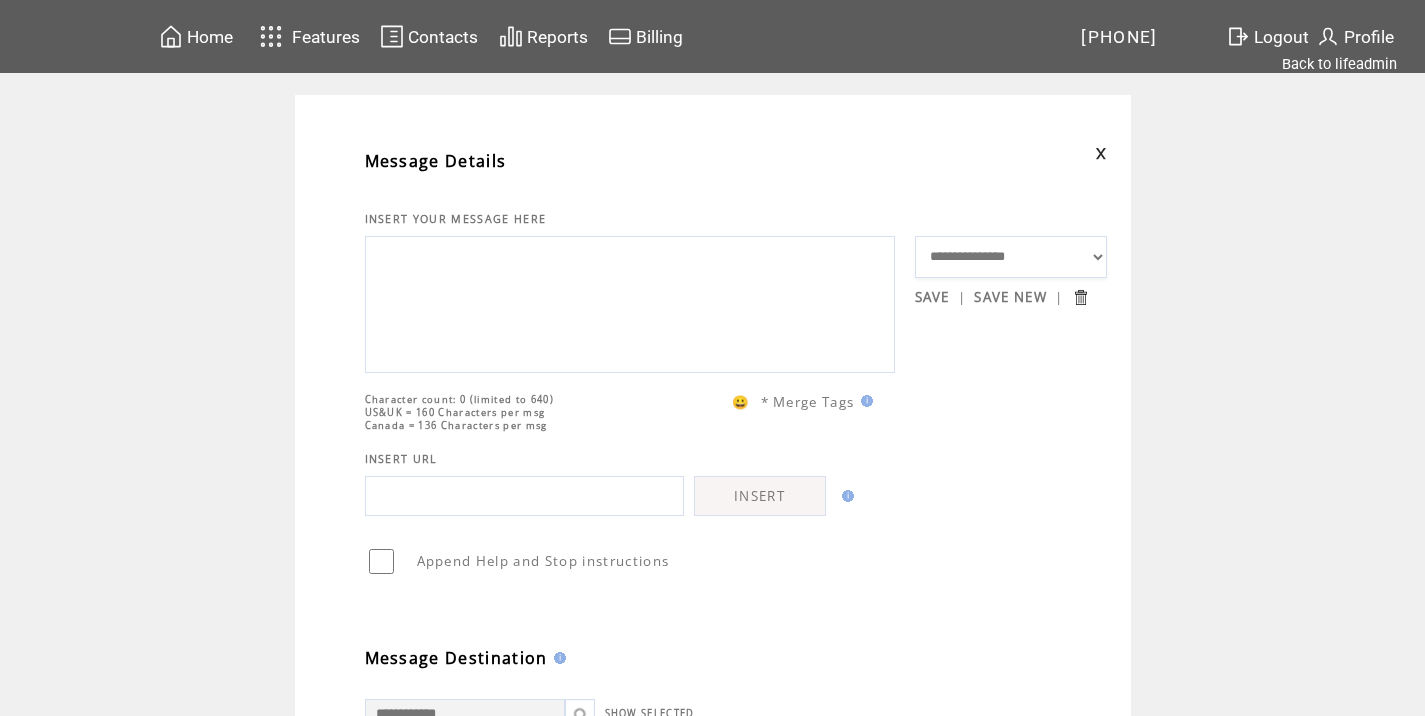 scroll, scrollTop: 0, scrollLeft: 0, axis: both 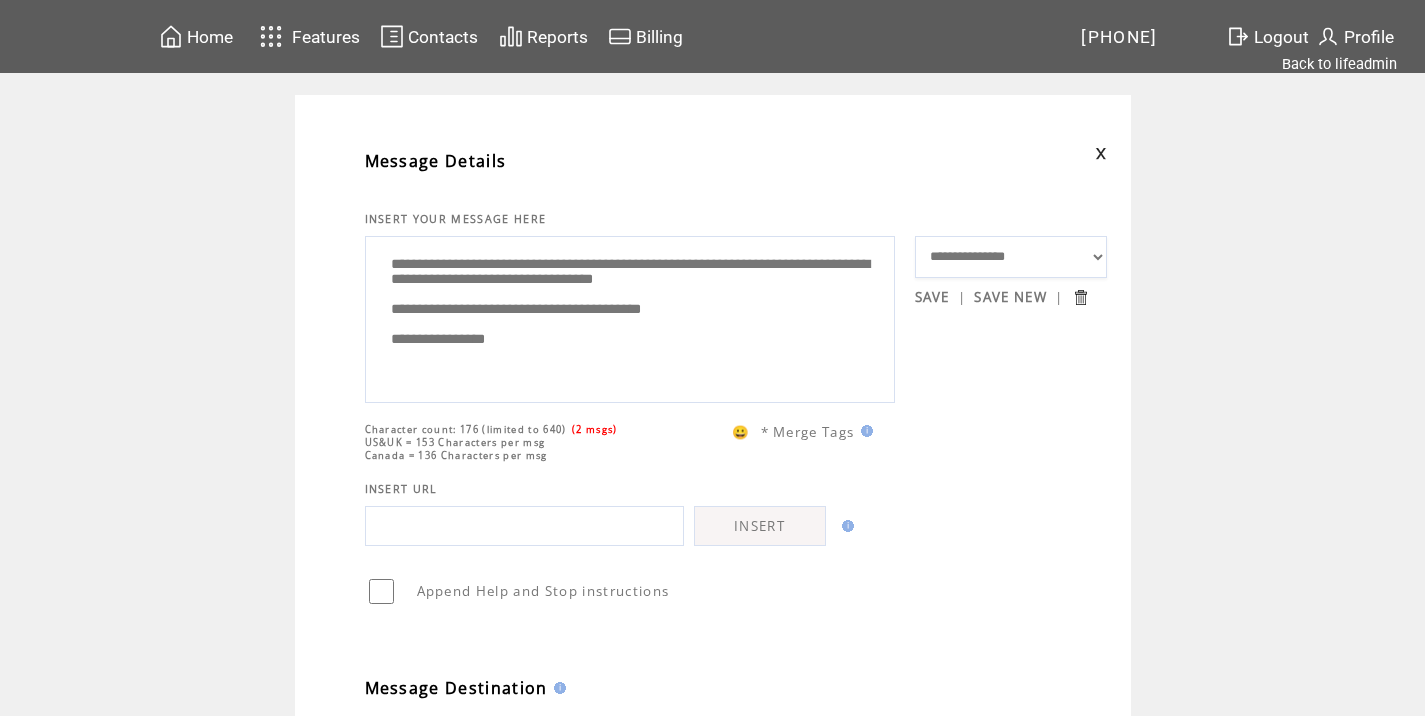 drag, startPoint x: 587, startPoint y: 284, endPoint x: 633, endPoint y: 282, distance: 46.043457 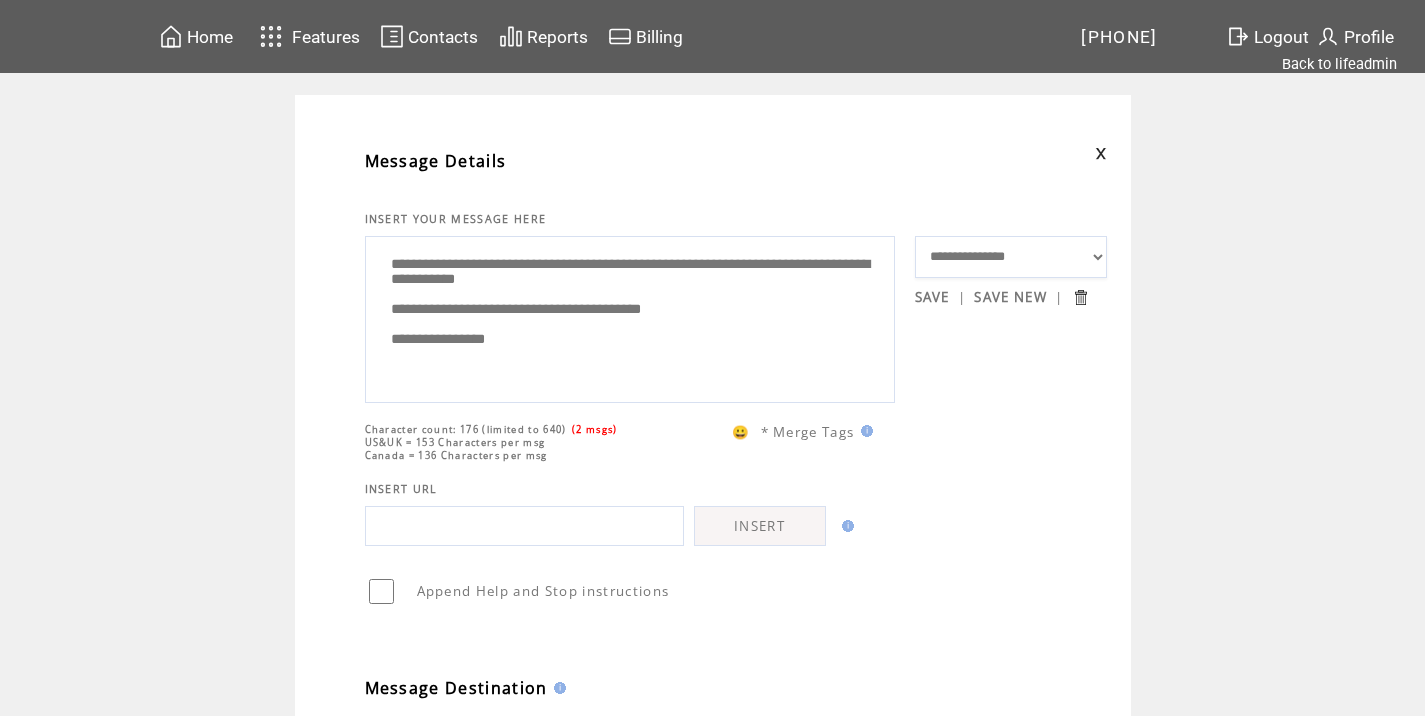 scroll, scrollTop: 0, scrollLeft: 0, axis: both 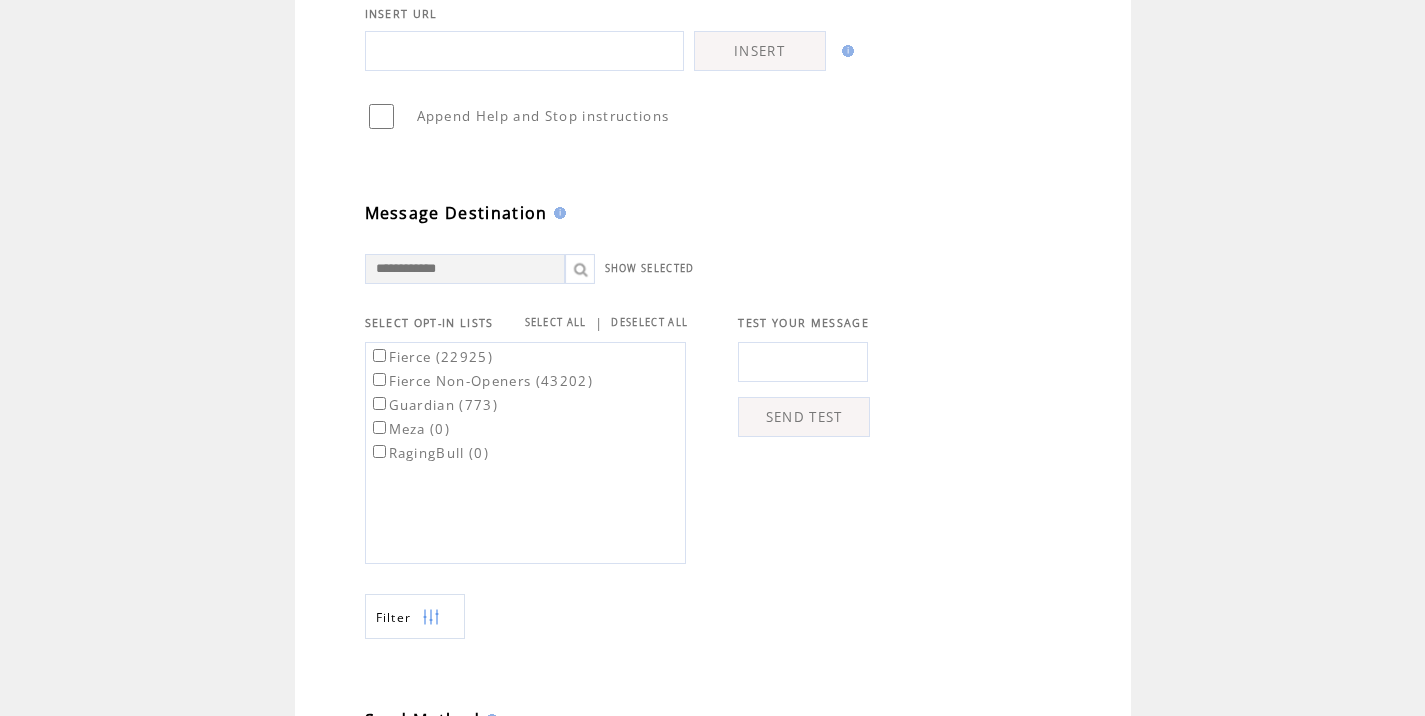 type on "**********" 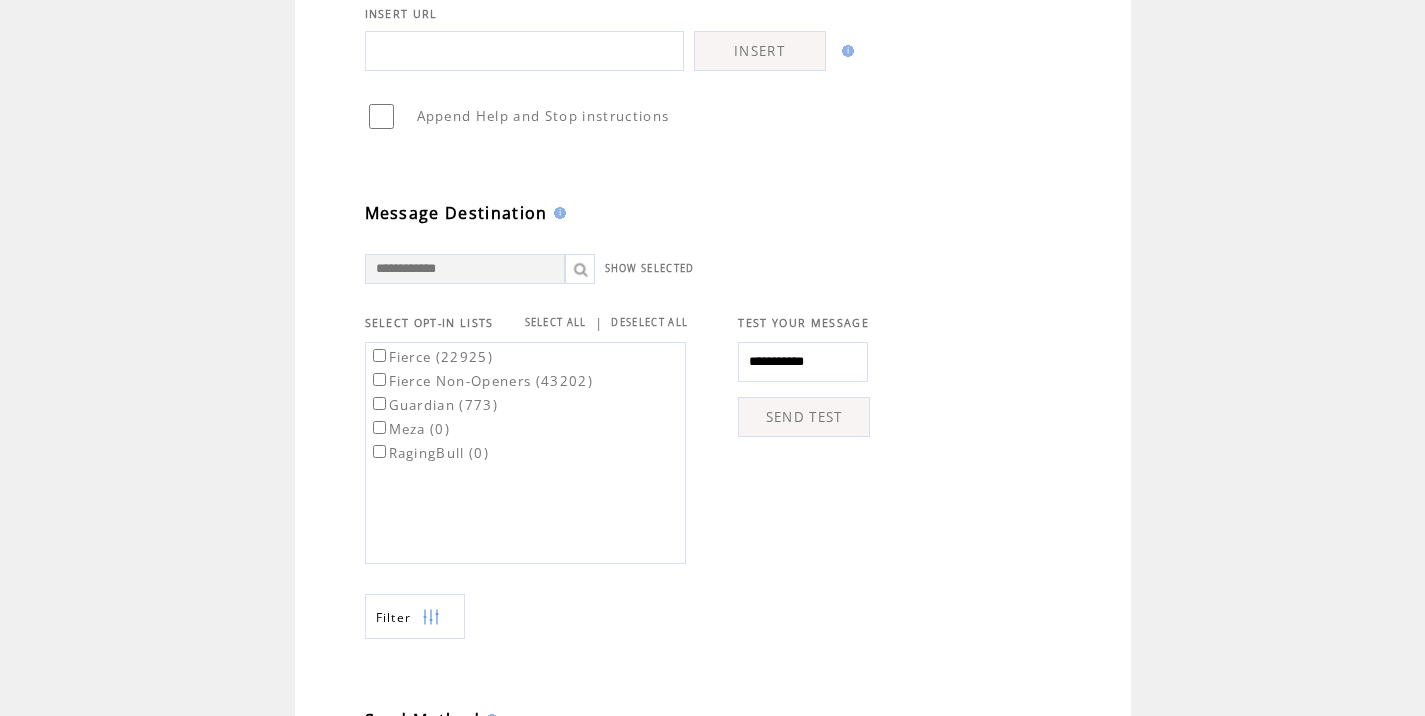click on "SEND TEST" at bounding box center (804, 417) 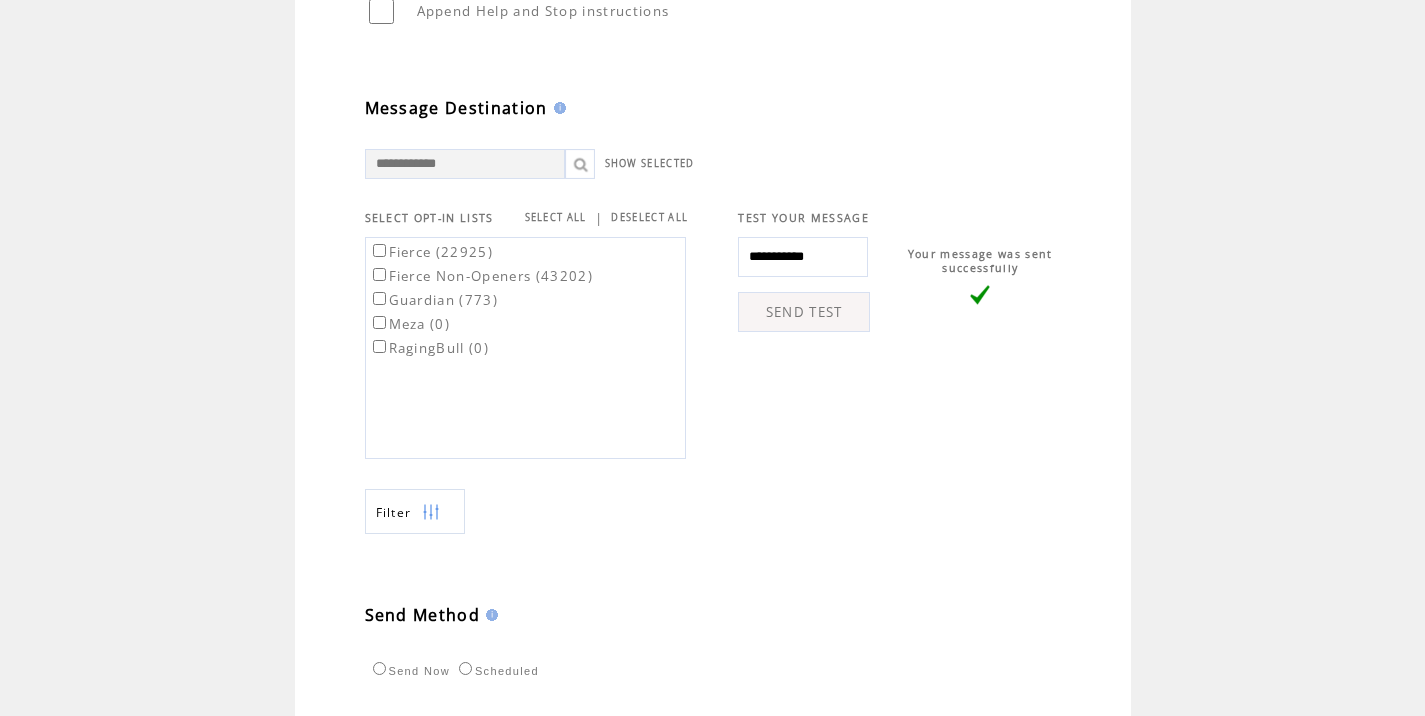 scroll, scrollTop: 653, scrollLeft: 0, axis: vertical 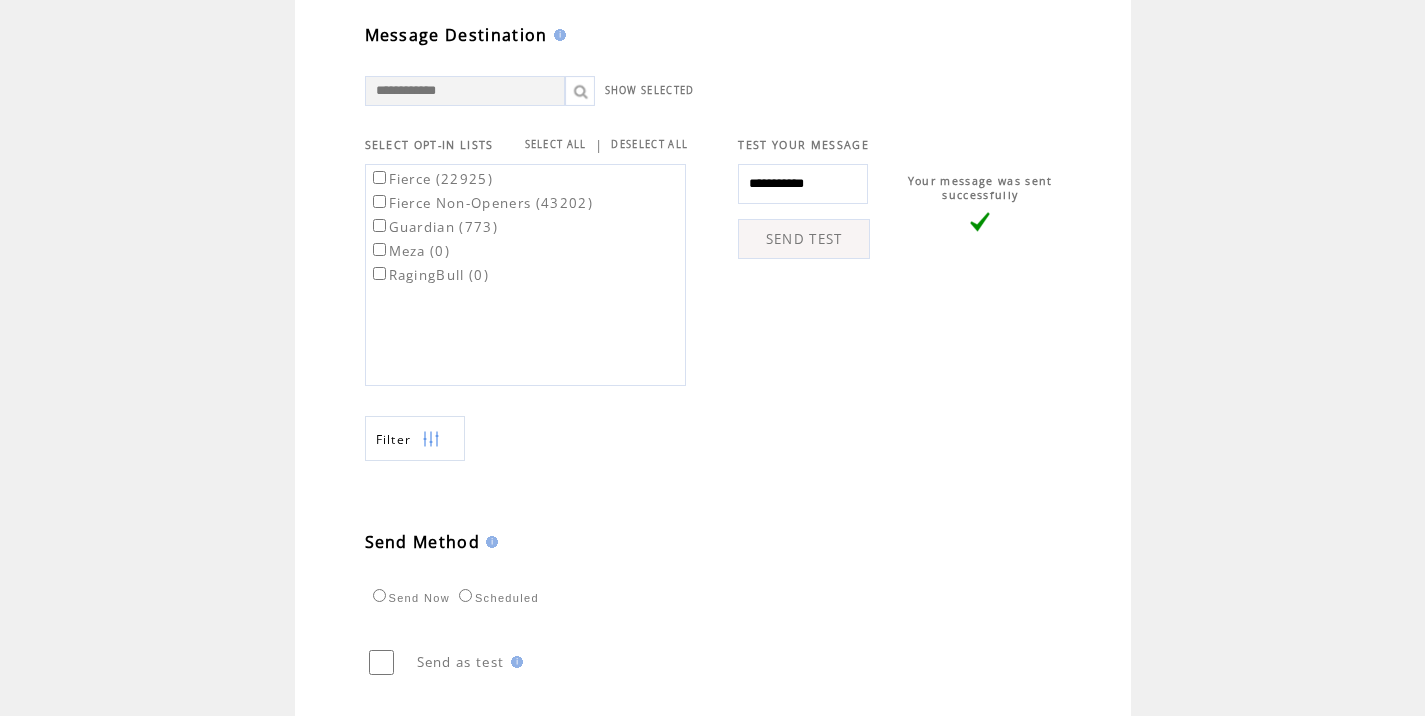 click on "Fierce (22925)" at bounding box center [431, 179] 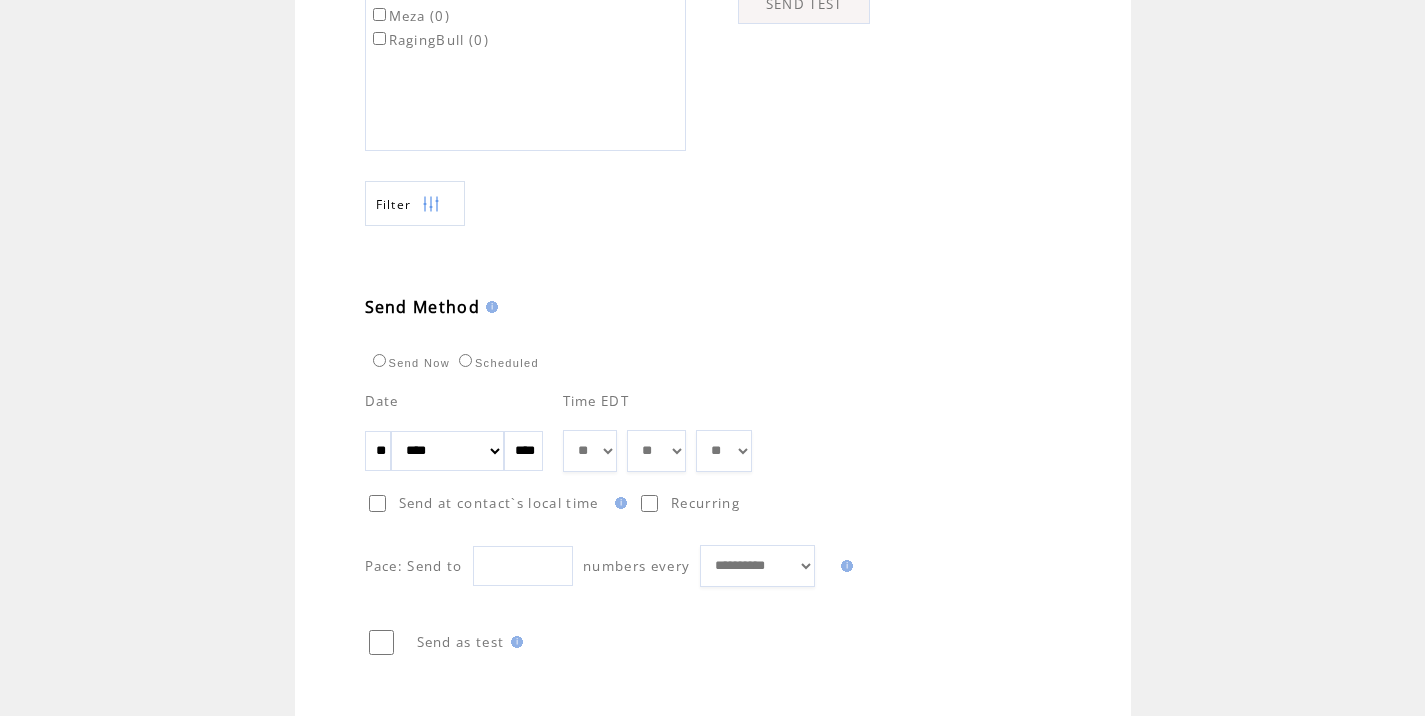 scroll, scrollTop: 901, scrollLeft: 0, axis: vertical 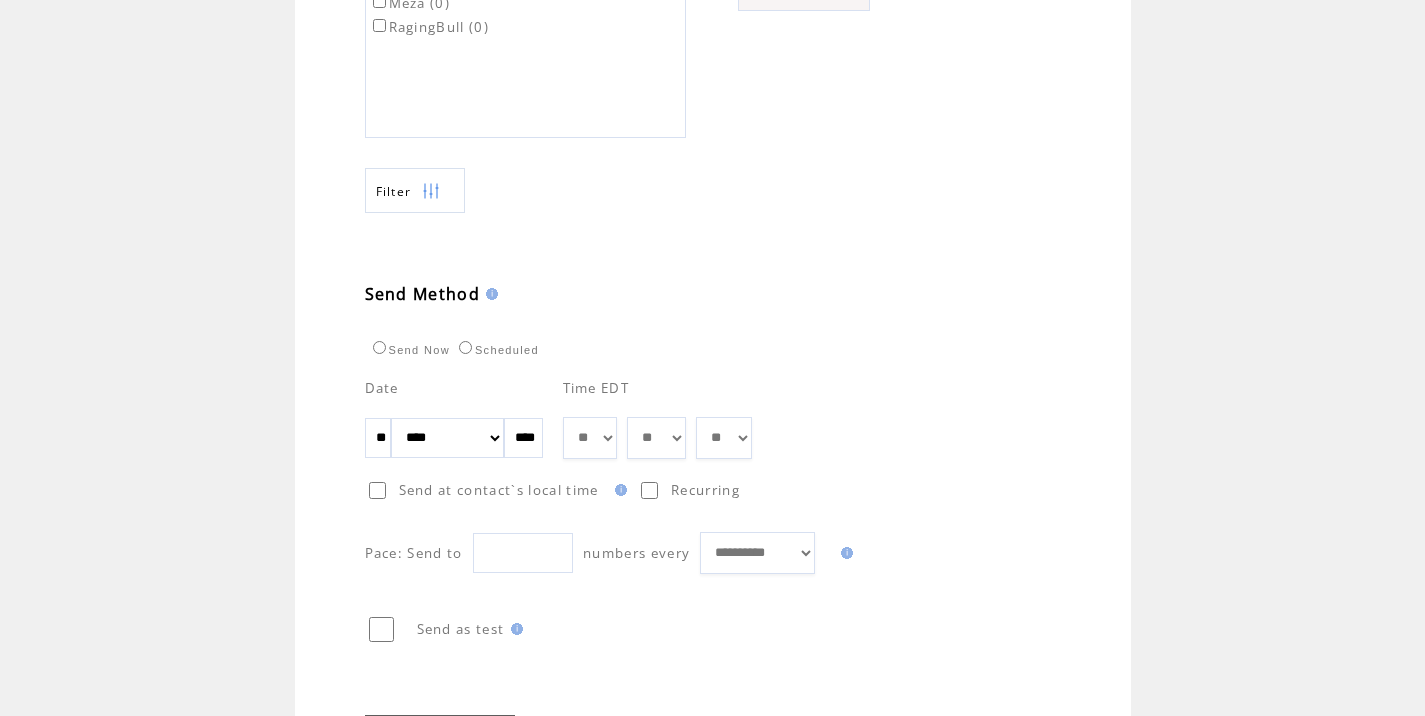 click on "** 	 ** 	 ** 	 ** 	 ** 	 ** 	 ** 	 ** 	 ** 	 ** 	 ** 	 ** 	 **" at bounding box center [590, 438] 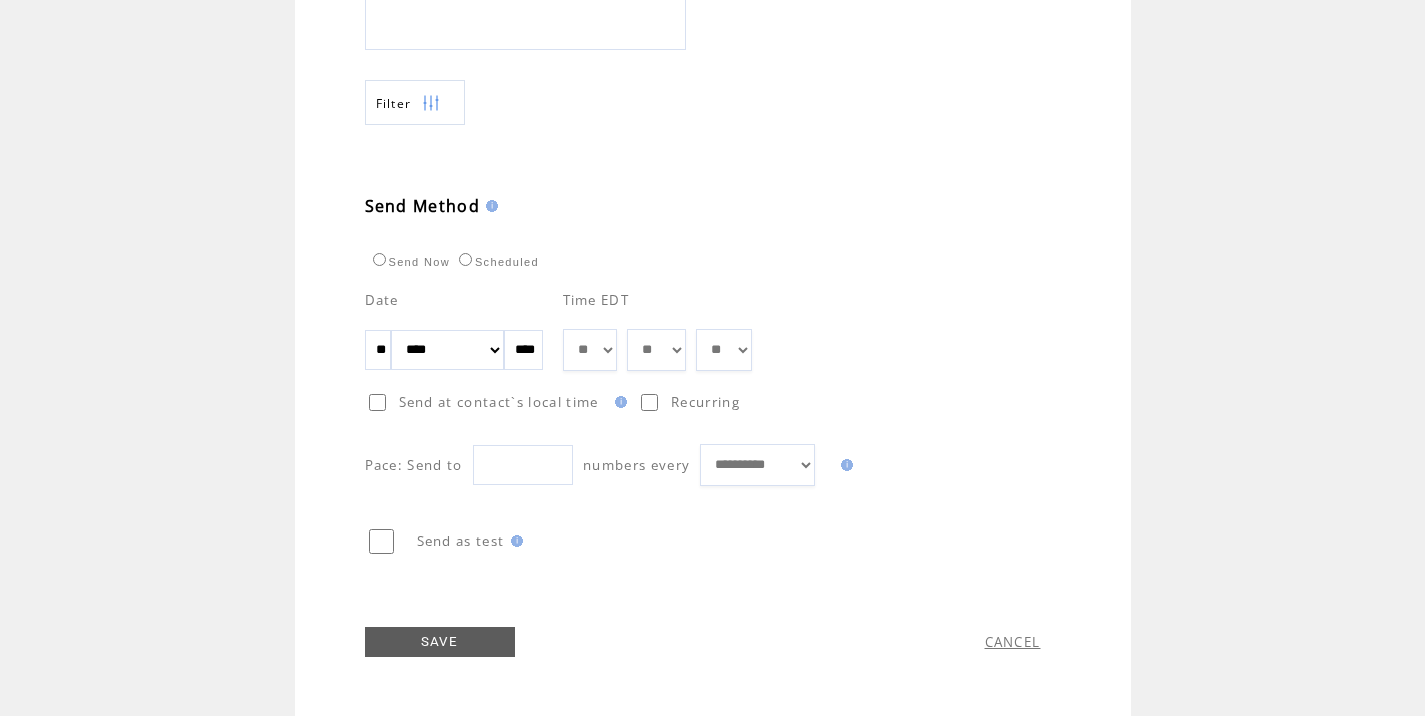 click on "SAVE" at bounding box center [440, 642] 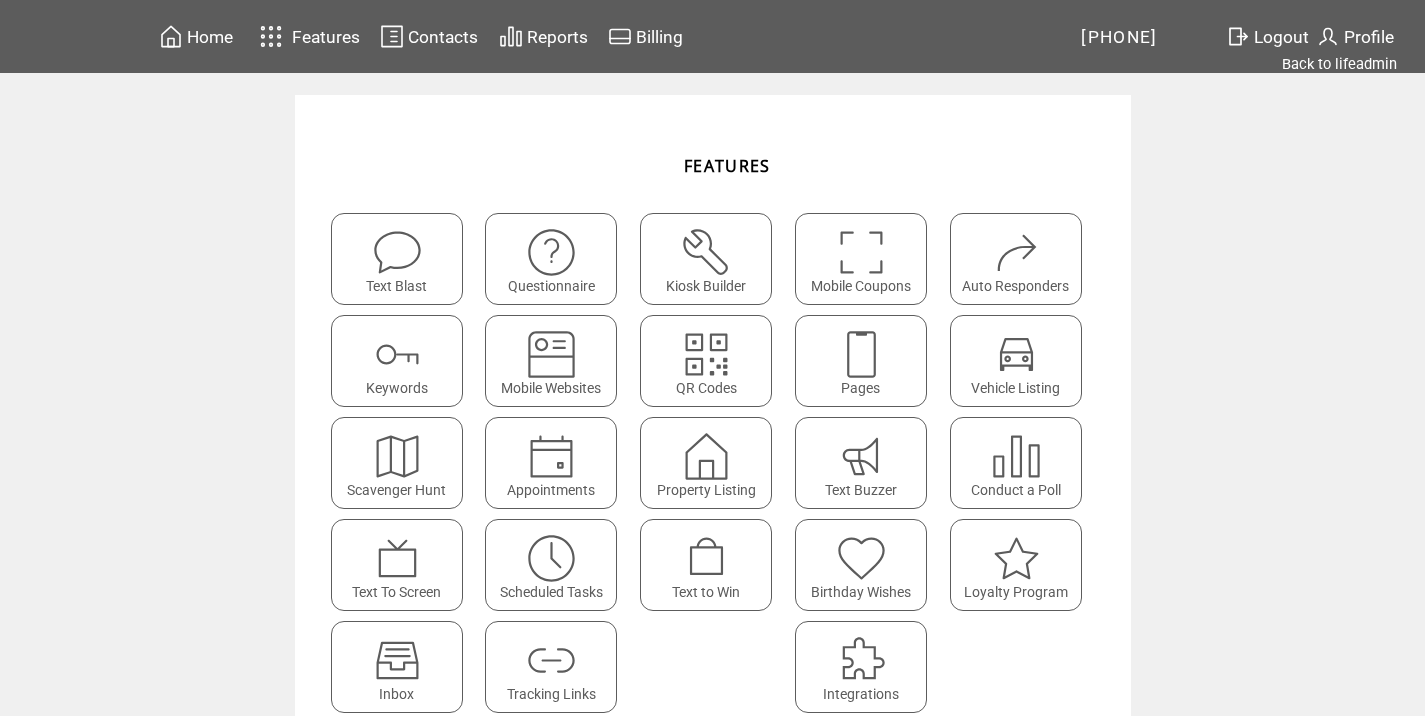 scroll, scrollTop: 0, scrollLeft: 0, axis: both 